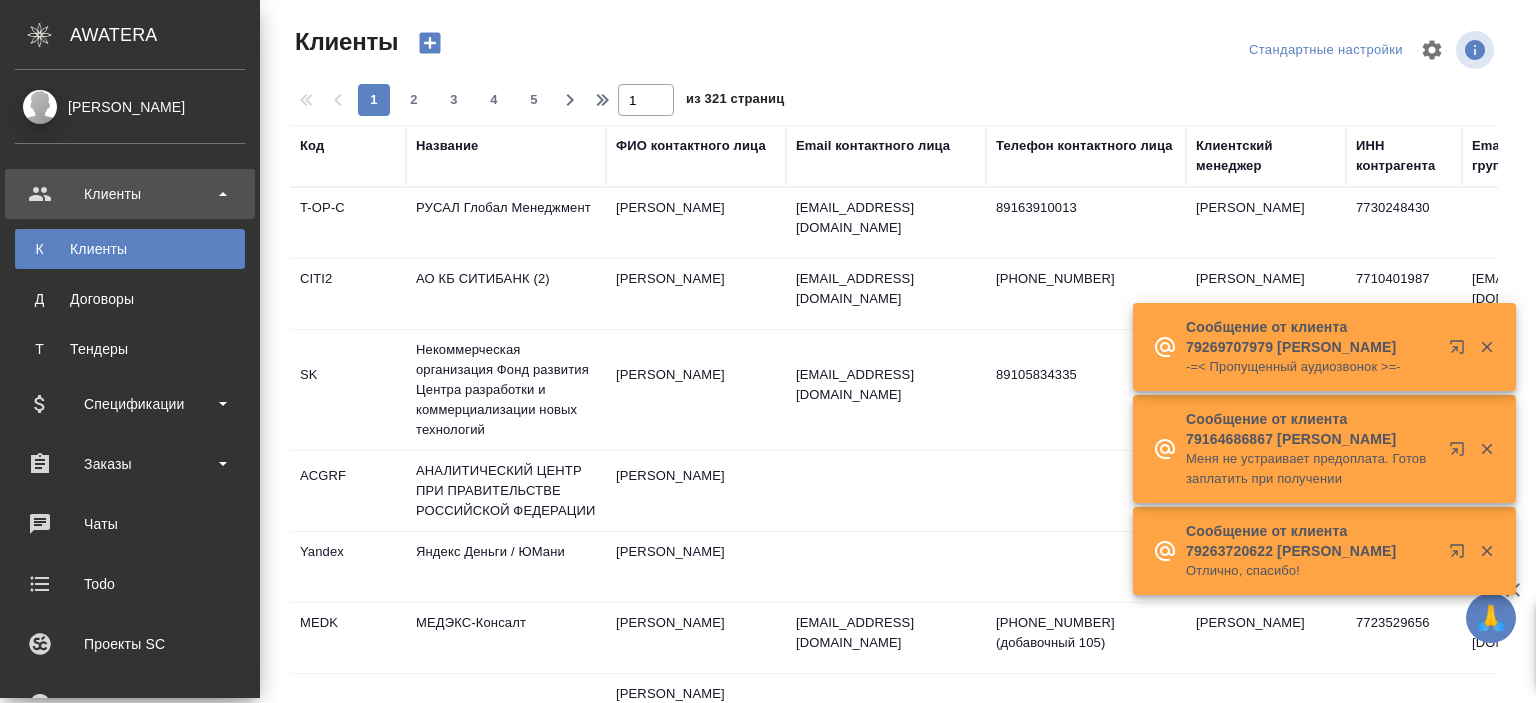 select on "RU" 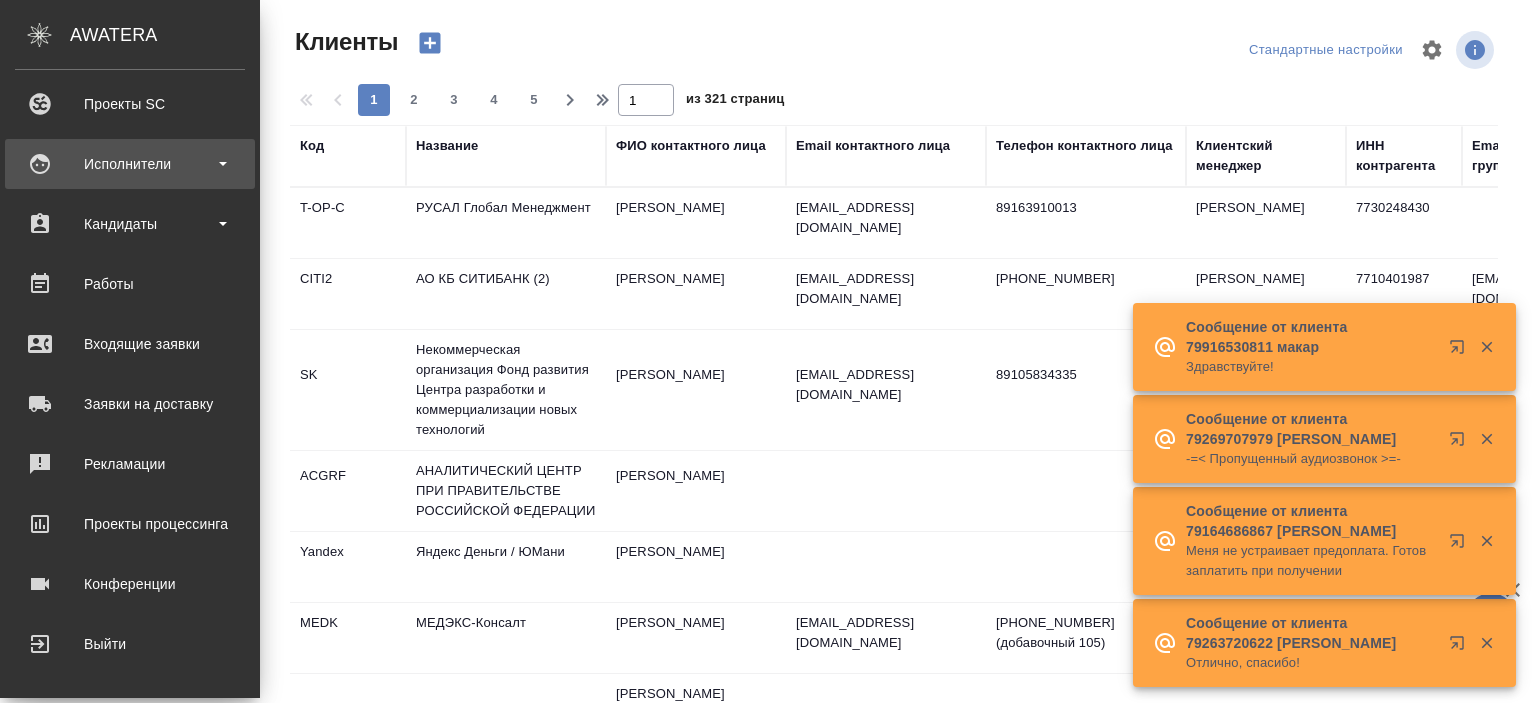 click on "Исполнители" at bounding box center (130, 164) 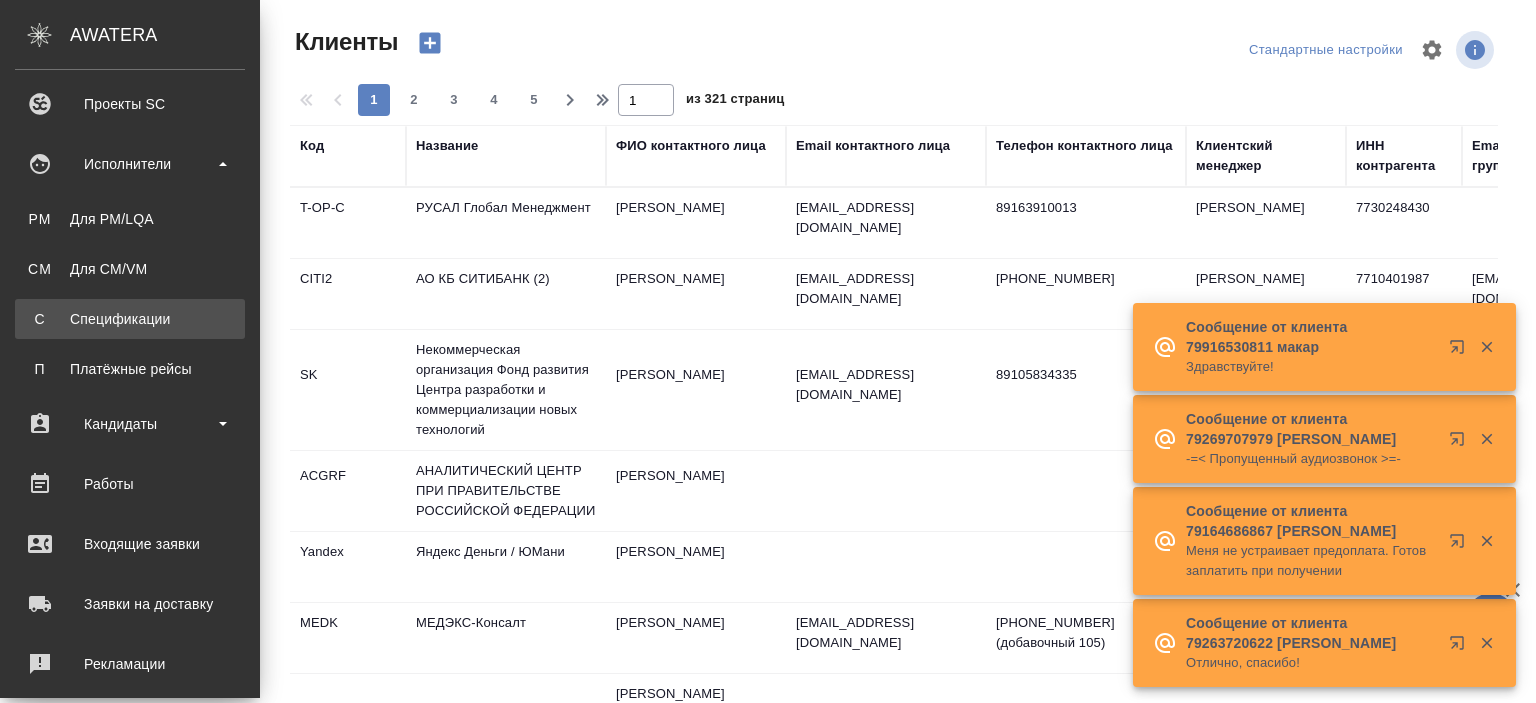 click on "С Спецификации" at bounding box center (130, 319) 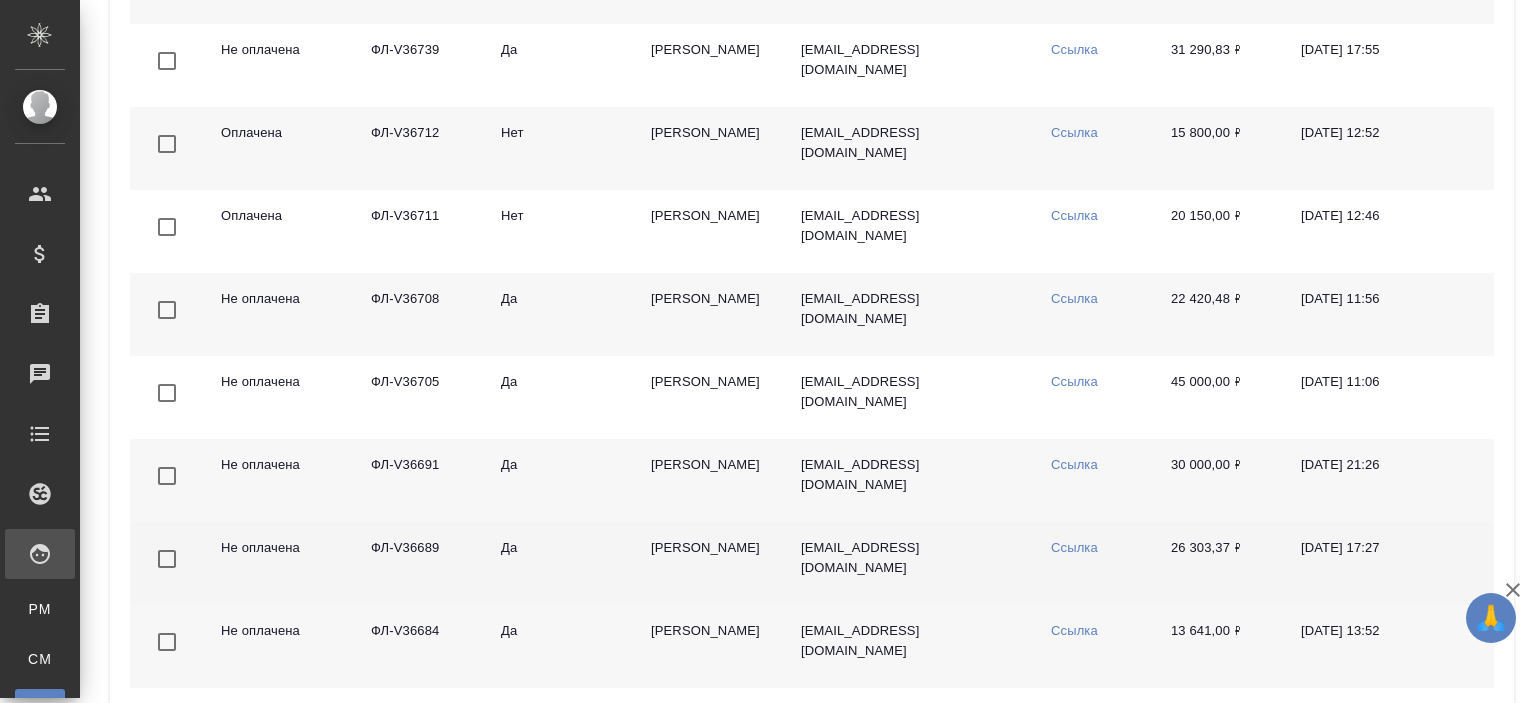 scroll, scrollTop: 1827, scrollLeft: 0, axis: vertical 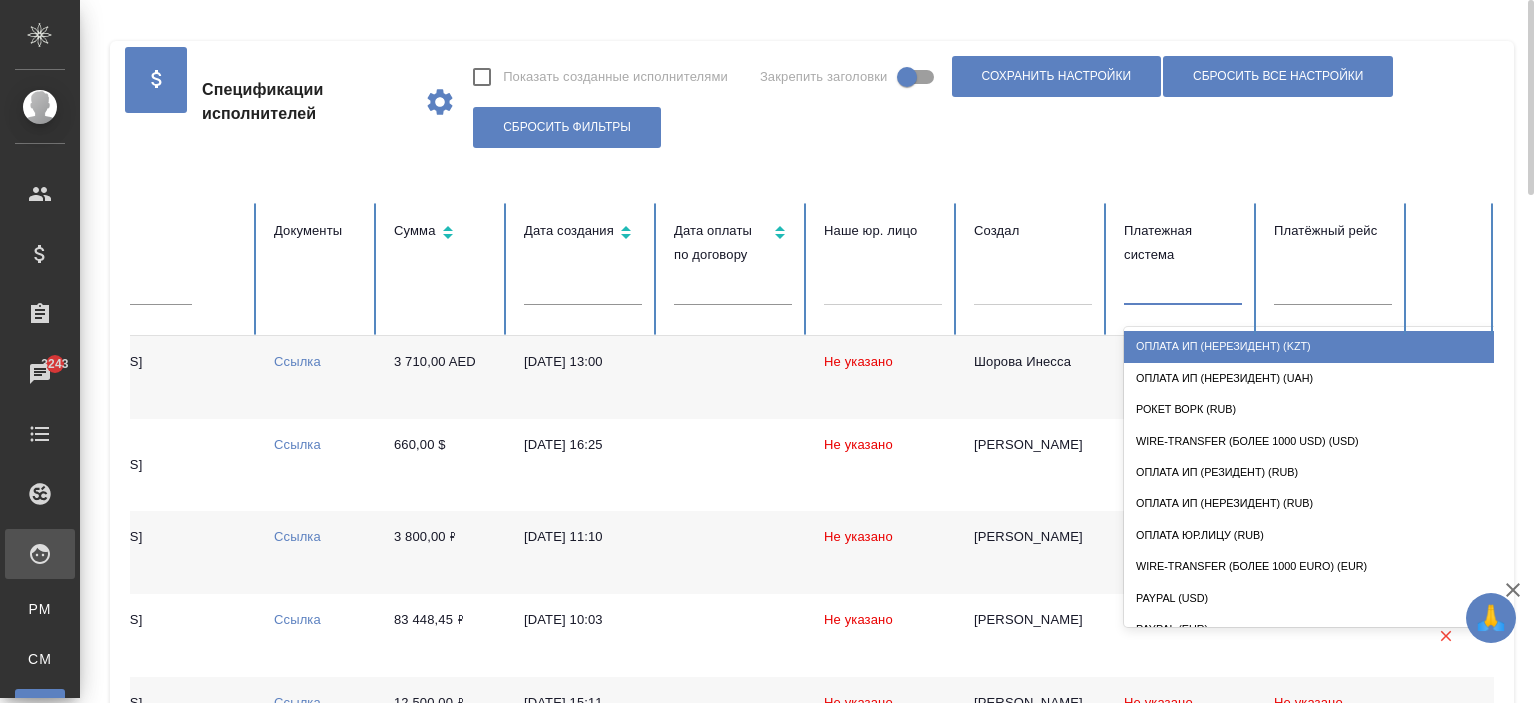 click at bounding box center [1183, 285] 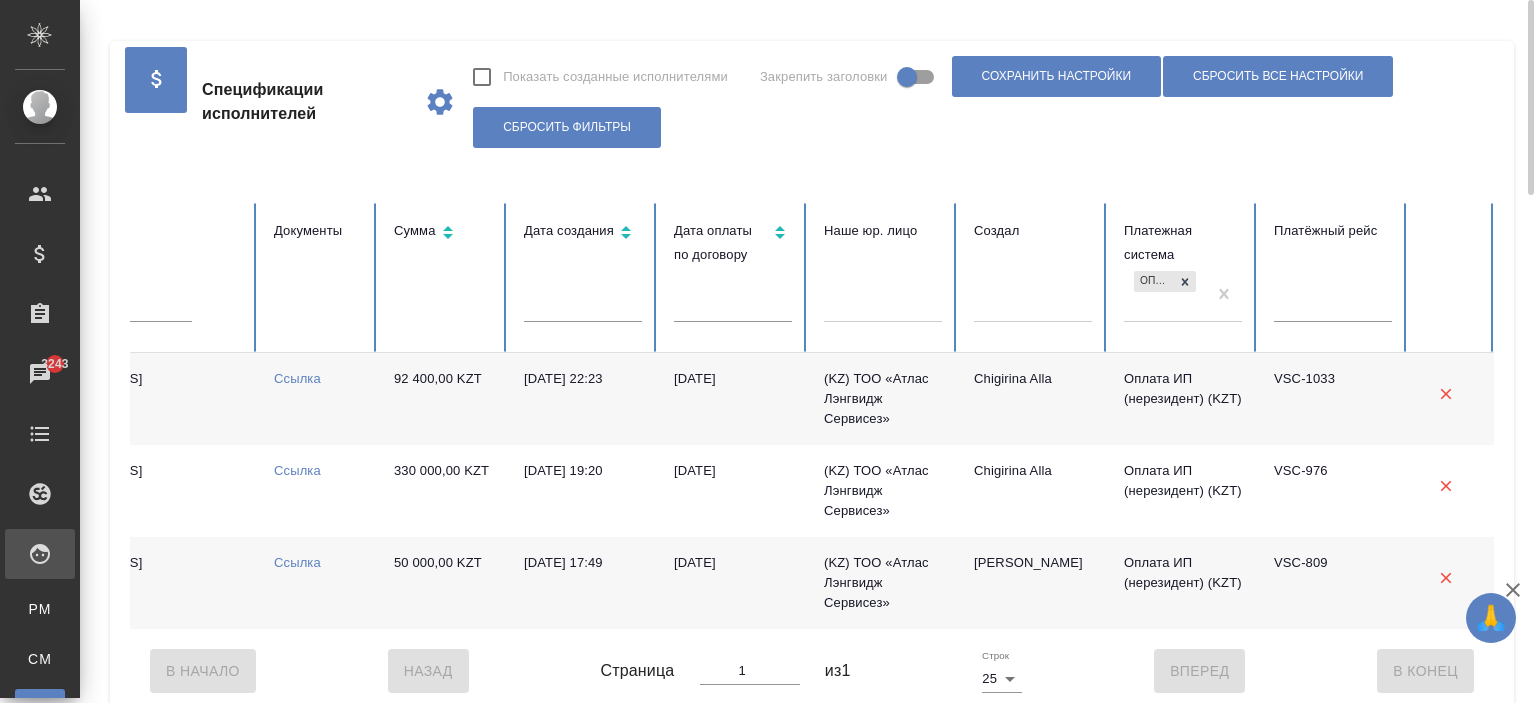 click on "Оплата ИП (нерезидент) (KZT)" at bounding box center (1165, 294) 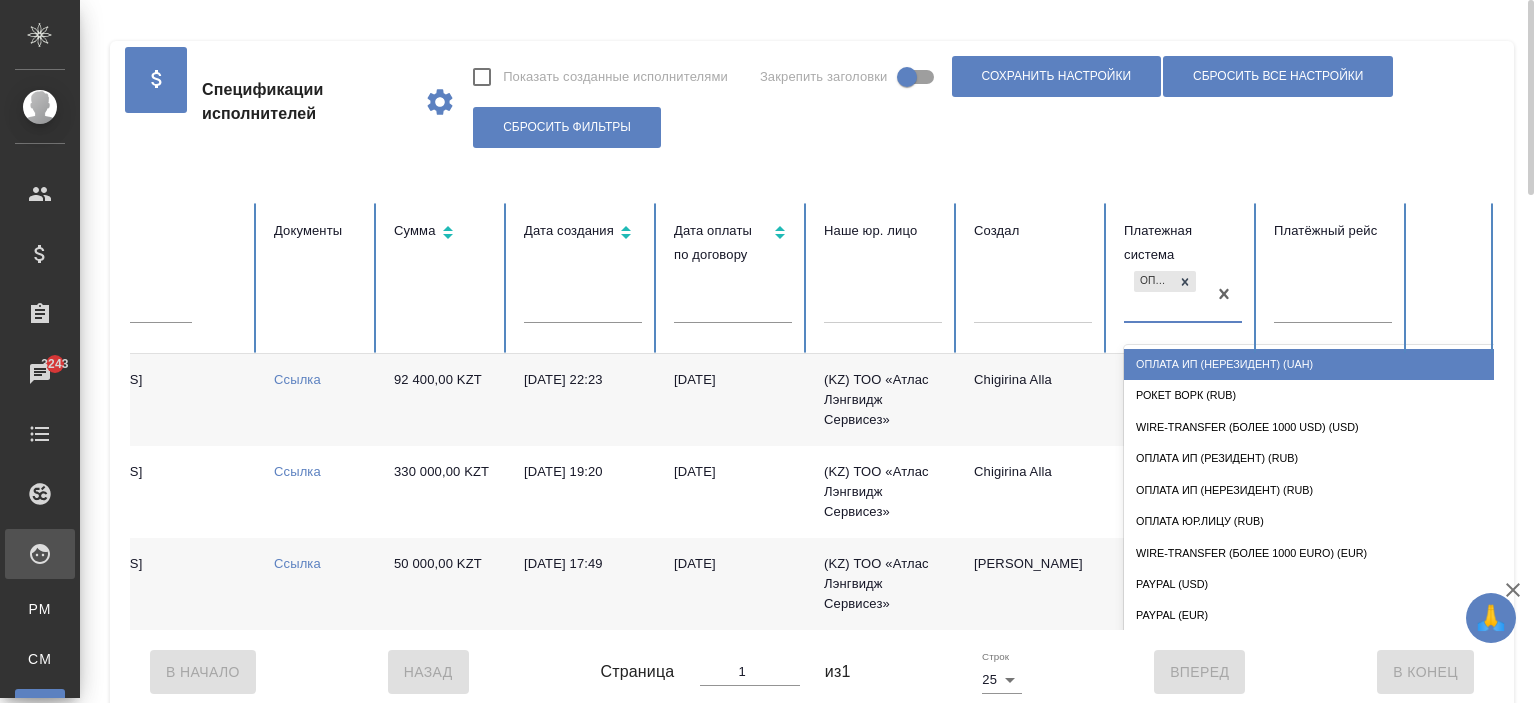 click on "Оплата ИП (нерезидент) (UAH)" at bounding box center [1324, 364] 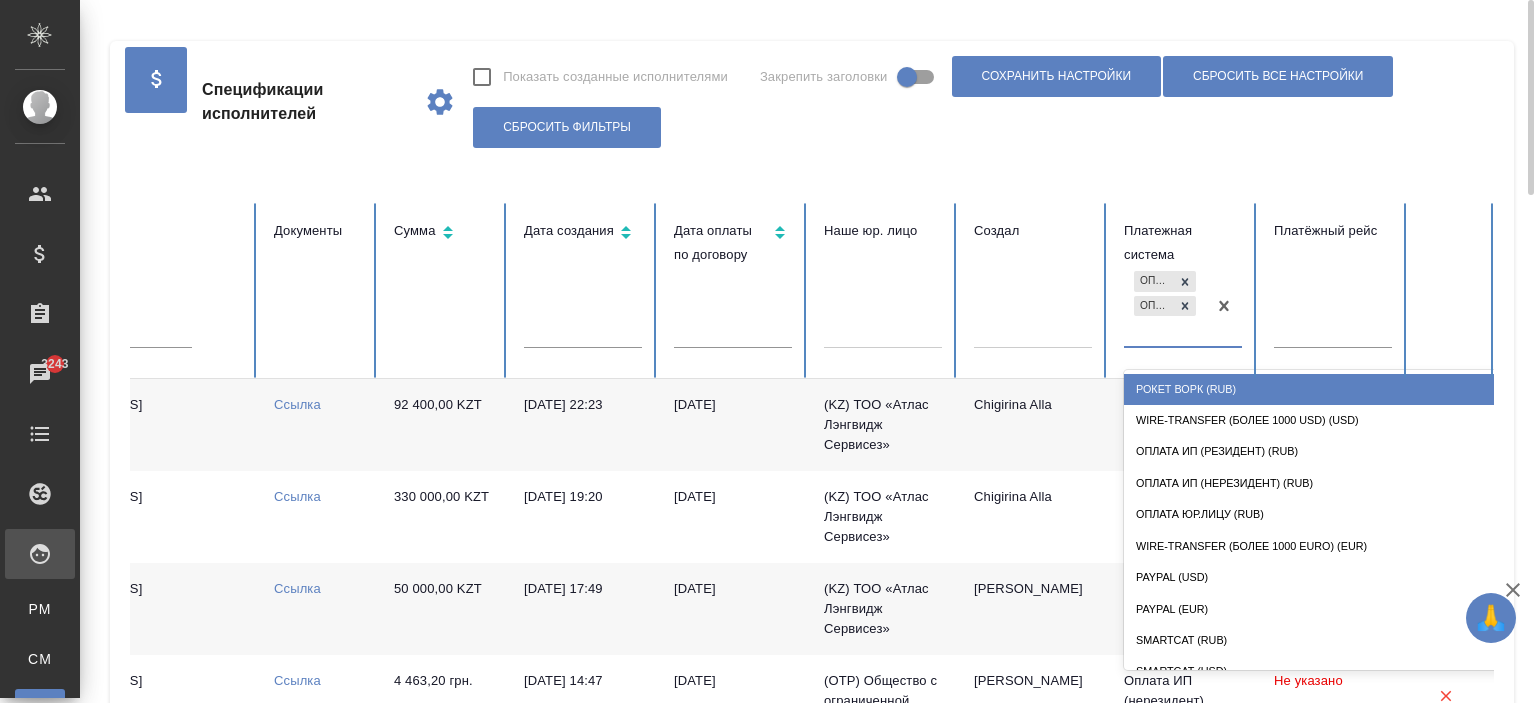click on "Оплата ИП (нерезидент) (KZT) Оплата ИП (нерезидент) (UAH)" at bounding box center [1165, 306] 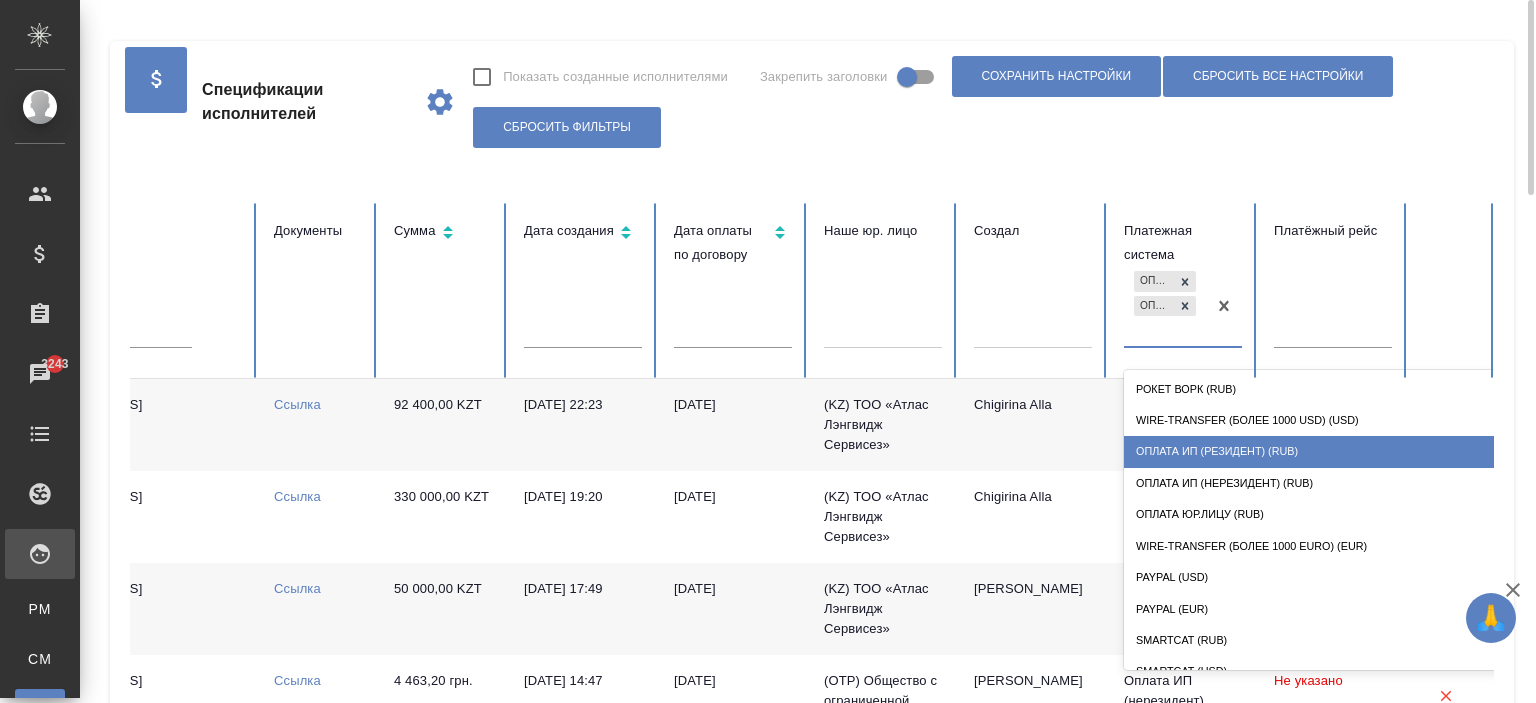 click on "Оплата ИП (резидент) (RUB)" at bounding box center [1324, 451] 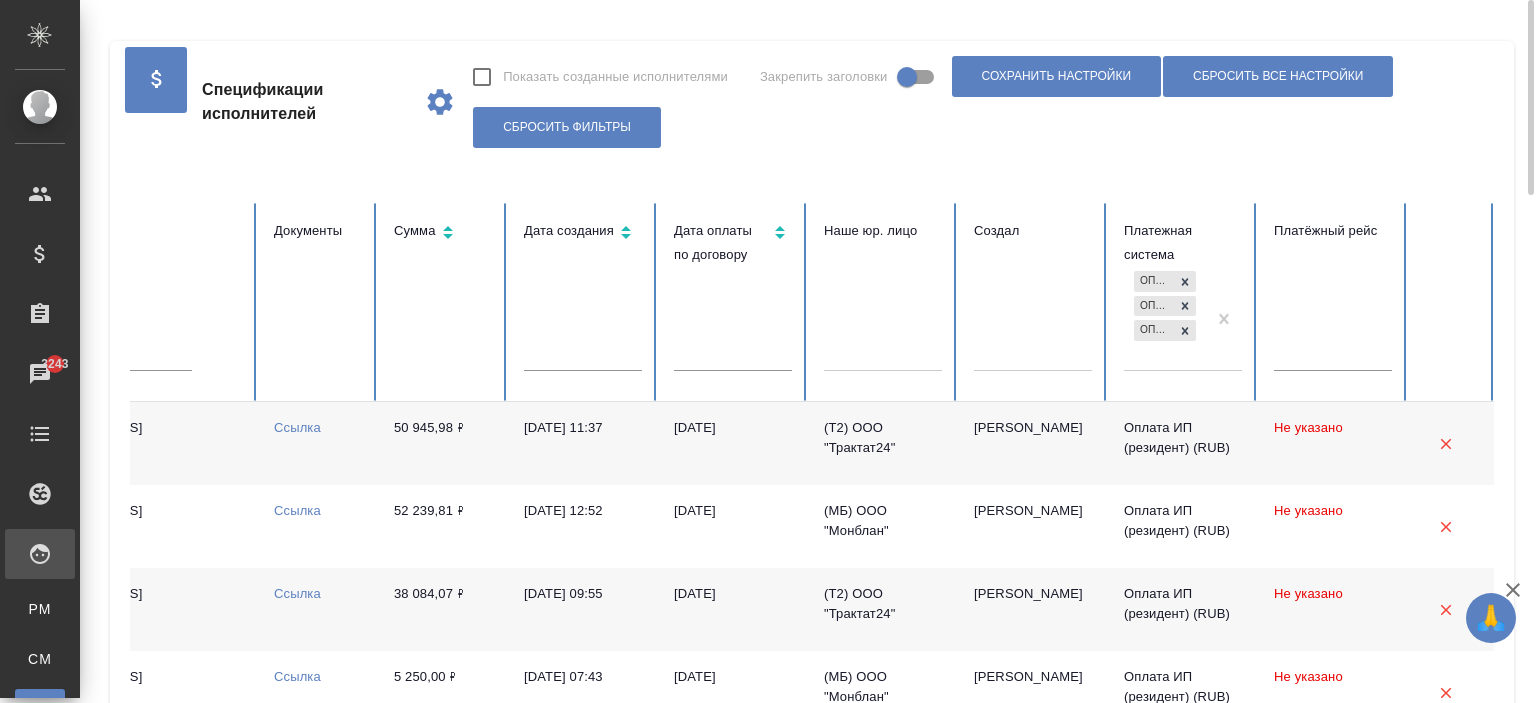 click on "Оплата ИП (нерезидент) (KZT) Оплата ИП (нерезидент) (UAH) Оплата ИП (резидент) (RUB)" at bounding box center (1165, 318) 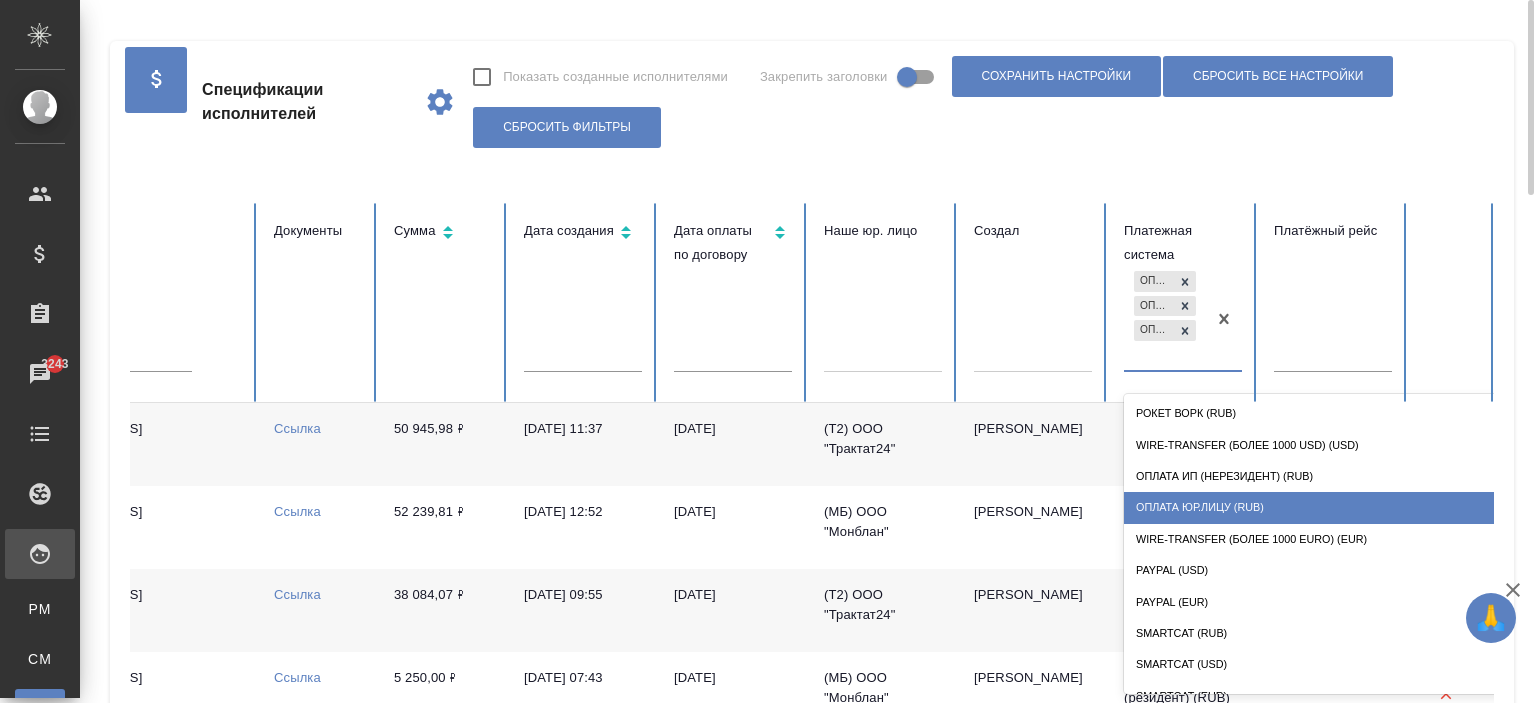 click on "Оплата Юр.лицу (RUB)" at bounding box center [1324, 507] 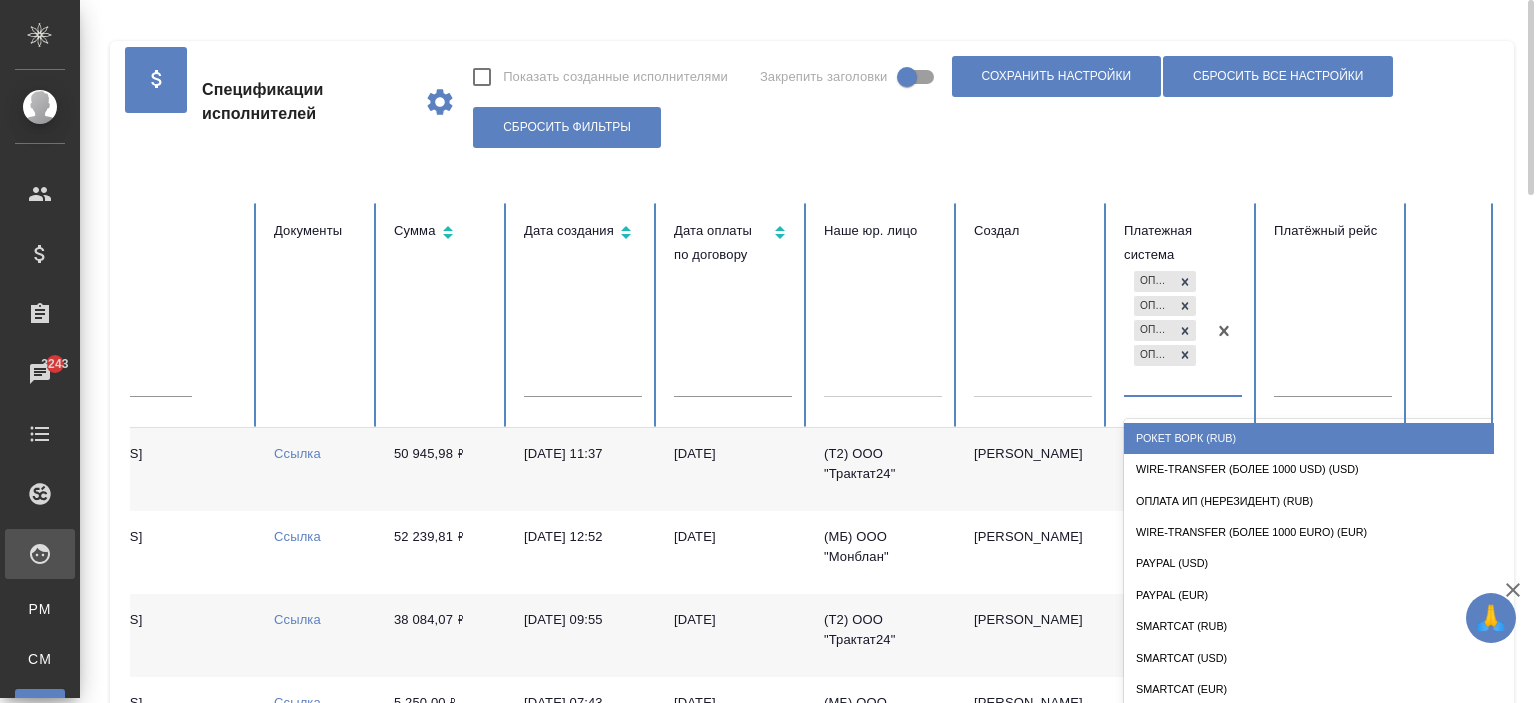 click on "Оплата ИП (нерезидент) (KZT) Оплата ИП (нерезидент) (UAH) Оплата ИП (резидент) (RUB) Оплата Юр.лицу (RUB)" at bounding box center [1165, 330] 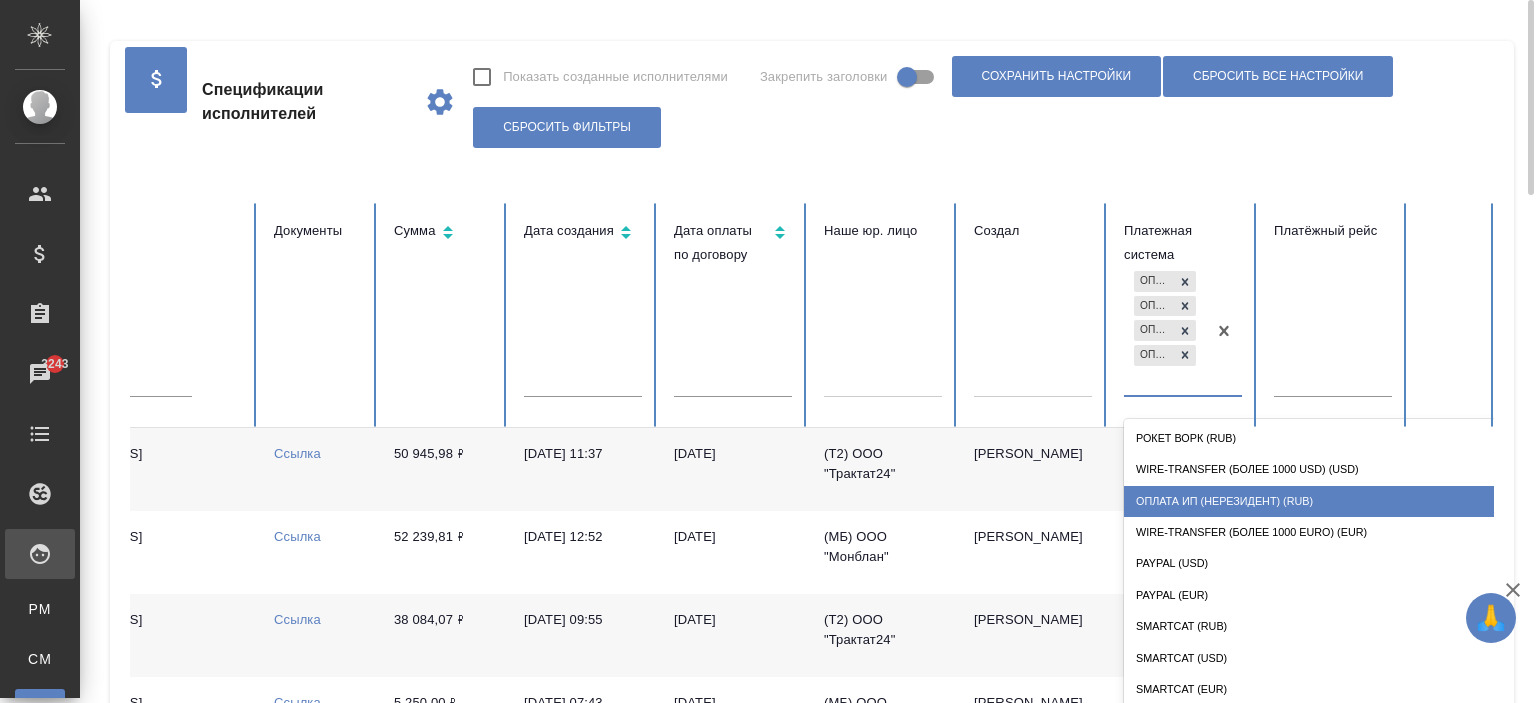 click on "Оплата ИП (нерезидент) (RUB)" at bounding box center (1324, 501) 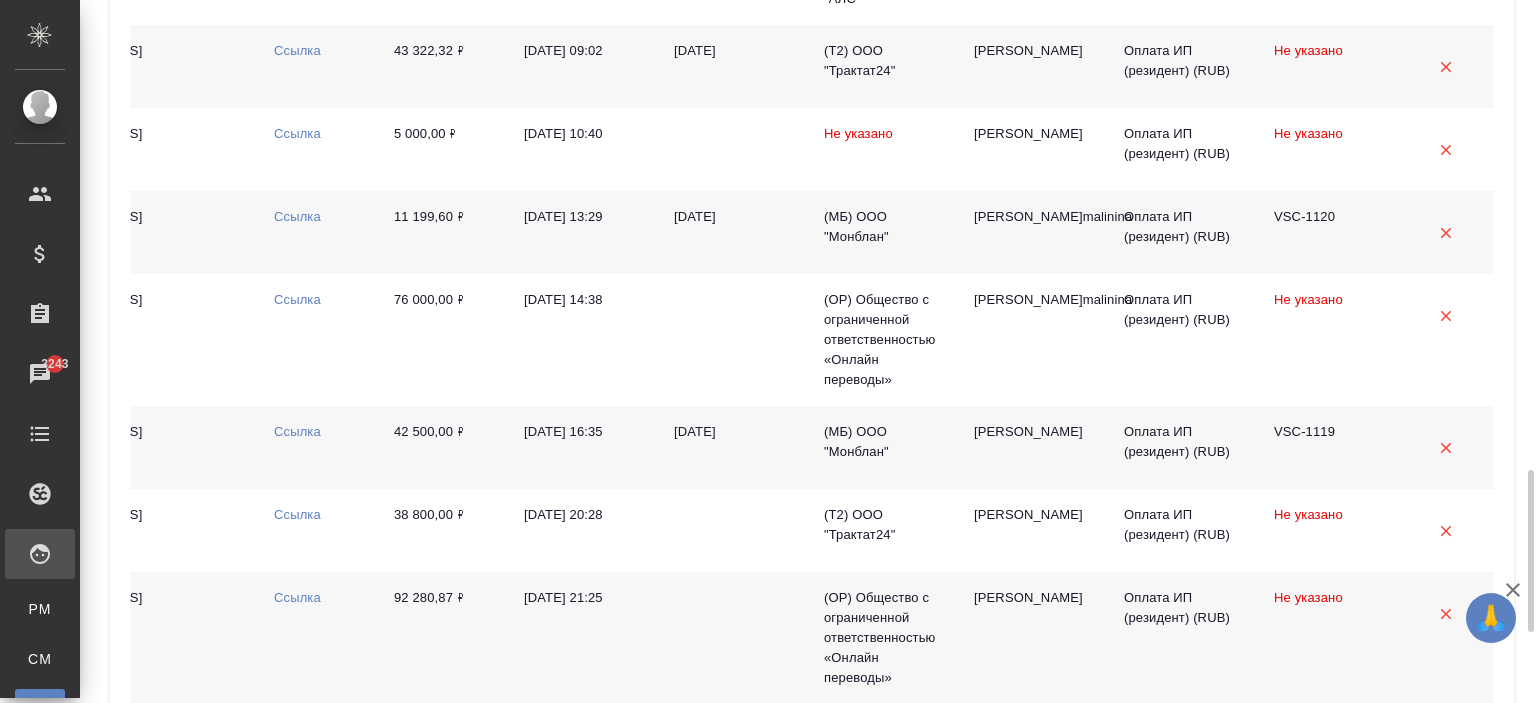 scroll, scrollTop: 2334, scrollLeft: 0, axis: vertical 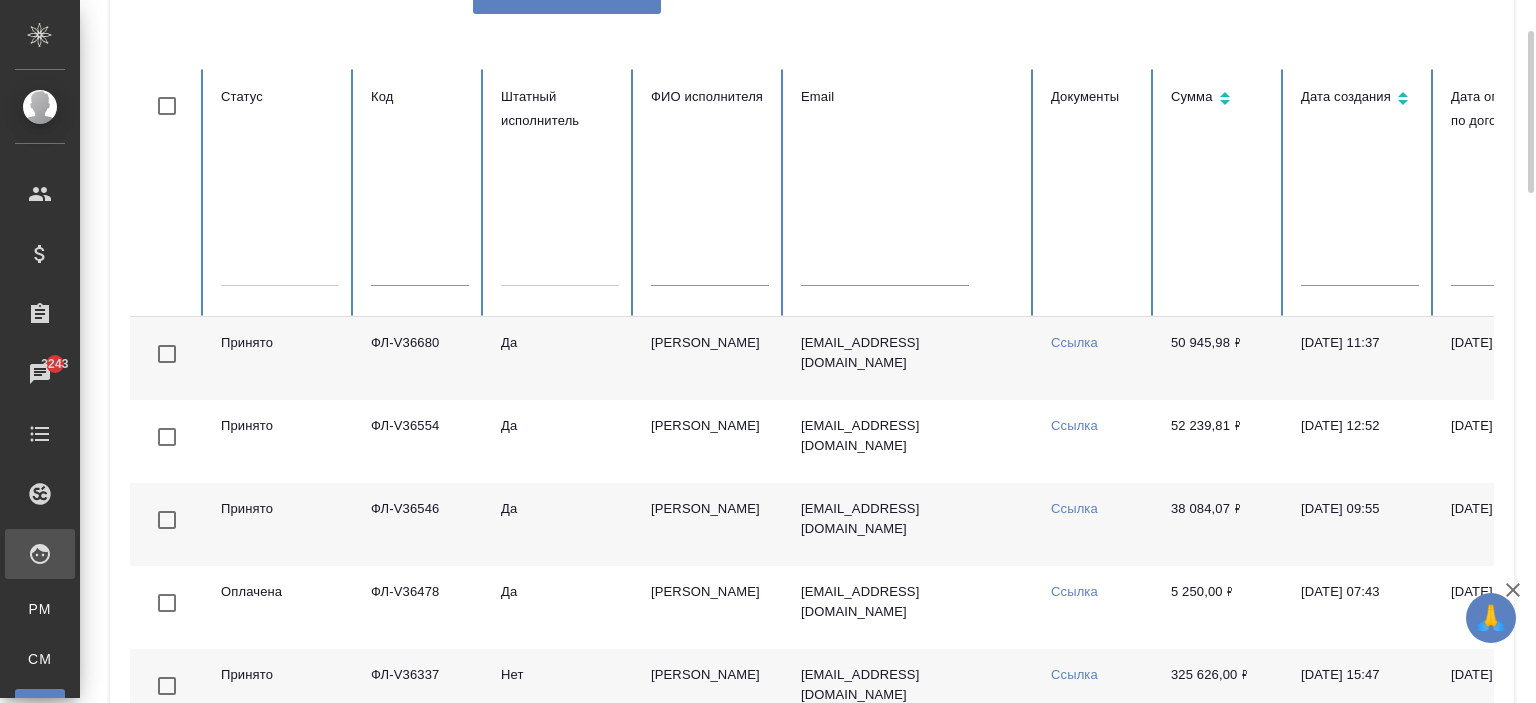 click at bounding box center (280, 266) 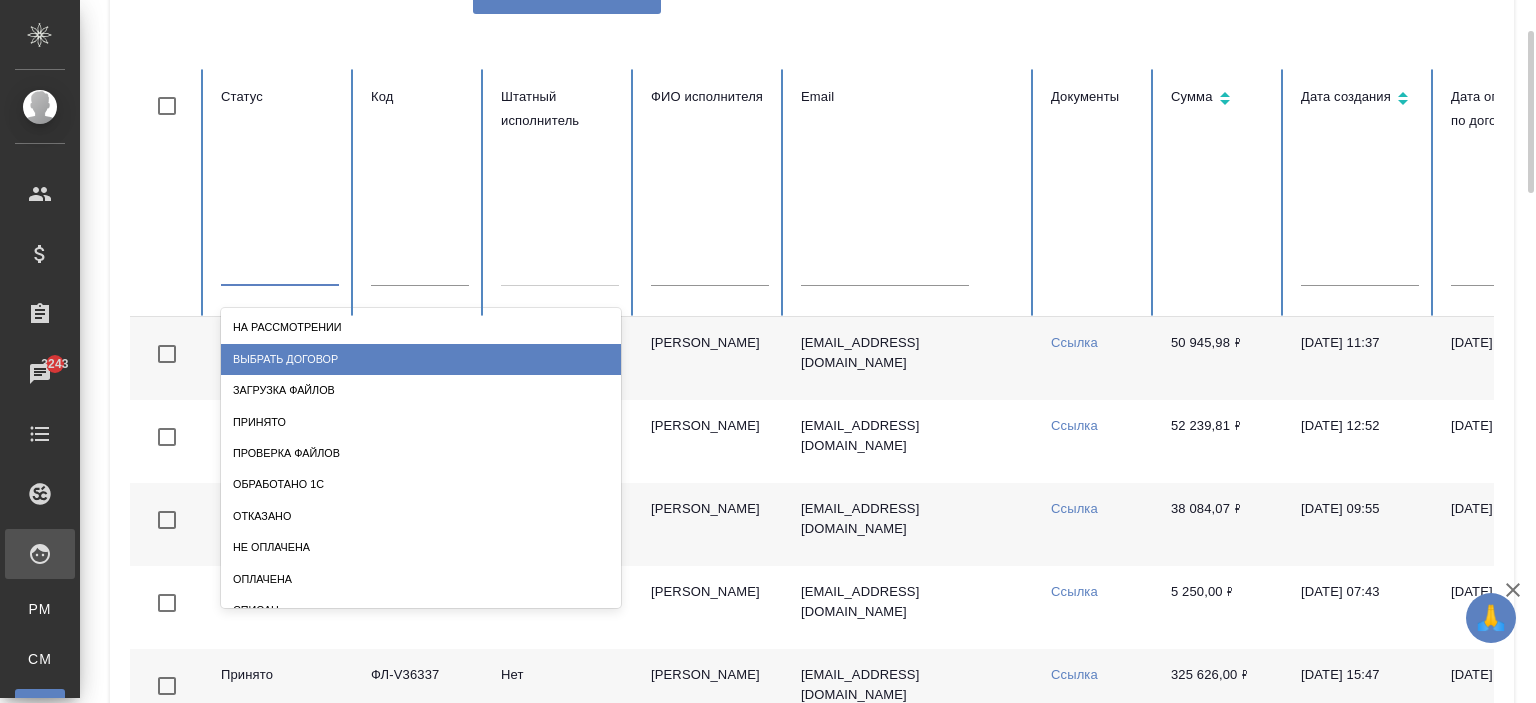 click on "Выбрать договор" at bounding box center [421, 359] 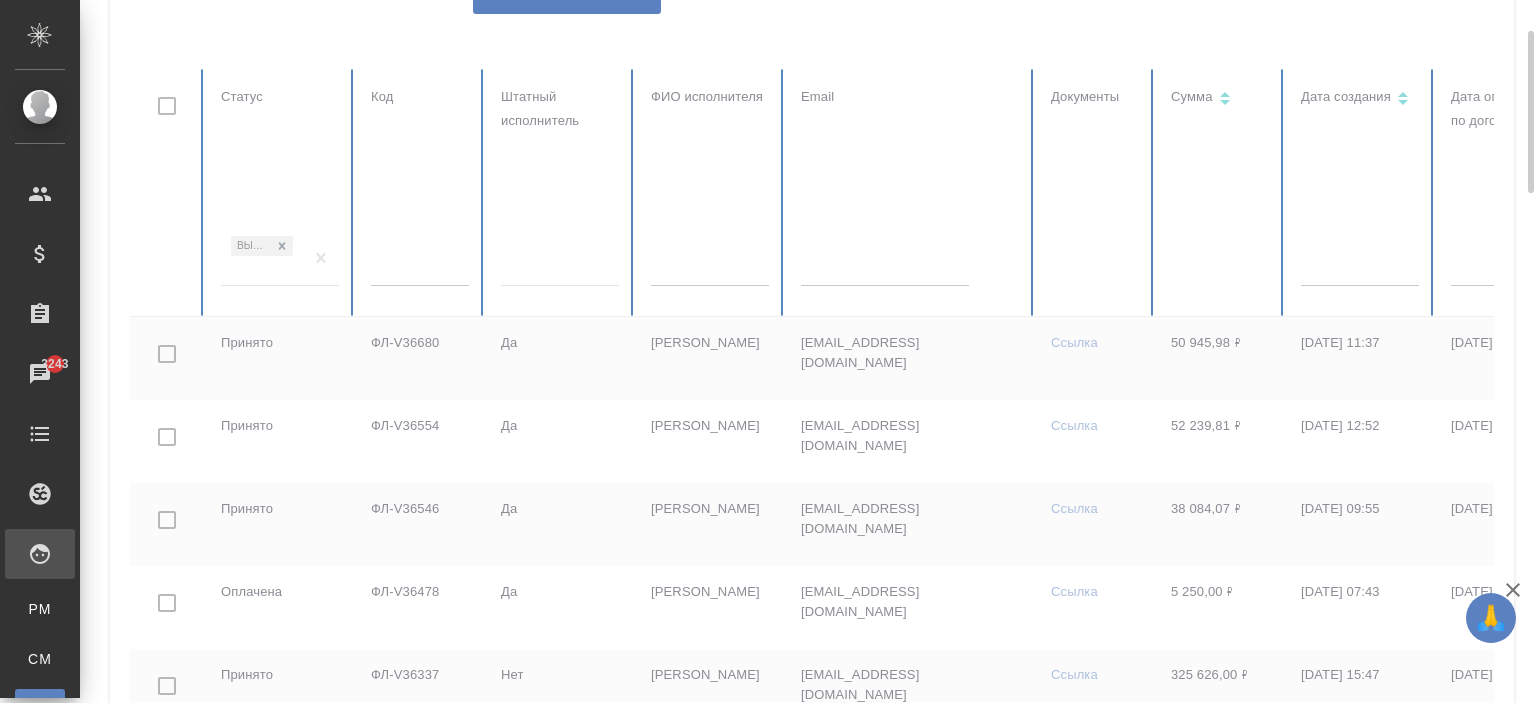 scroll, scrollTop: 132, scrollLeft: 0, axis: vertical 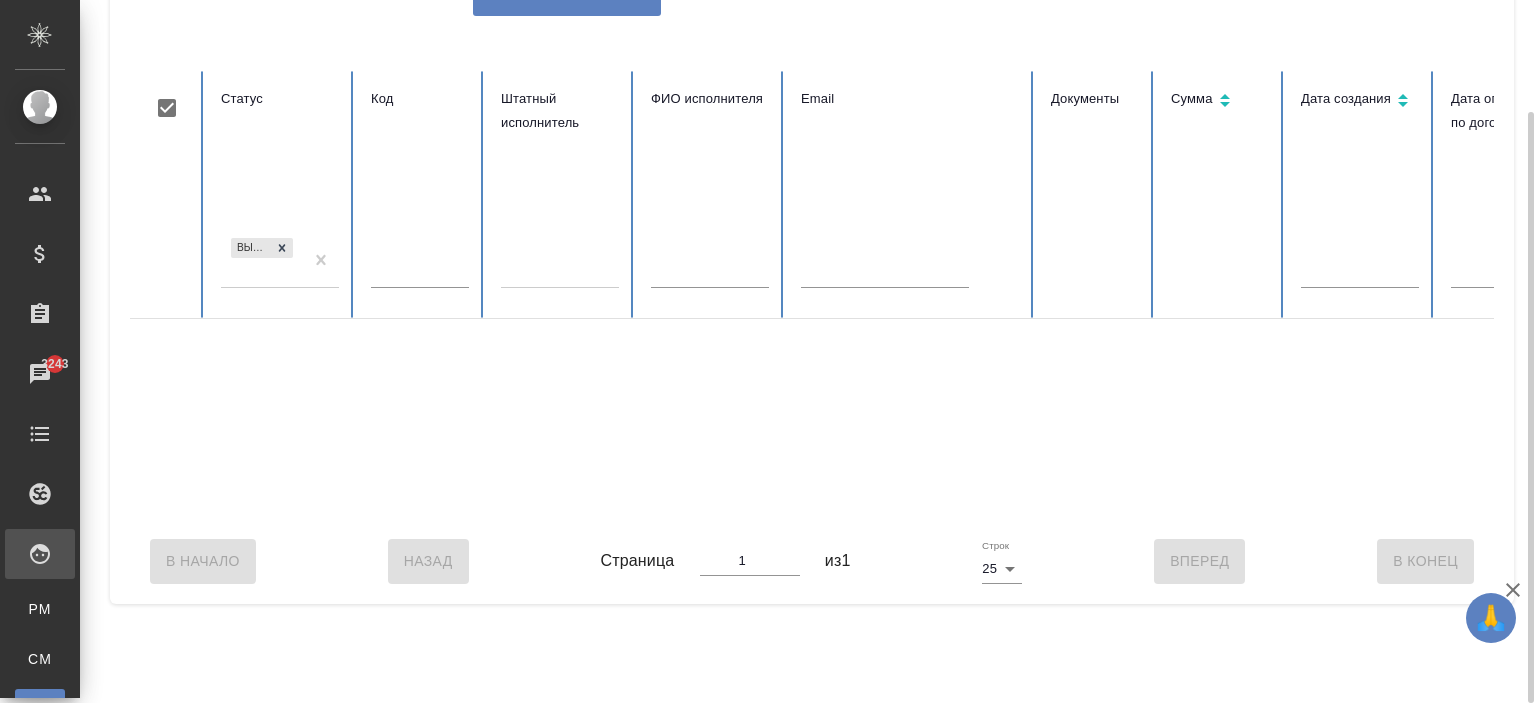 click on "Выбрать договор" at bounding box center [262, 261] 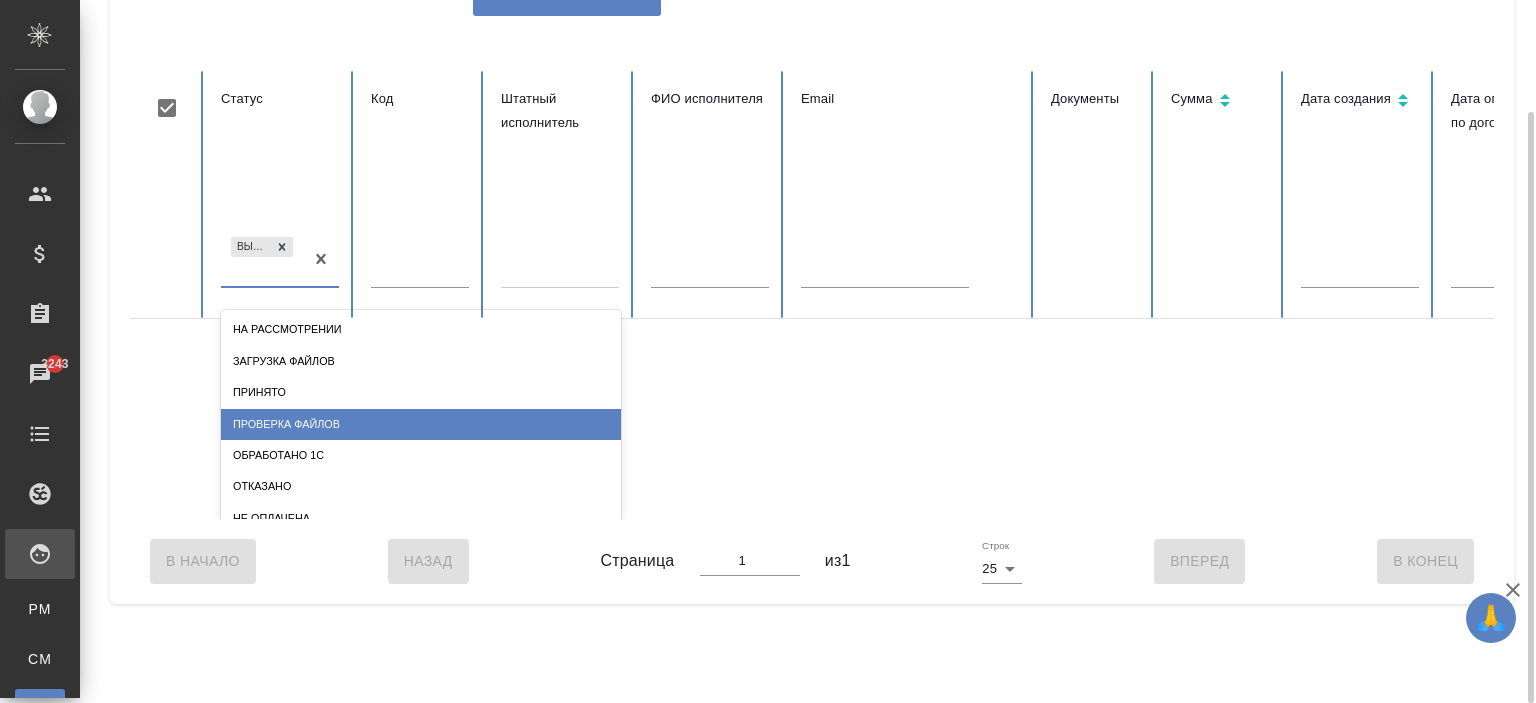 click on "Проверка файлов" at bounding box center [421, 424] 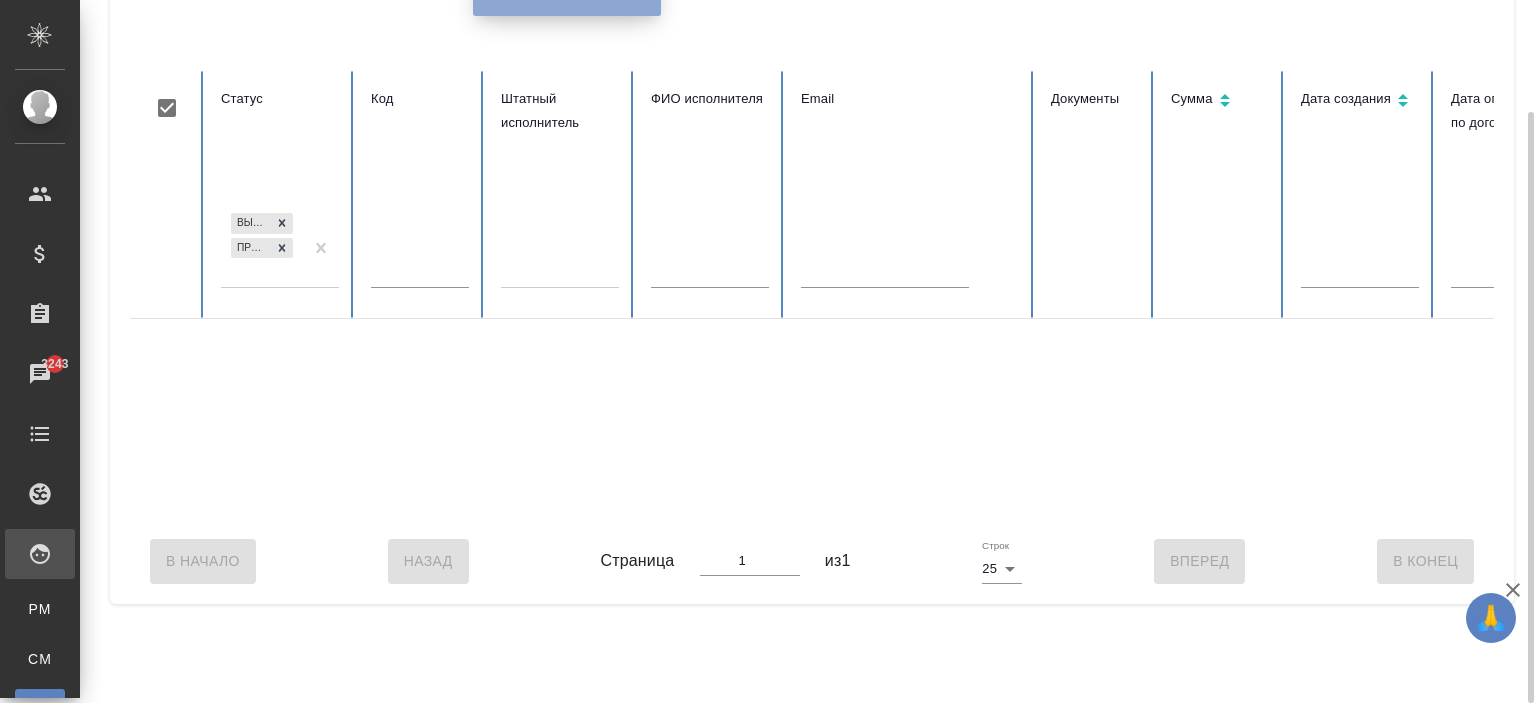 click on "Сбросить фильтры" at bounding box center (567, -5) 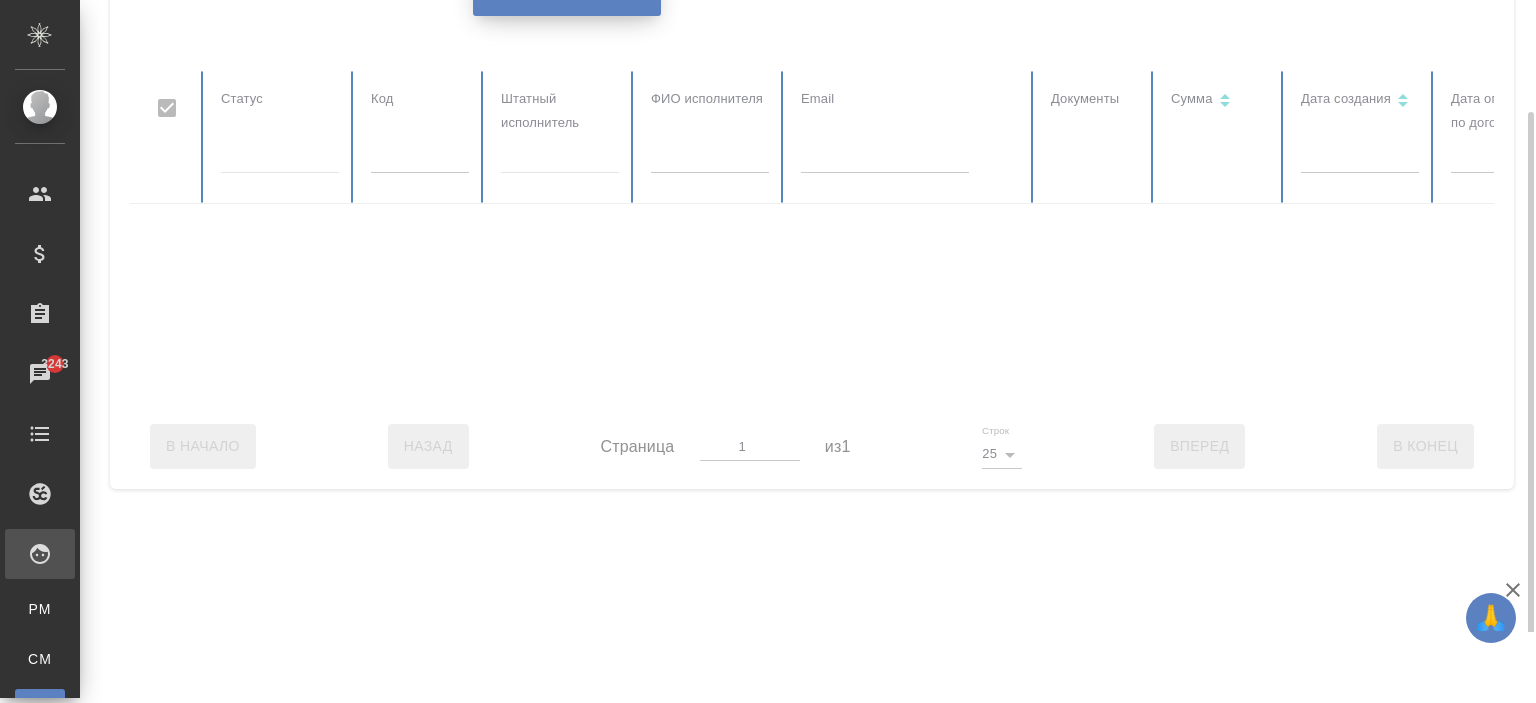 checkbox on "false" 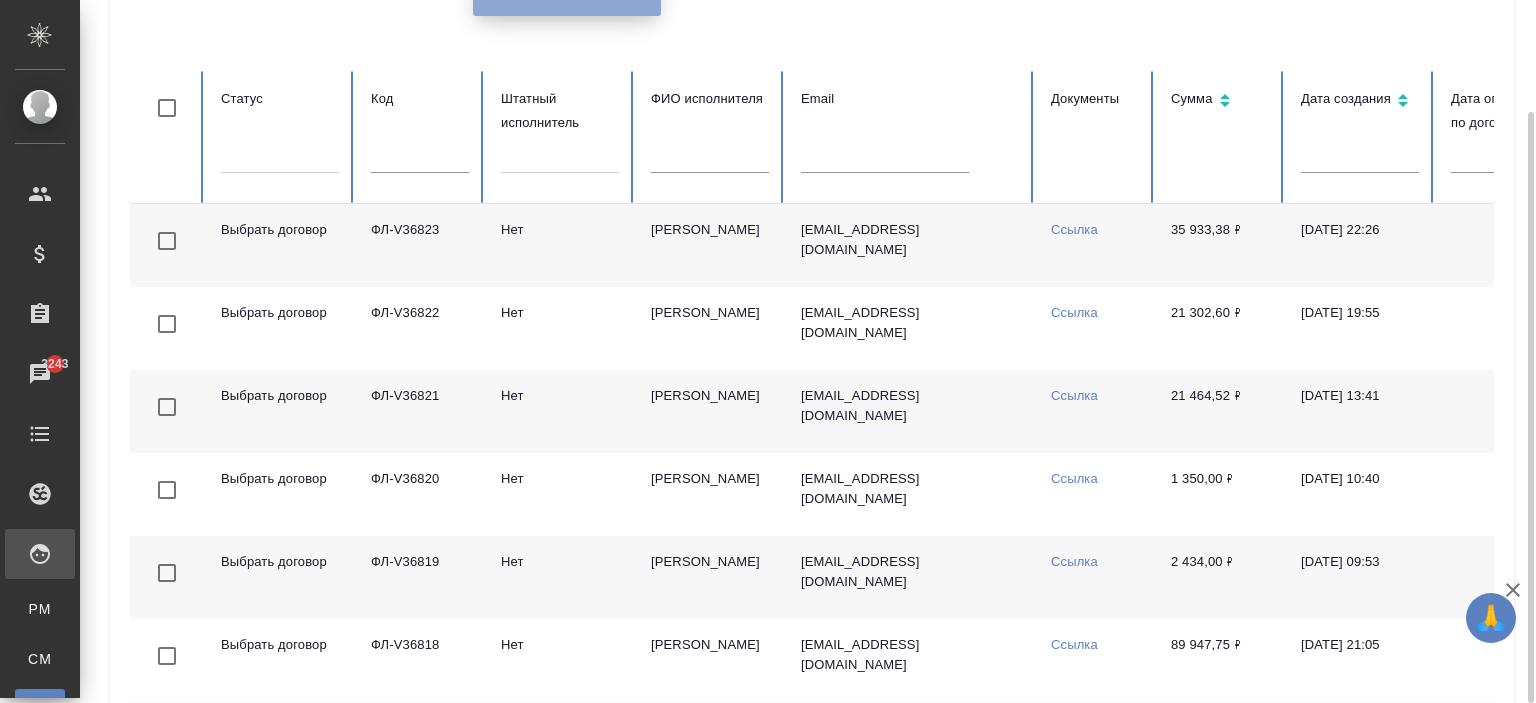 click on "Сбросить фильтры" at bounding box center [567, -5] 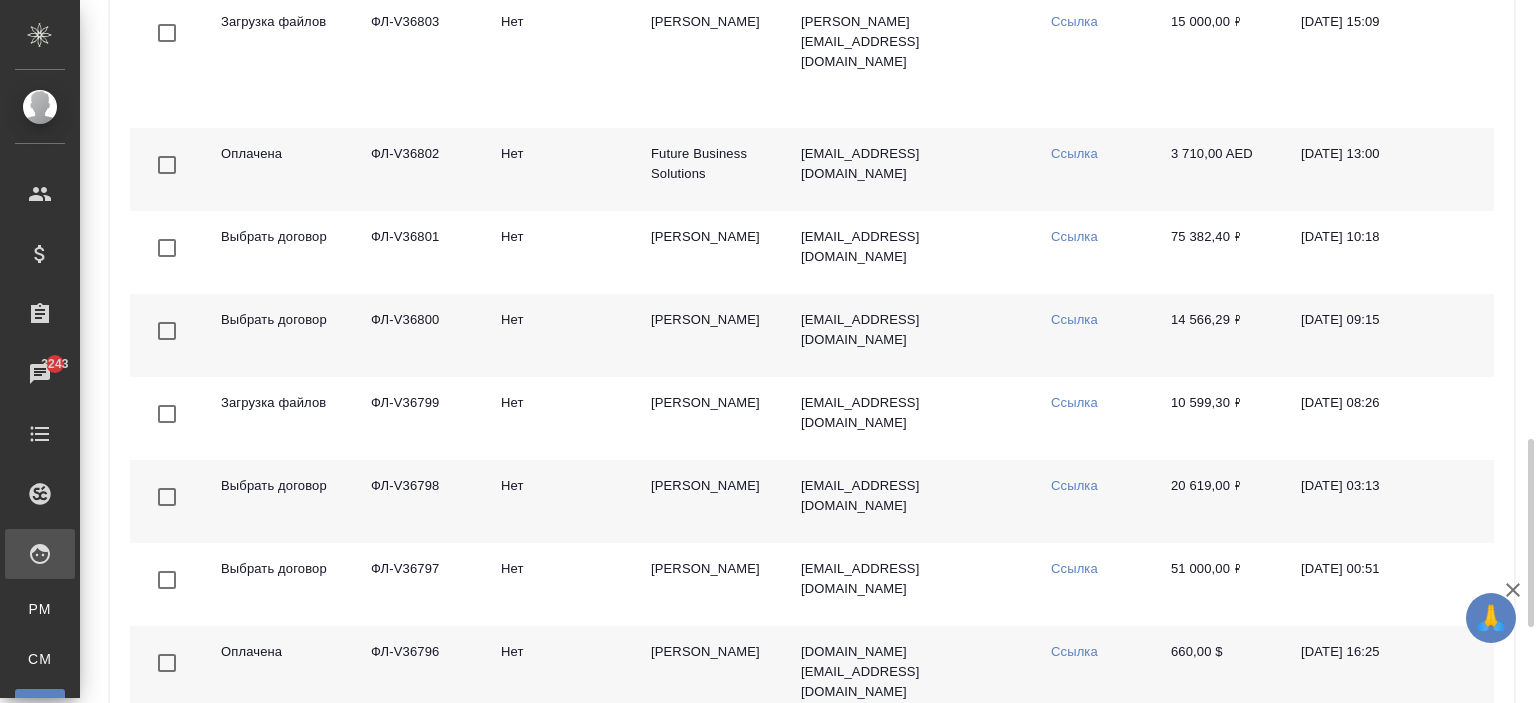 scroll, scrollTop: 1912, scrollLeft: 0, axis: vertical 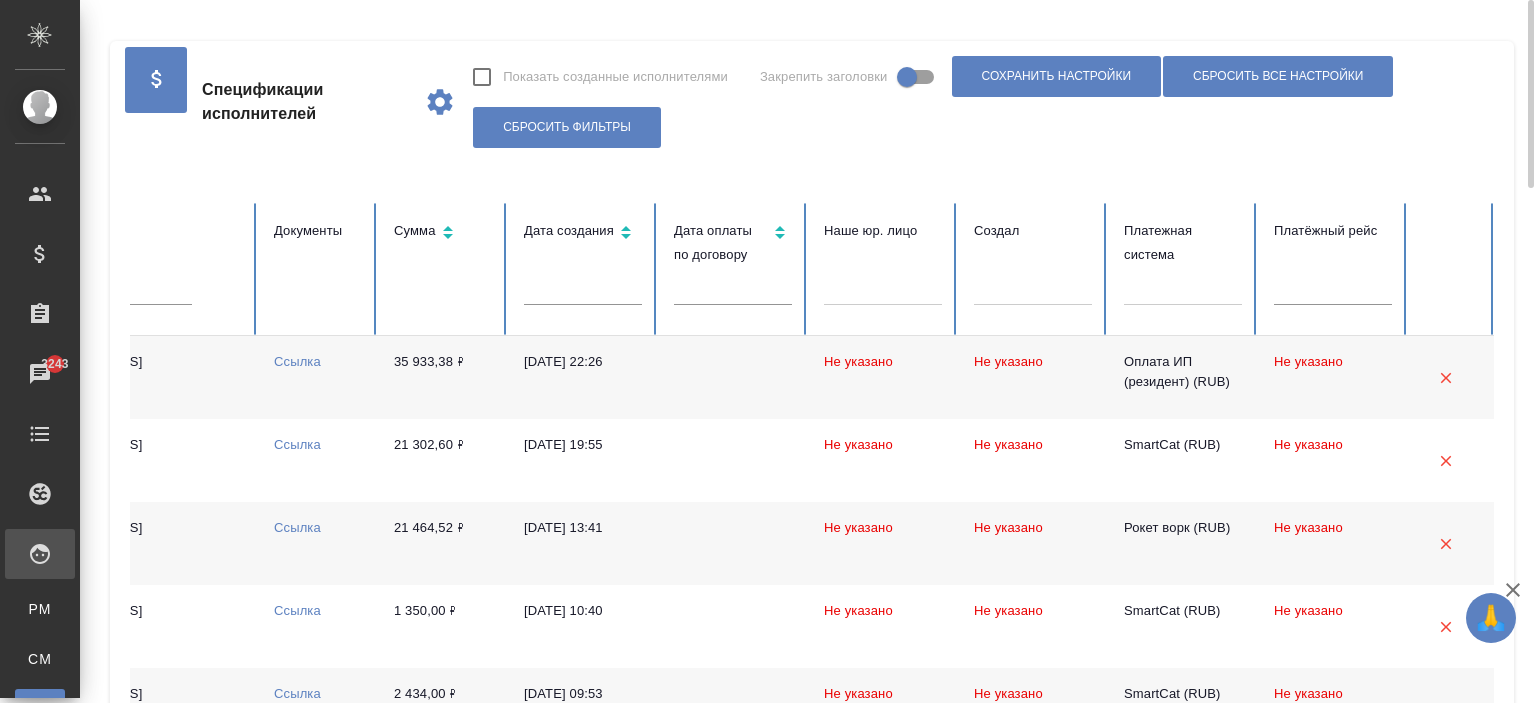 click at bounding box center [1183, 285] 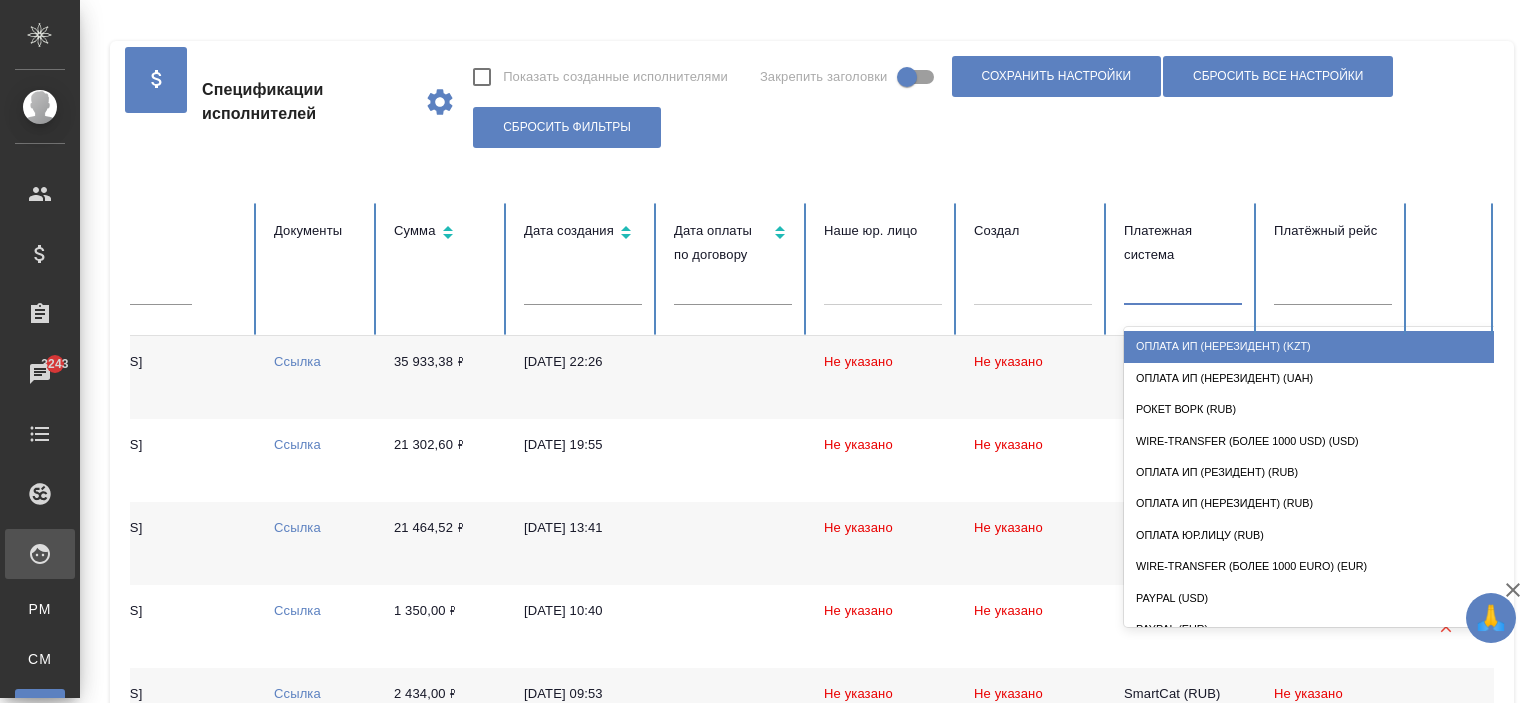 click on "Оплата ИП (нерезидент) (KZT)" at bounding box center [1324, 346] 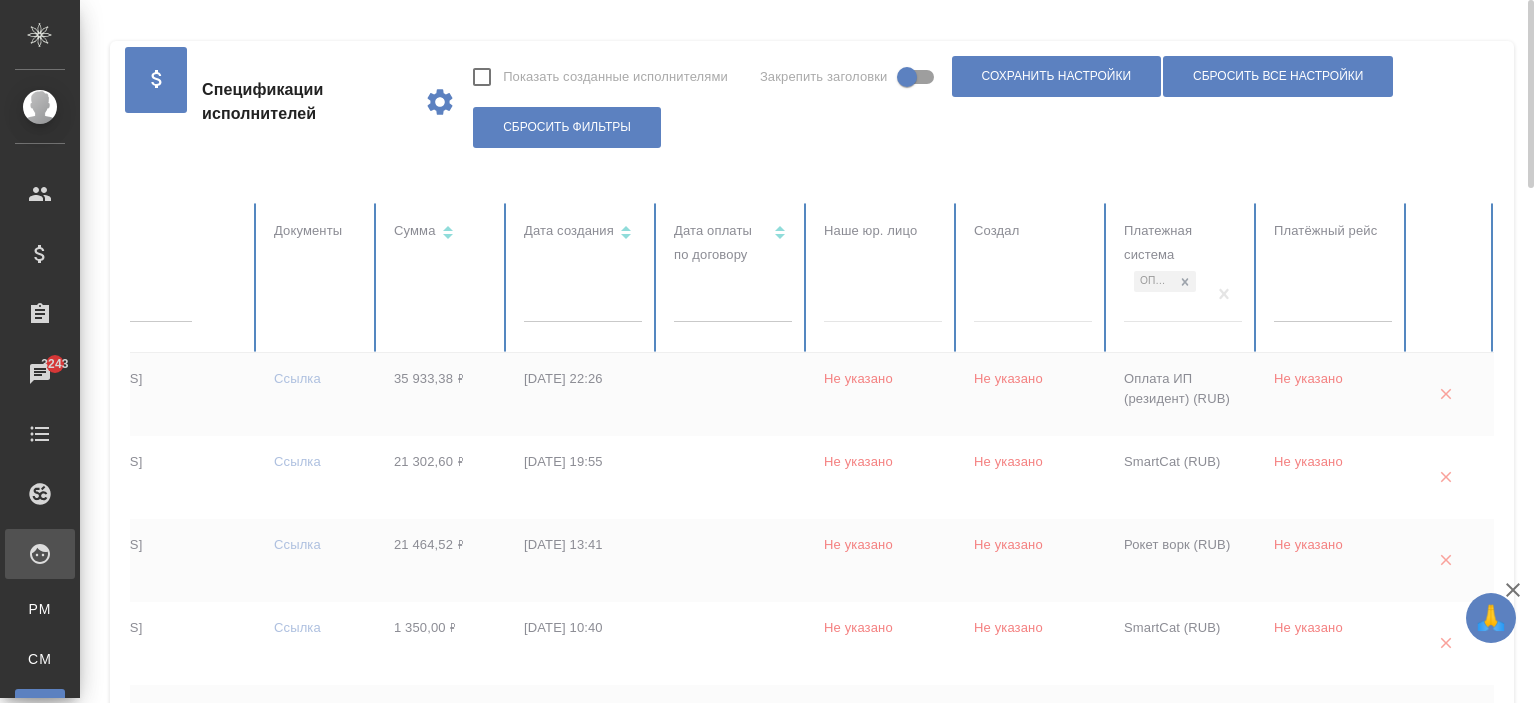 click at bounding box center [424, 1368] 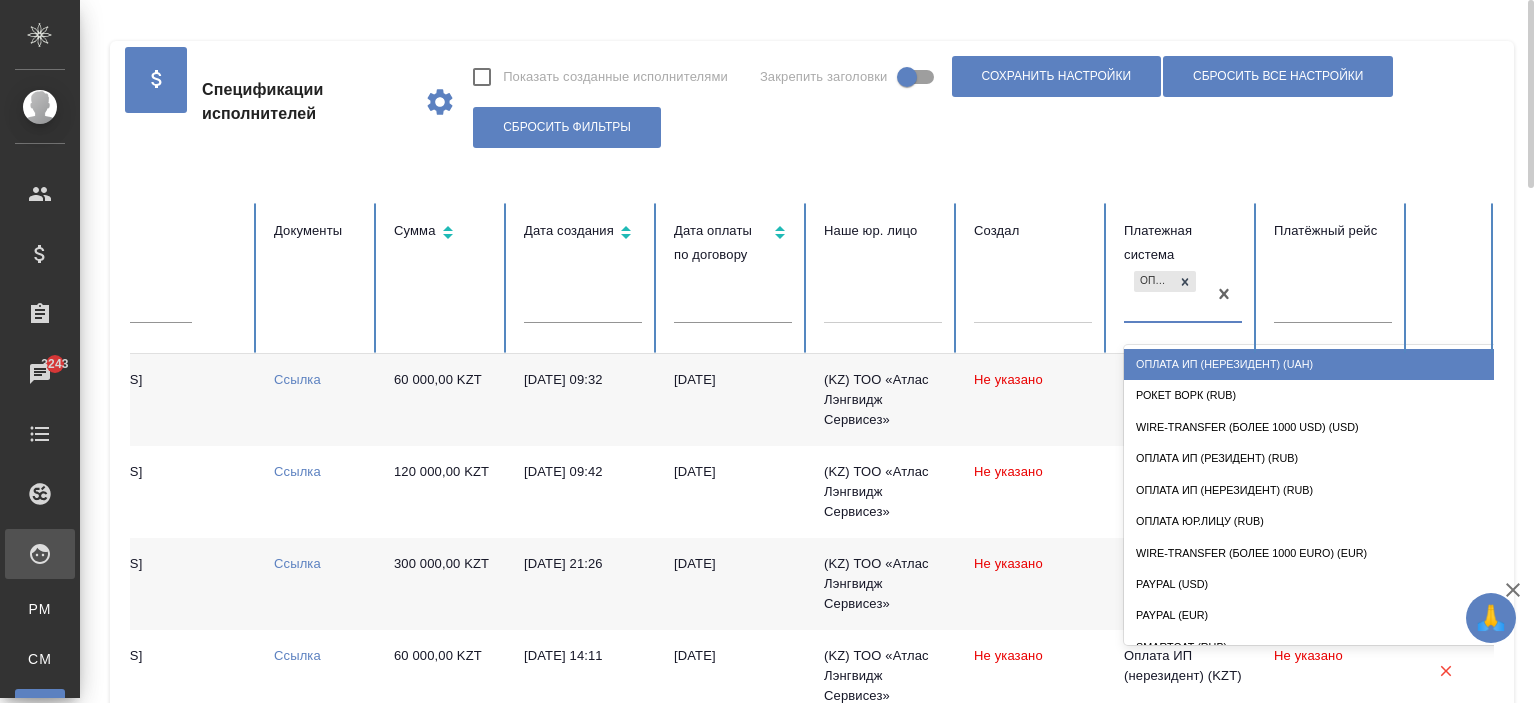 click on "Оплата ИП (нерезидент) (KZT)" at bounding box center (1165, 294) 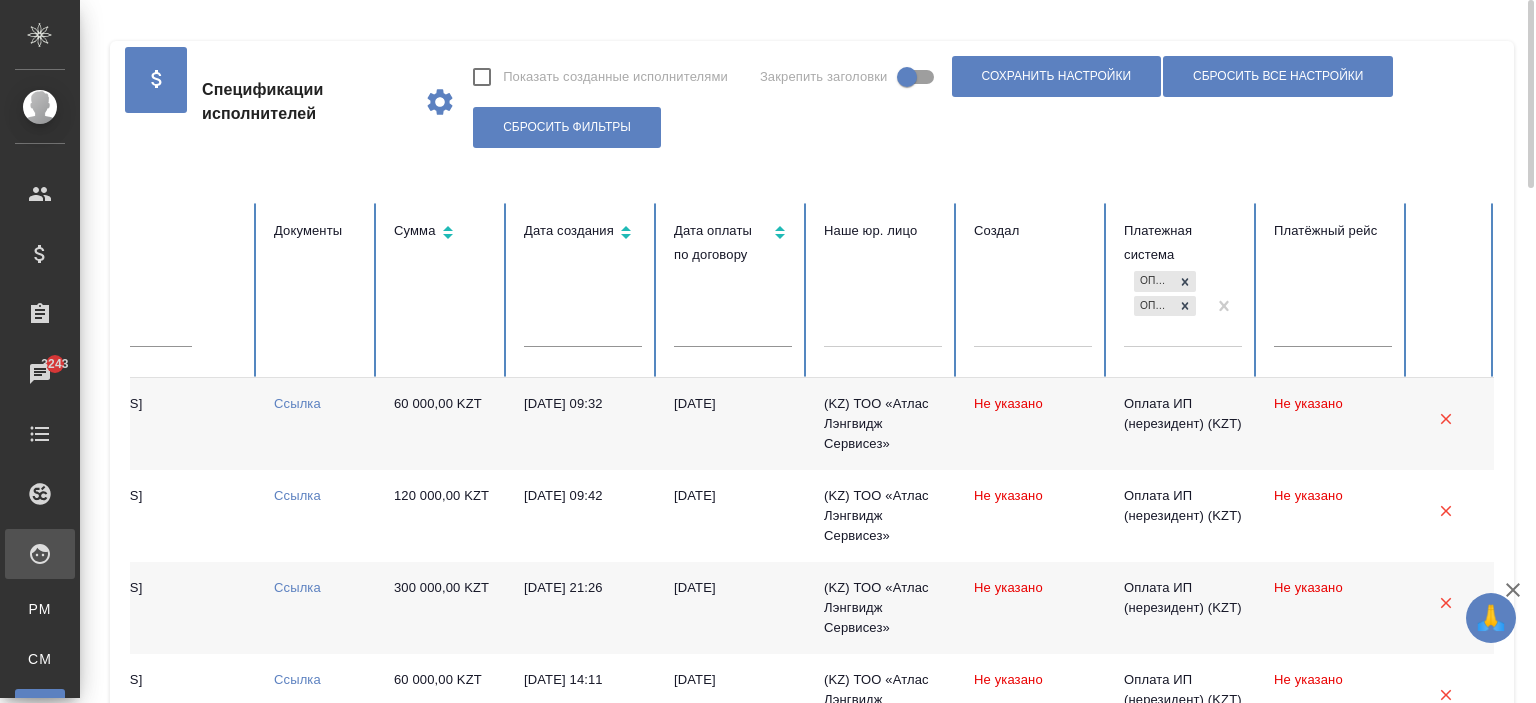 click on "Оплата ИП (нерезидент) (KZT) Оплата ИП (нерезидент) (UAH)" at bounding box center (1165, 306) 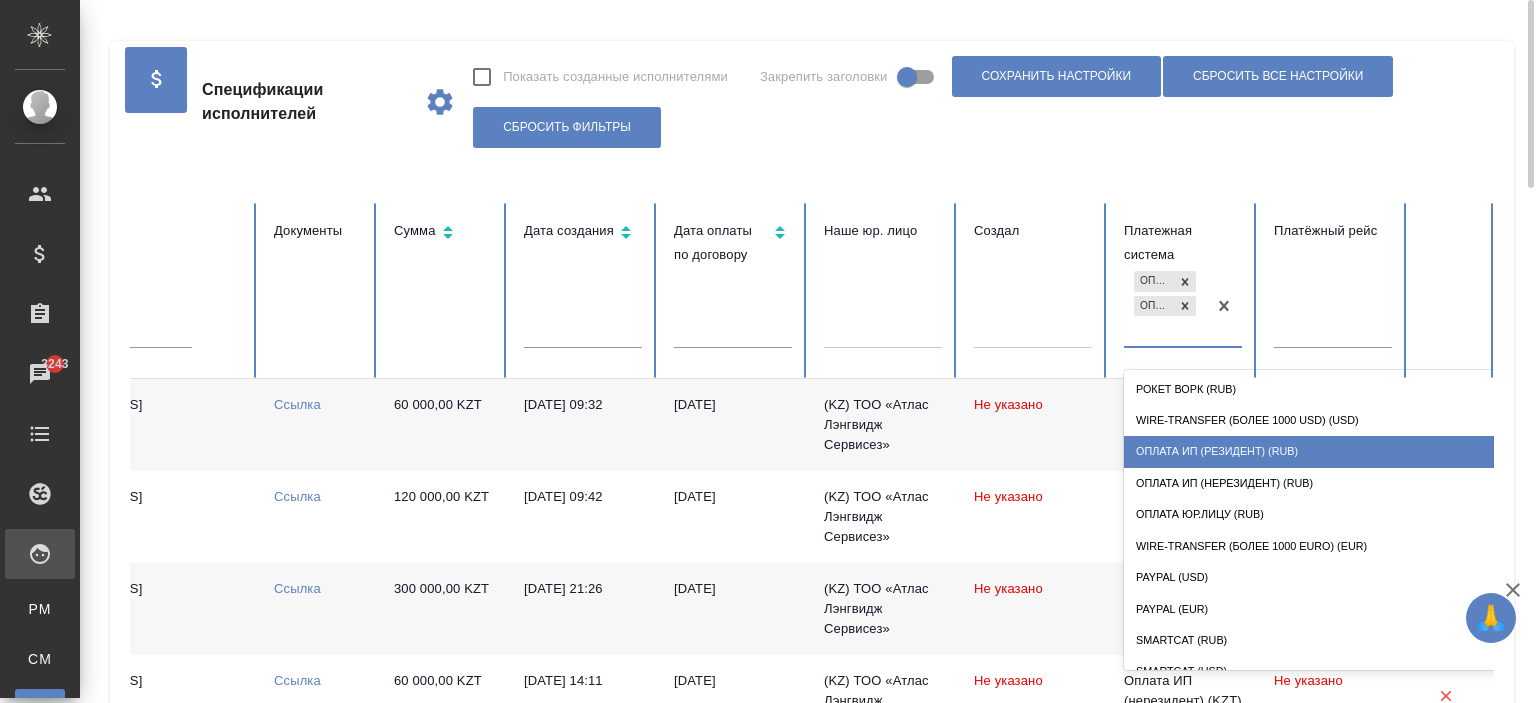 drag, startPoint x: 1181, startPoint y: 453, endPoint x: 1172, endPoint y: 460, distance: 11.401754 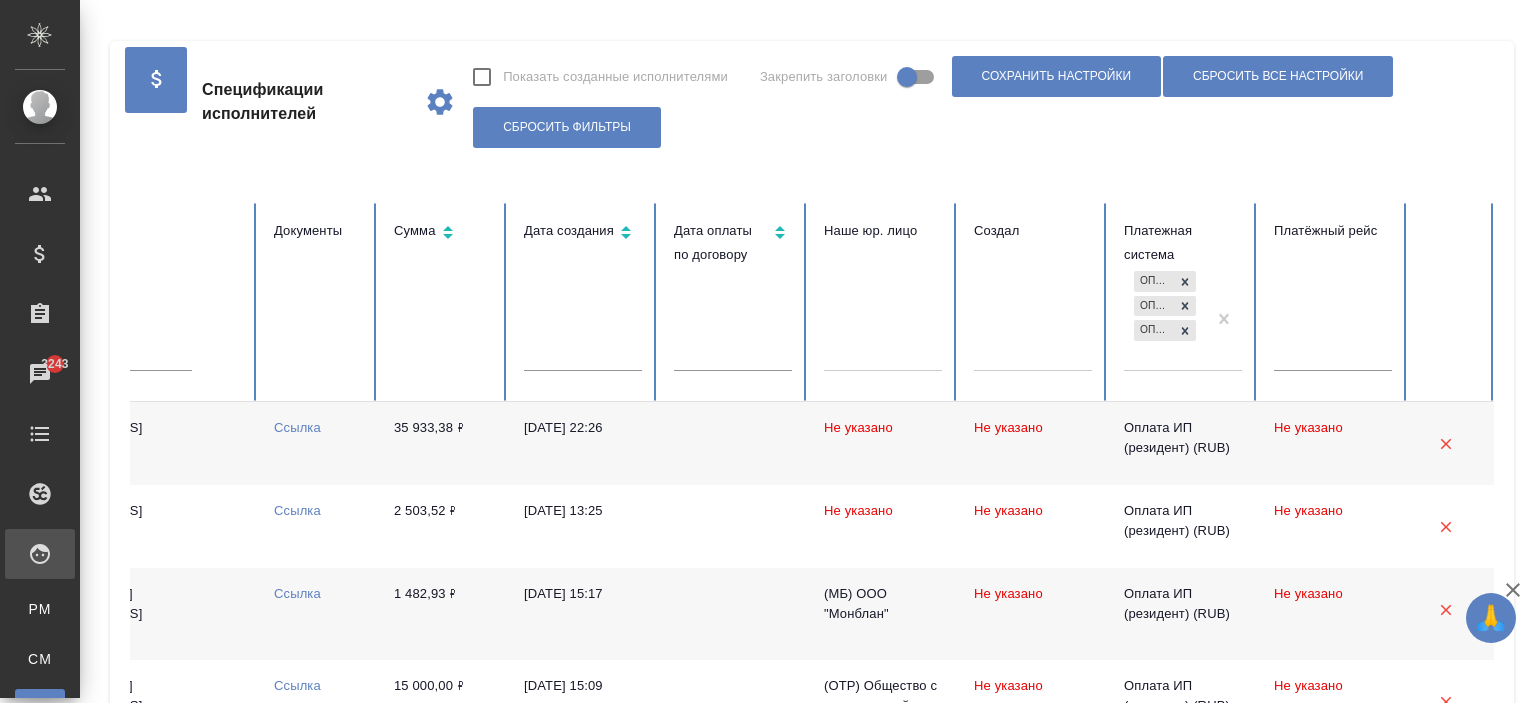 click on "Оплата ИП (нерезидент) (KZT) Оплата ИП (нерезидент) (UAH) Оплата ИП (резидент) (RUB)" at bounding box center (1165, 318) 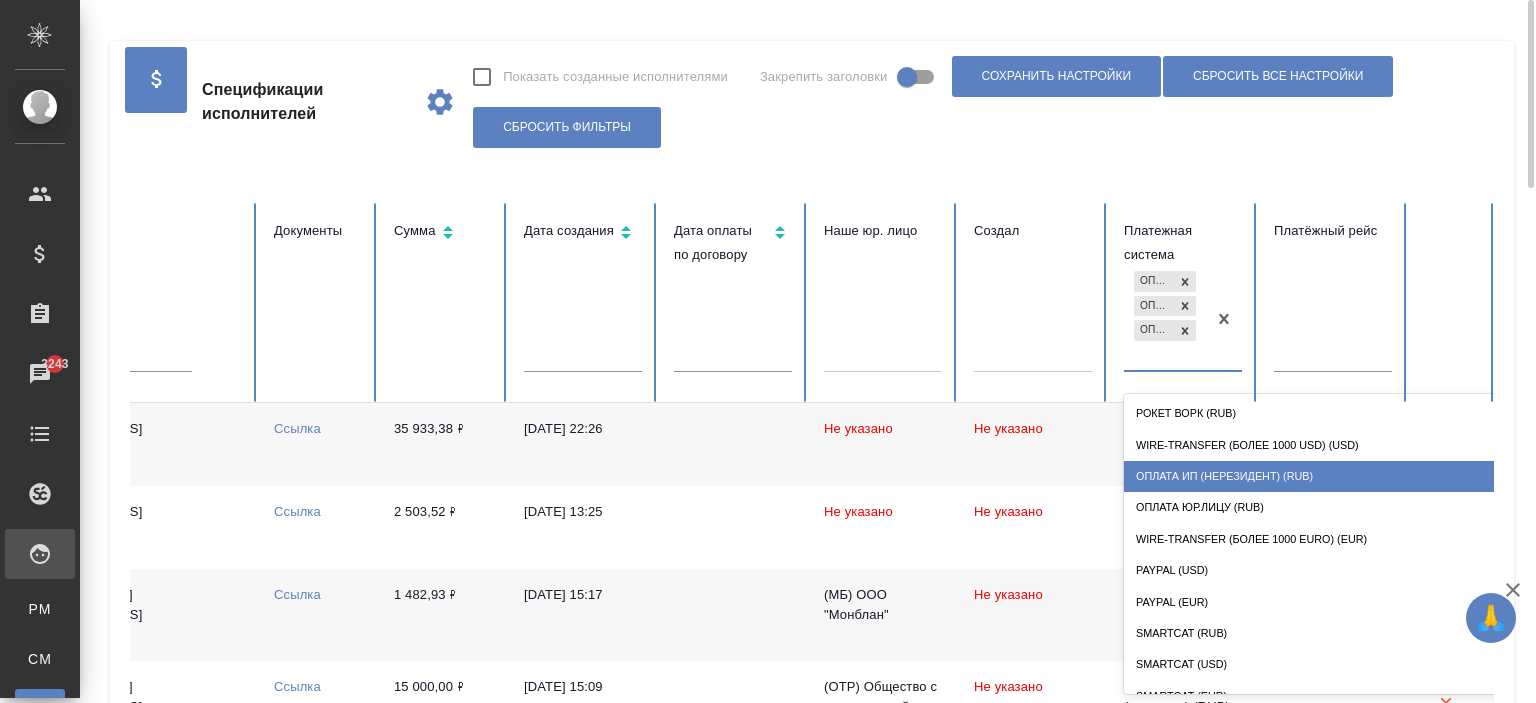 click on "Оплата ИП (нерезидент) (RUB)" at bounding box center (1324, 476) 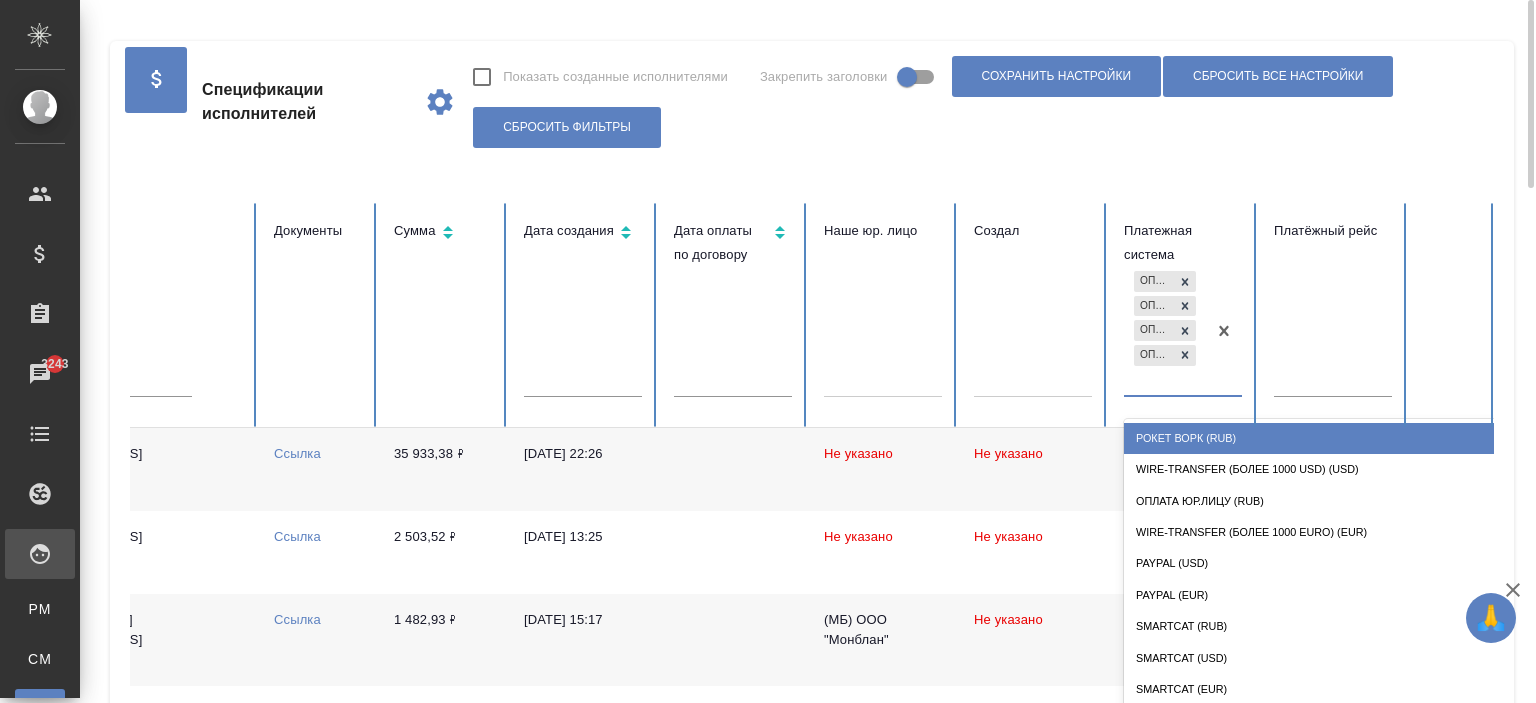 click on "Оплата ИП (нерезидент) (KZT) Оплата ИП (нерезидент) (UAH) Оплата ИП (резидент) (RUB) Оплата ИП (нерезидент) (RUB)" at bounding box center [1165, 330] 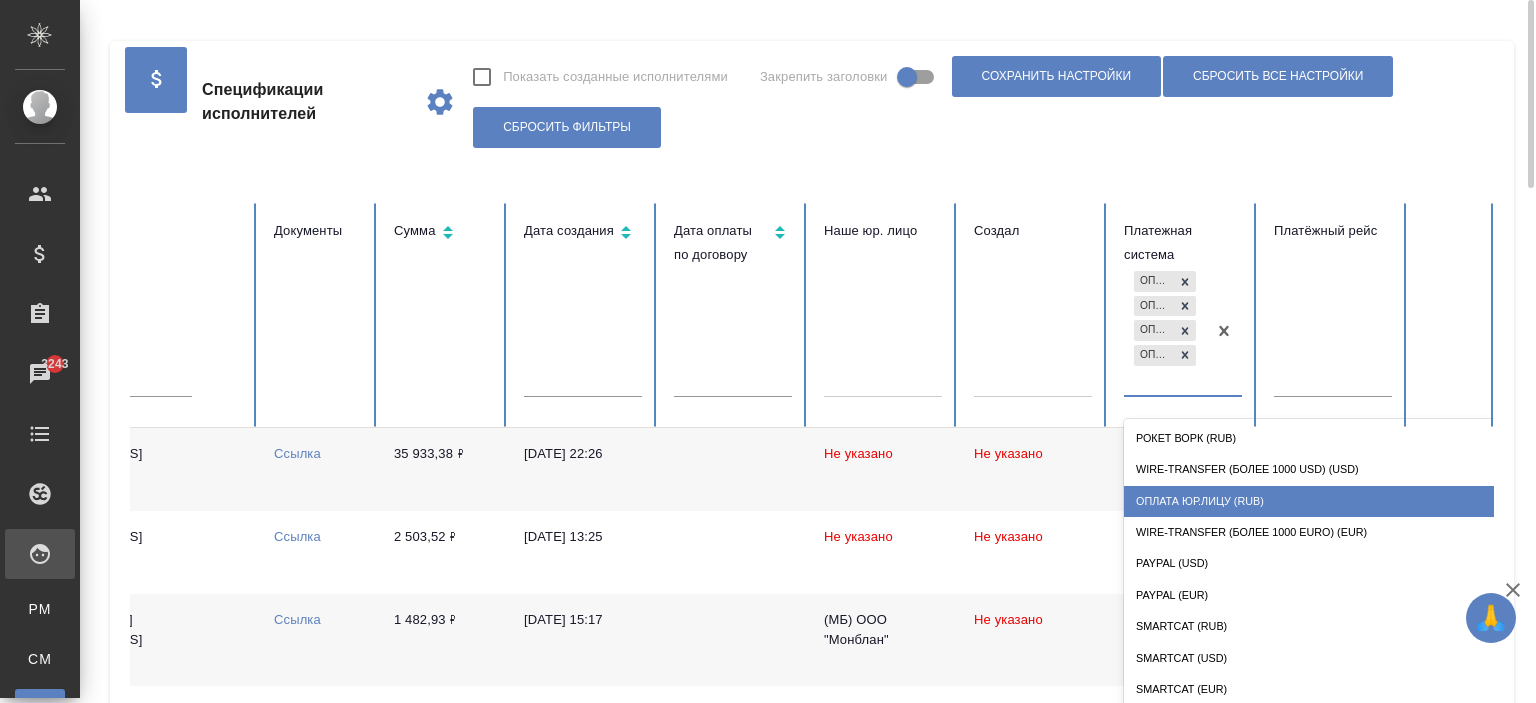 click on "Оплата Юр.лицу (RUB)" at bounding box center [1324, 501] 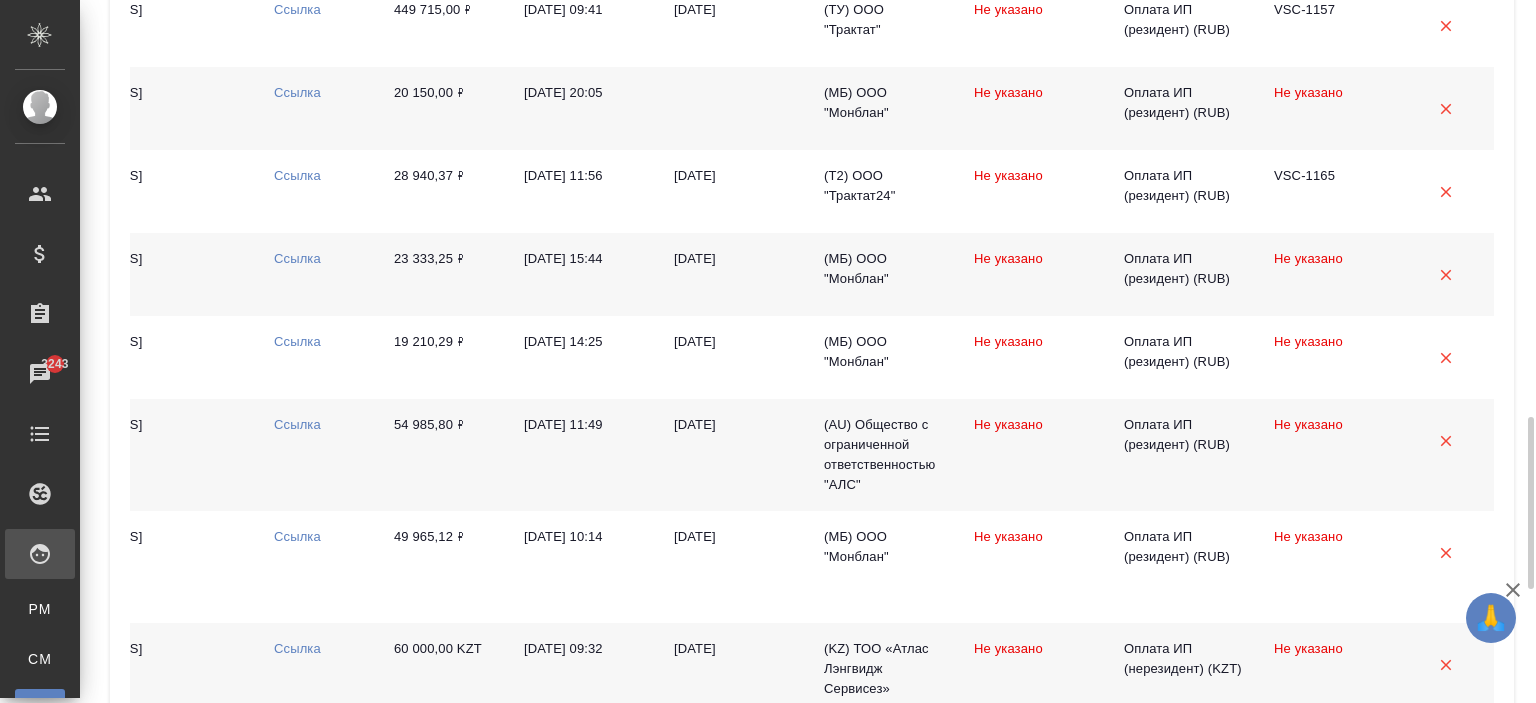 scroll, scrollTop: 2163, scrollLeft: 0, axis: vertical 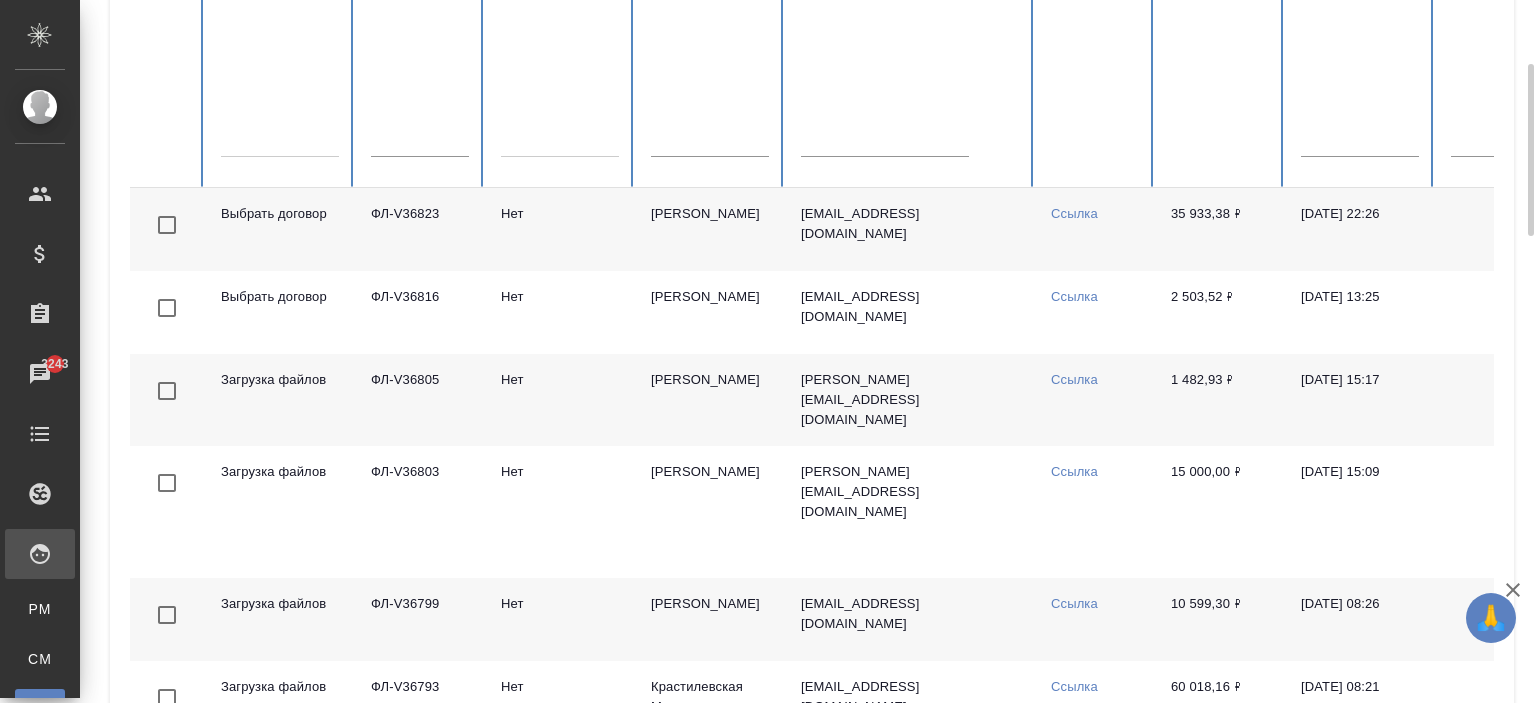 click at bounding box center (280, 137) 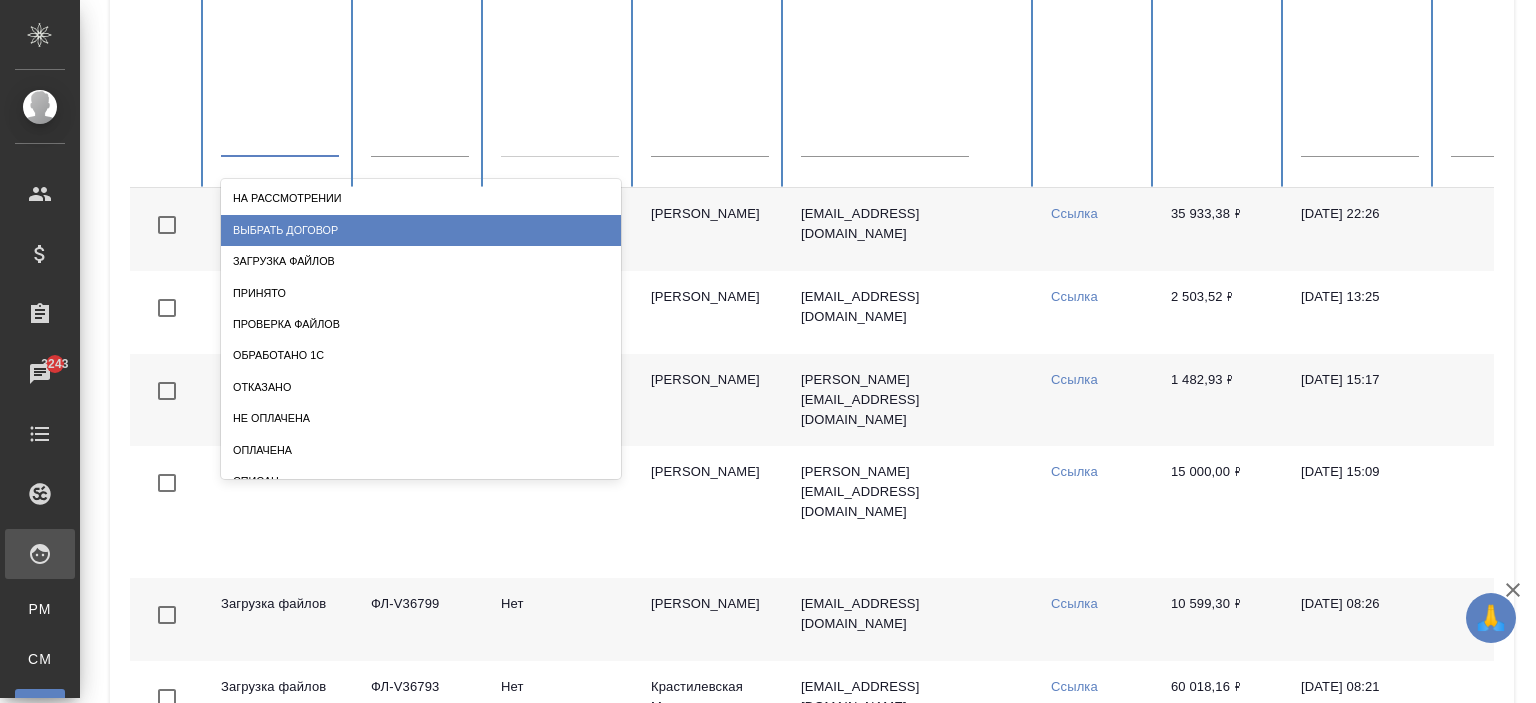 click on "Выбрать договор" at bounding box center [421, 230] 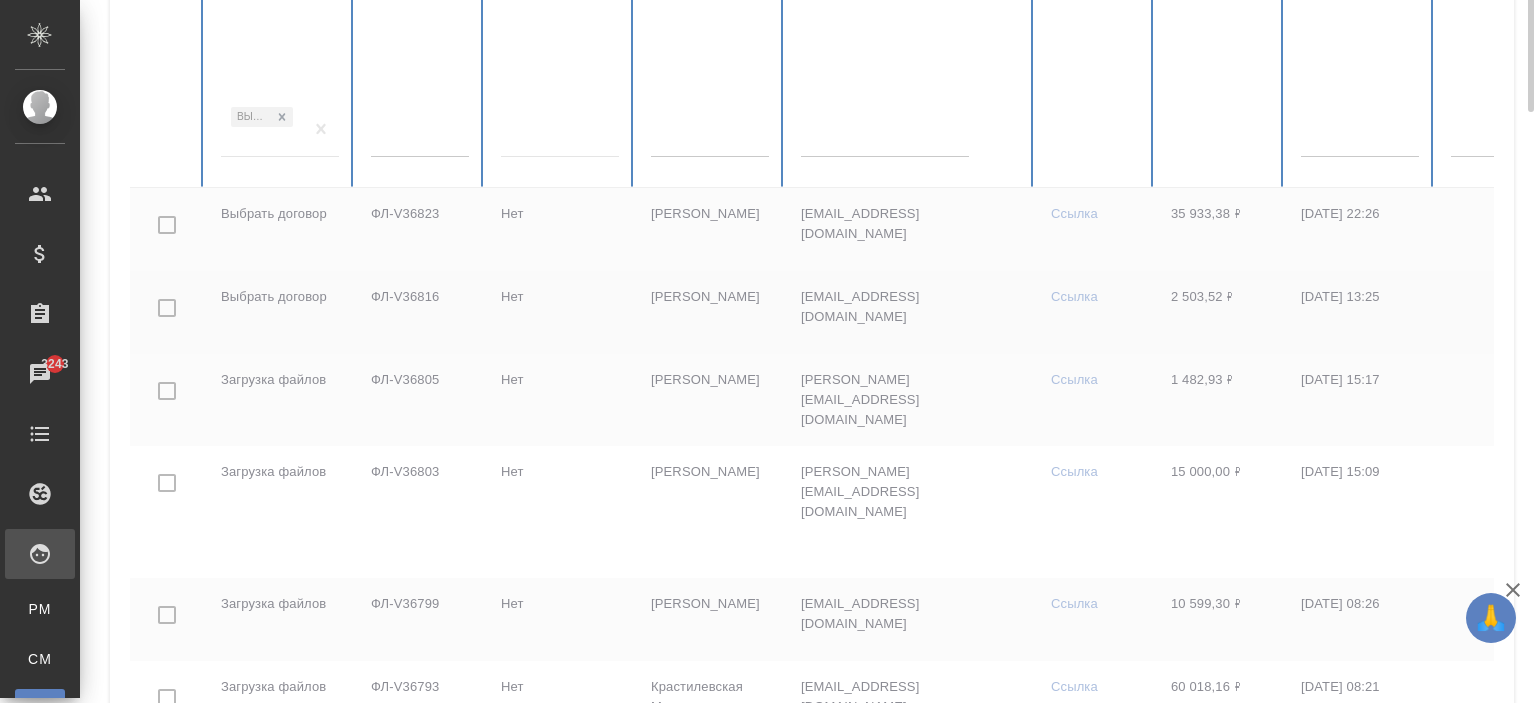 scroll, scrollTop: 63, scrollLeft: 0, axis: vertical 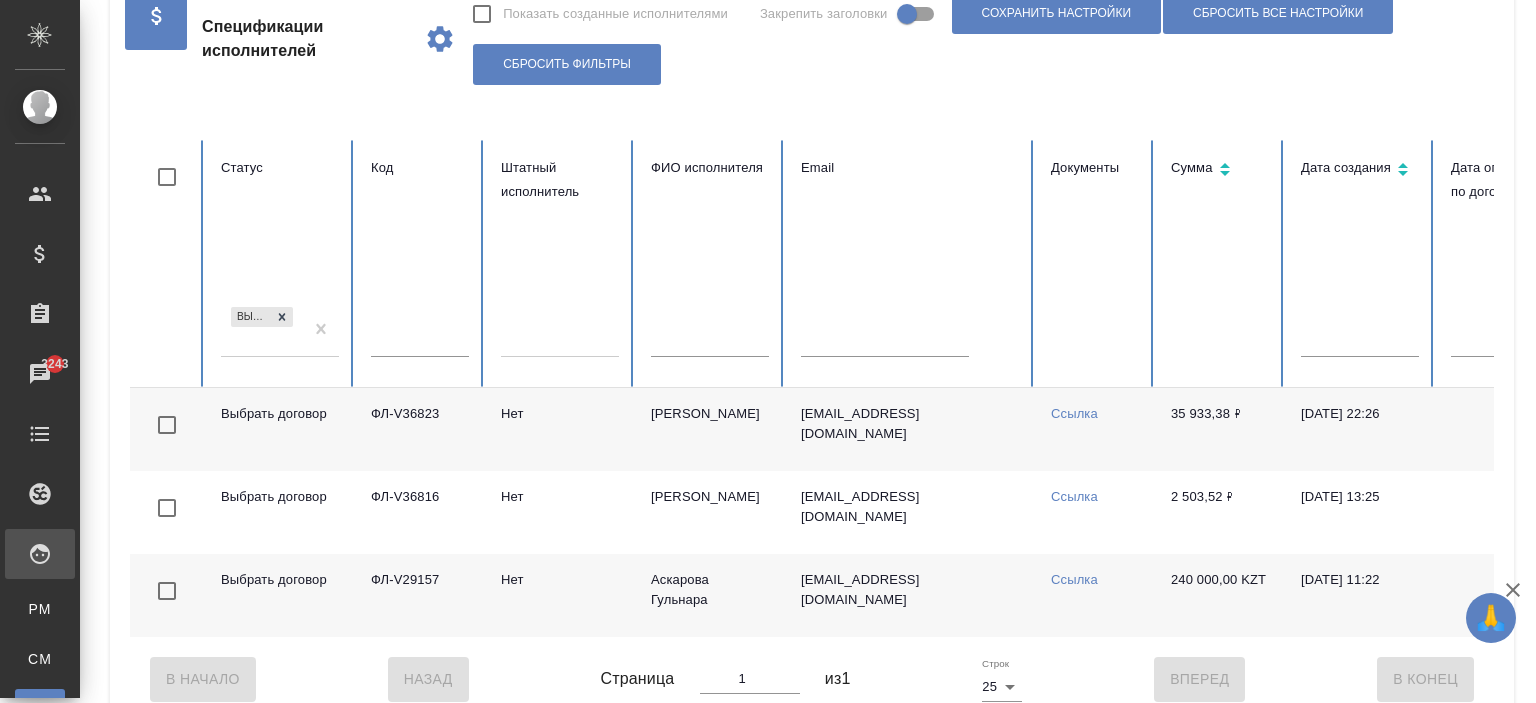 click on "Выбрать договор" at bounding box center [262, 330] 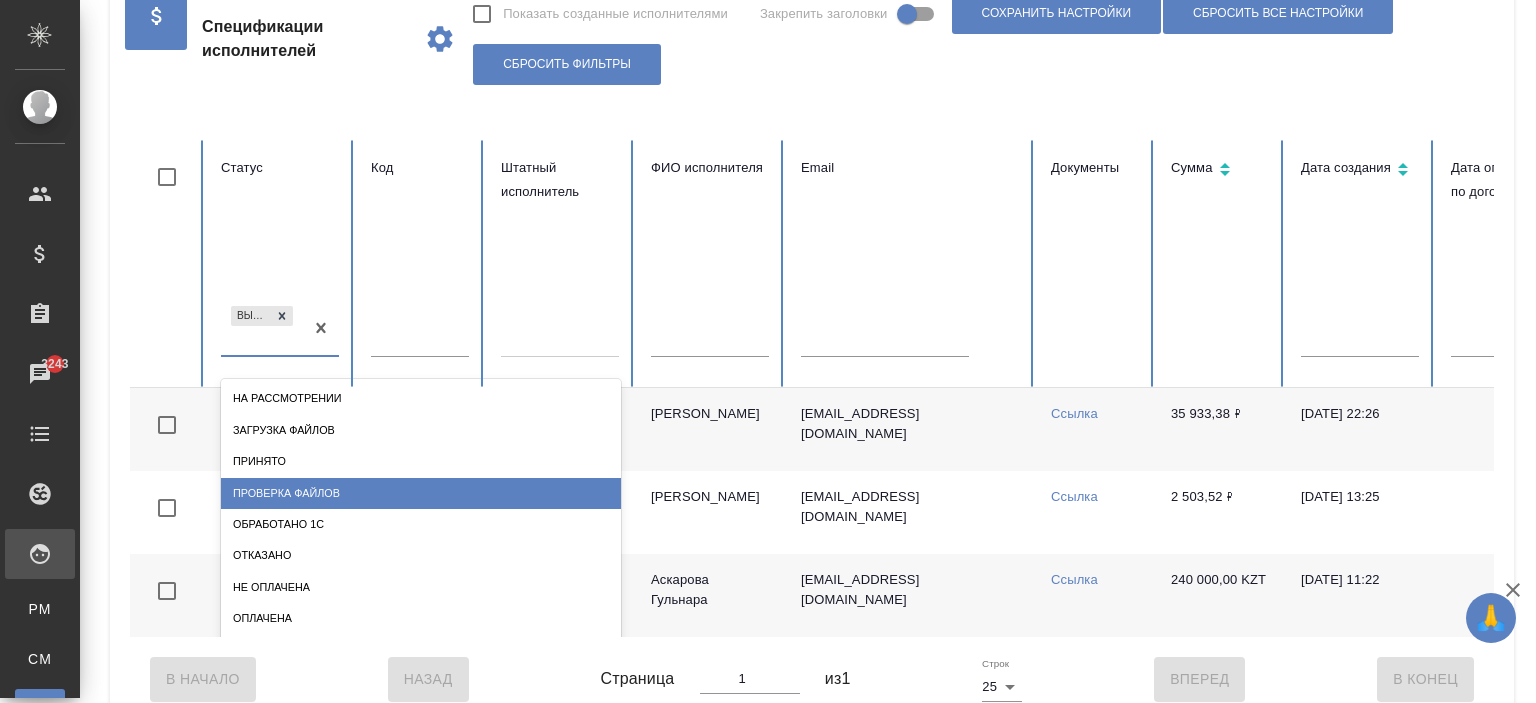 click on "Проверка файлов" at bounding box center (421, 493) 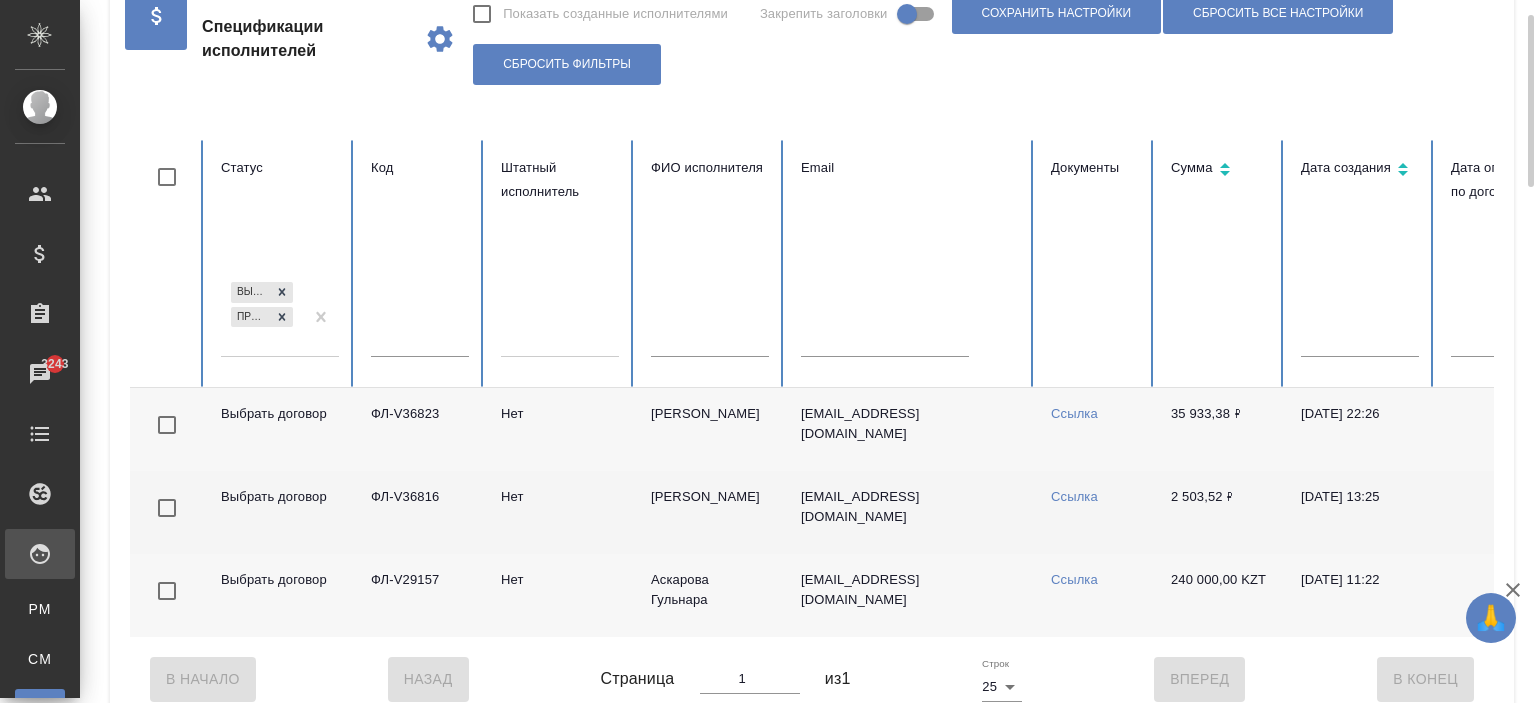 click on "Здрелюк Дарья" at bounding box center [710, 512] 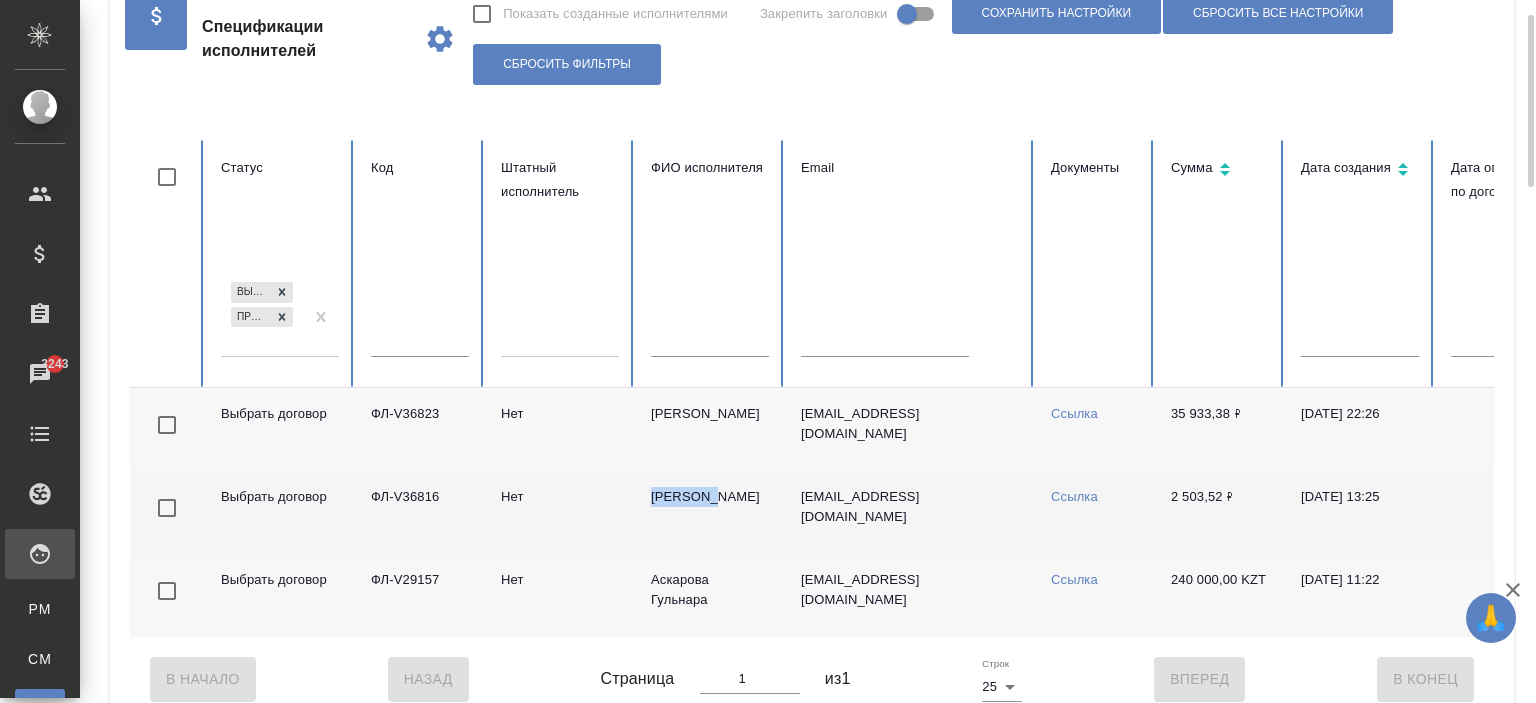 click on "Здрелюк Дарья" at bounding box center [710, 512] 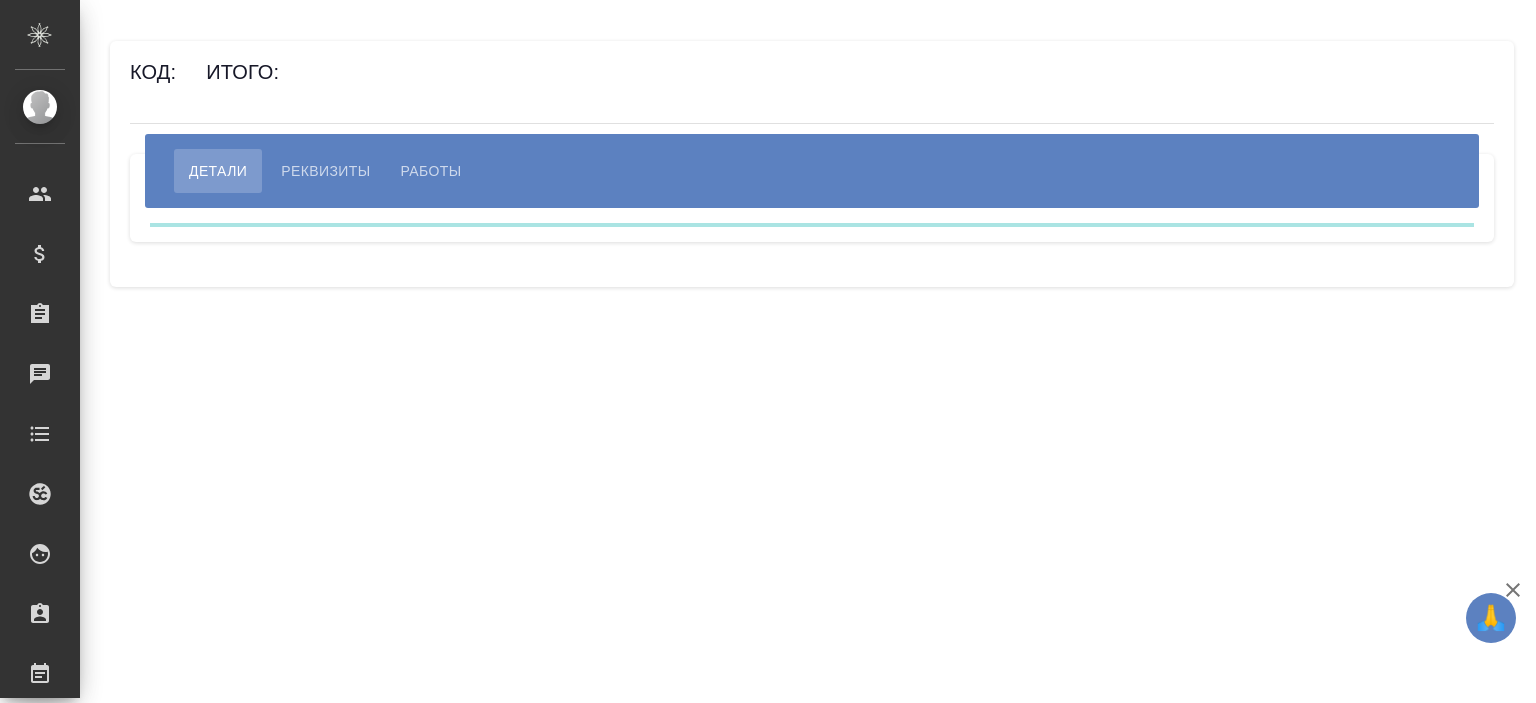 scroll, scrollTop: 0, scrollLeft: 0, axis: both 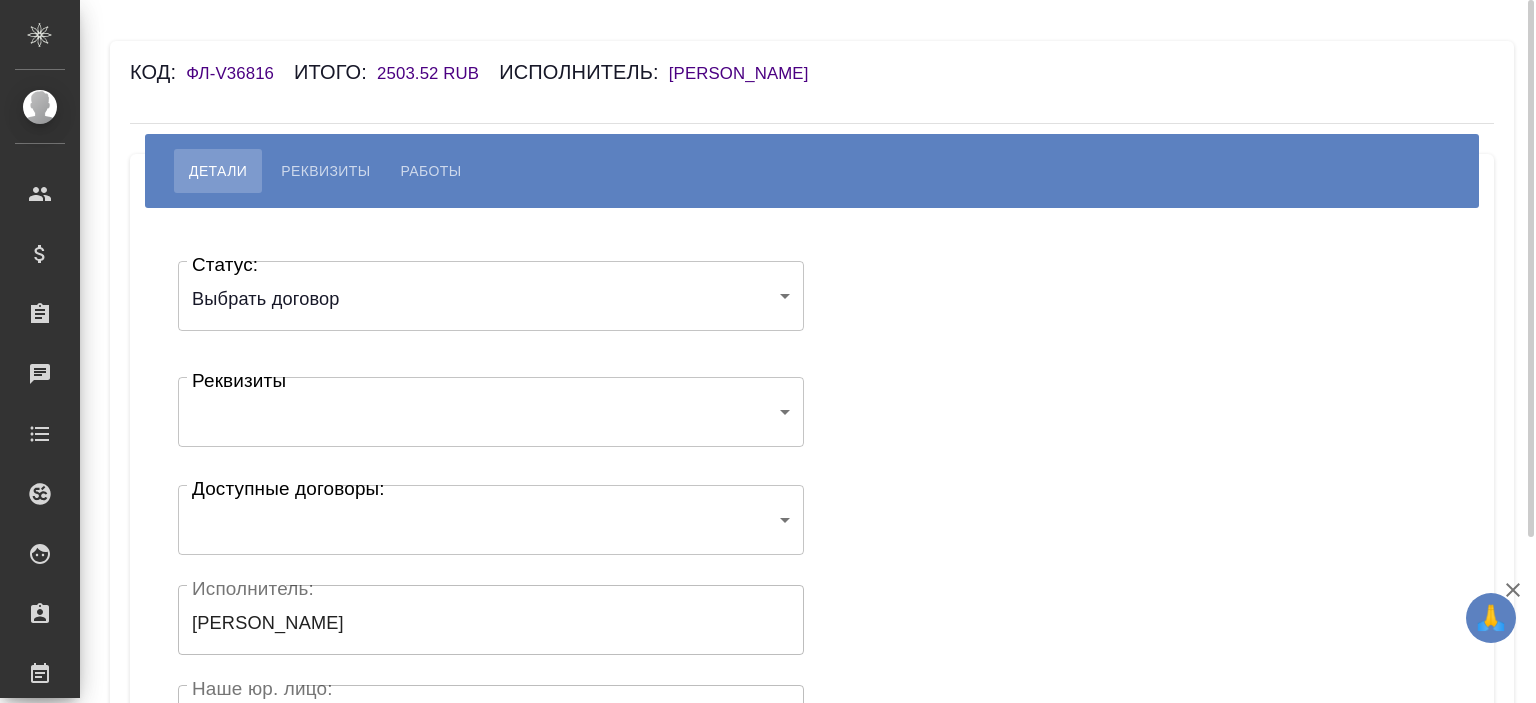 click on "🙏 .cls-1
fill:#fff;
AWATERA Ishkova Yuliya Клиенты Спецификации Заказы Чаты Todo Проекты SC Исполнители Кандидаты Работы Входящие заявки Заявки на доставку Рекламации Проекты процессинга Конференции Выйти Код: ФЛ-V36816 Итого: 2503.52 RUB Исполнитель: Здрелюк Дарья Детали Реквизиты Работы Статус: Выбрать договор chooseContract Статус: Реквизиты ​ 6884ad014b9aa3a6f1049793 Реквизиты Доступные договоры: ​ Доступные договоры: Исполнитель: Здрелюк Дарья Исполнитель: Наше юр. лицо: (ФЛ) Наше юр. лицо: Создал: Создал: Скрыть от исполнителя выплату Сохранить .cls-1
fill:#fff;
AWATERA Чаты x" at bounding box center [768, 351] 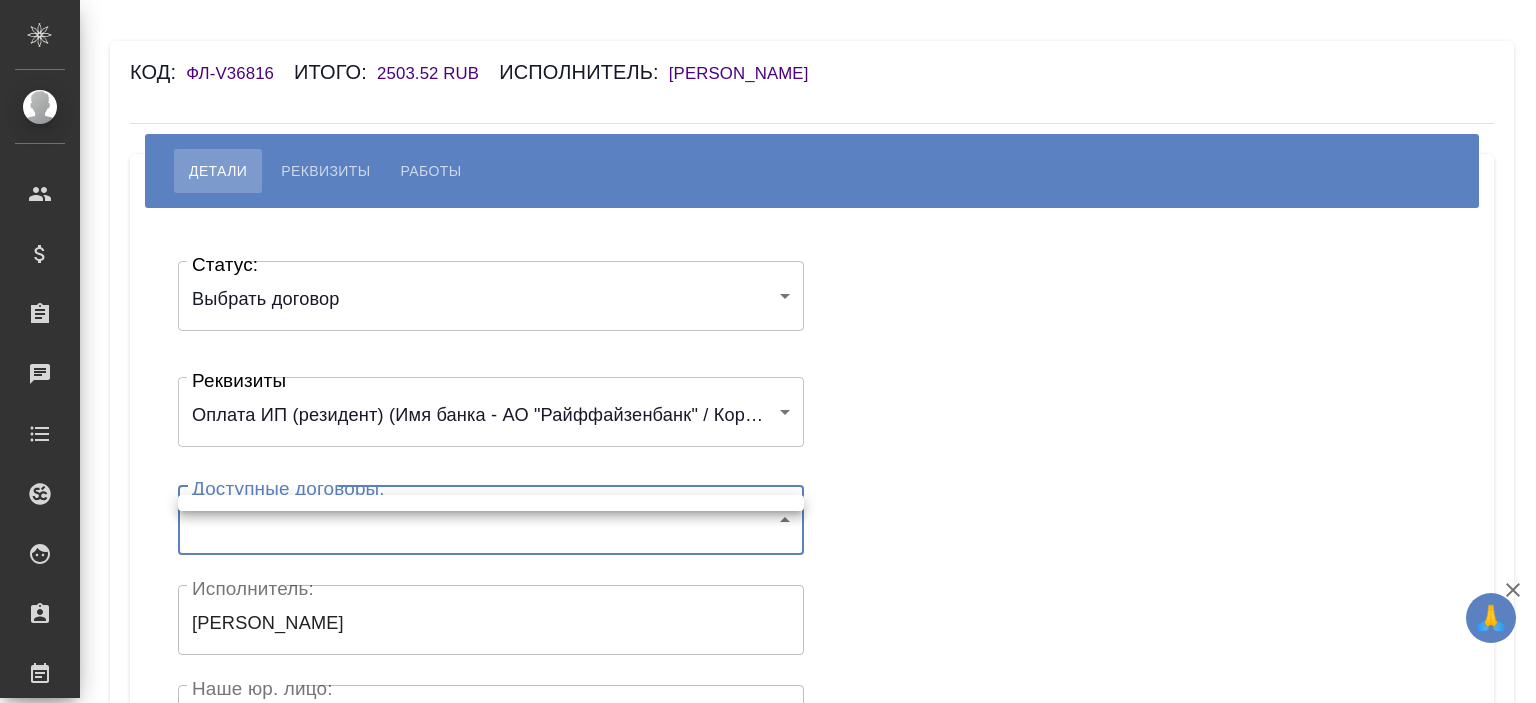click at bounding box center (768, 351) 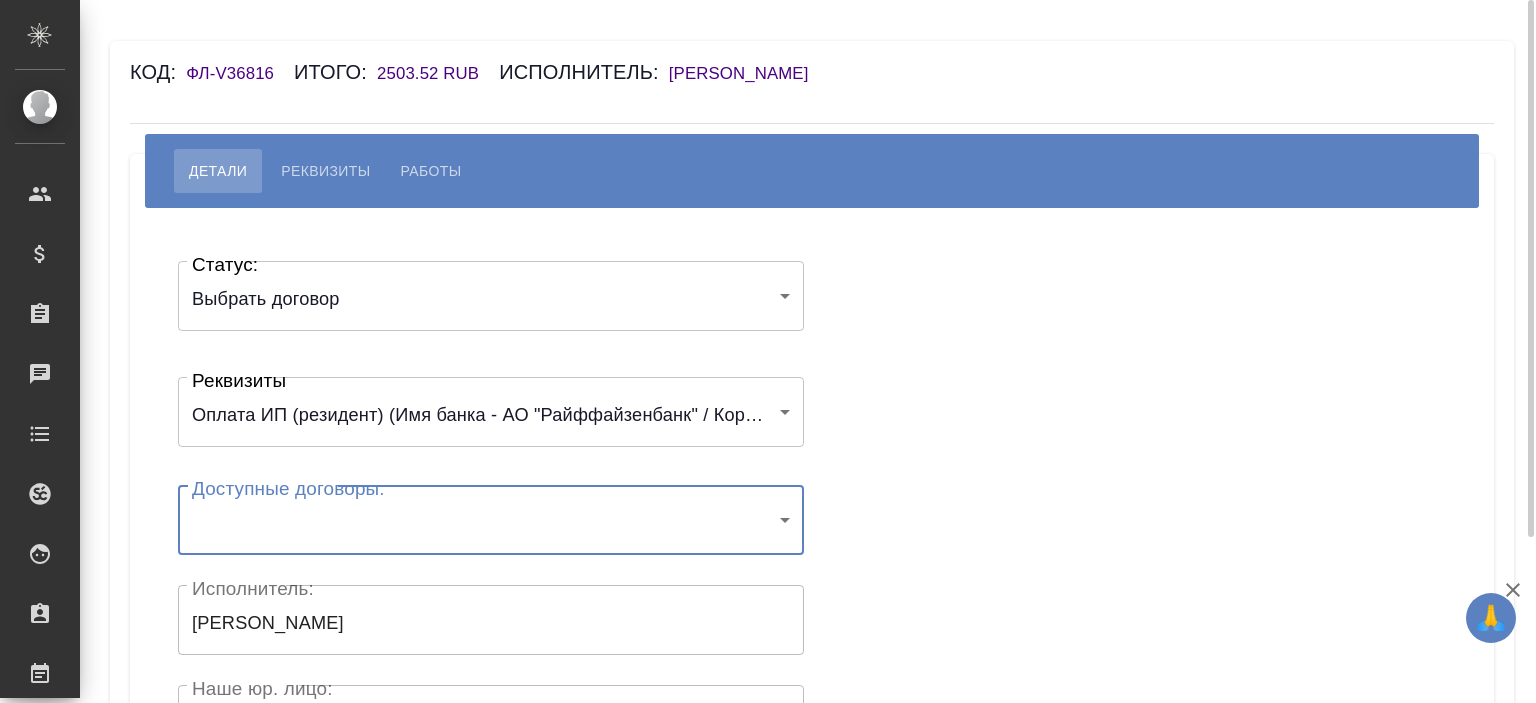 click on "[PERSON_NAME]" at bounding box center (749, 73) 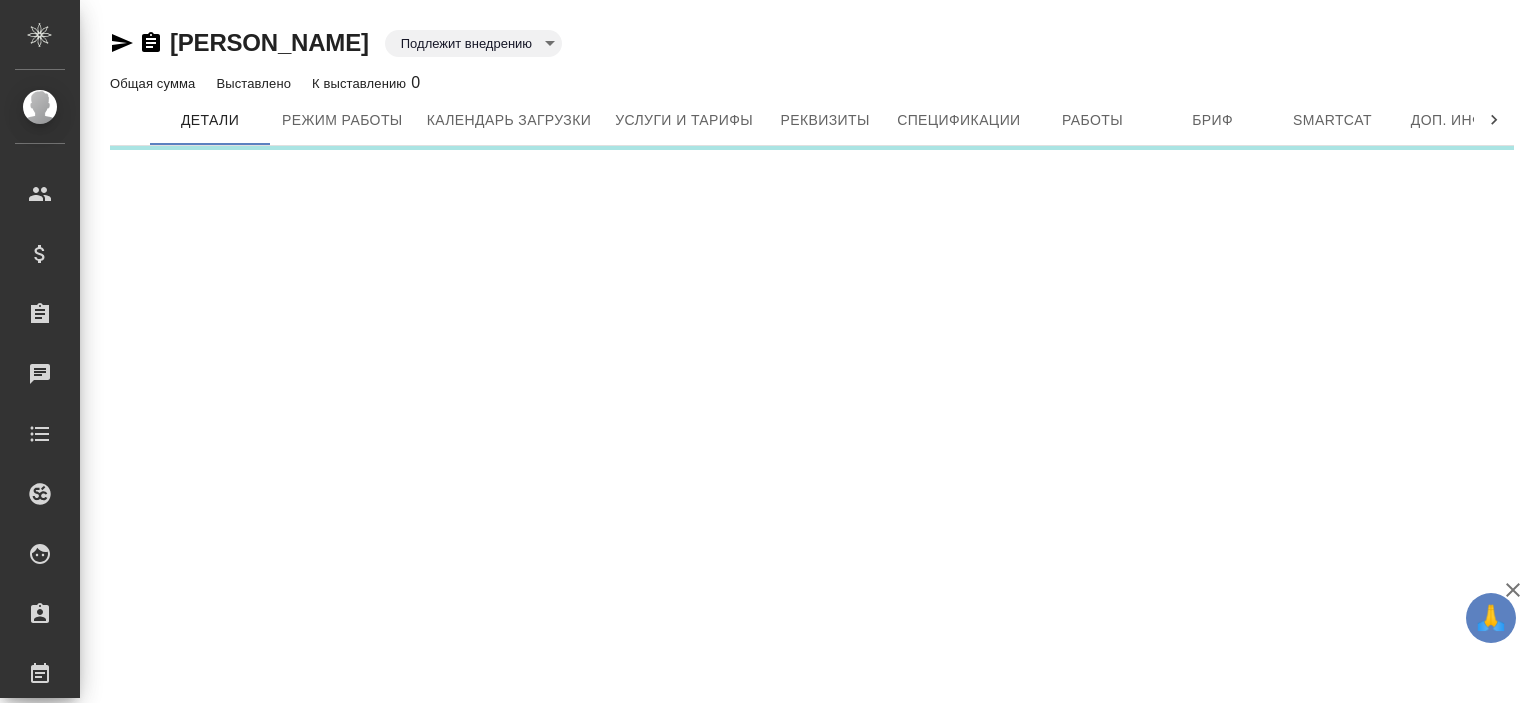 scroll, scrollTop: 0, scrollLeft: 0, axis: both 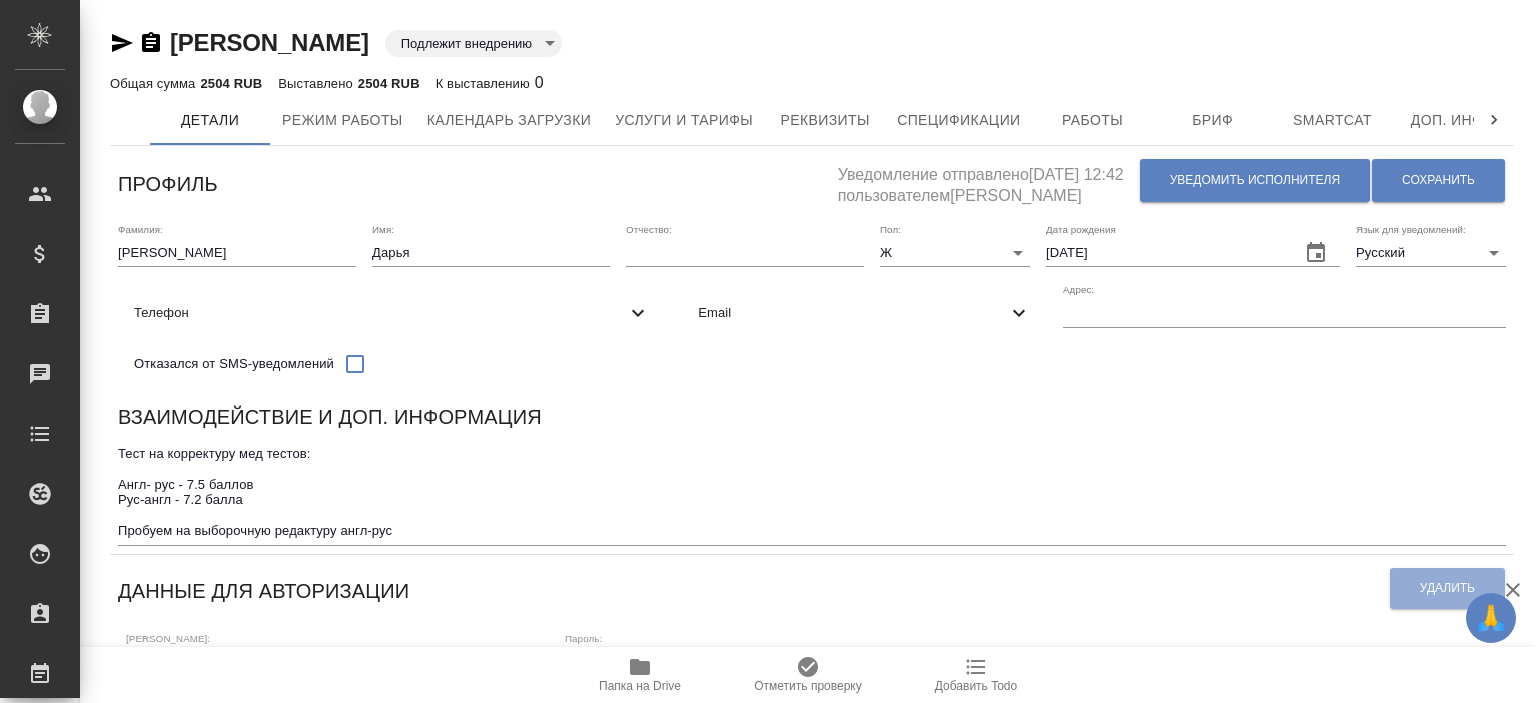 click 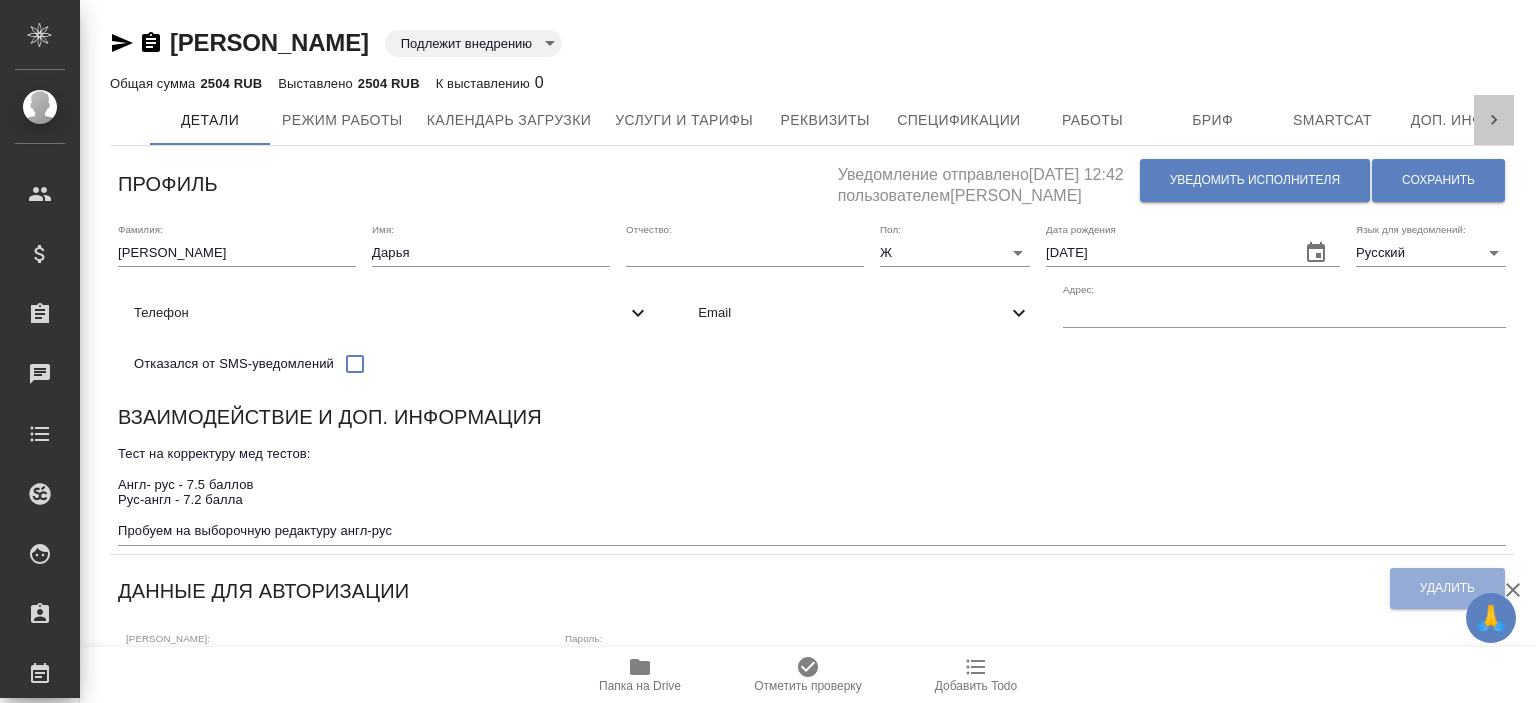 scroll, scrollTop: 0, scrollLeft: 278, axis: horizontal 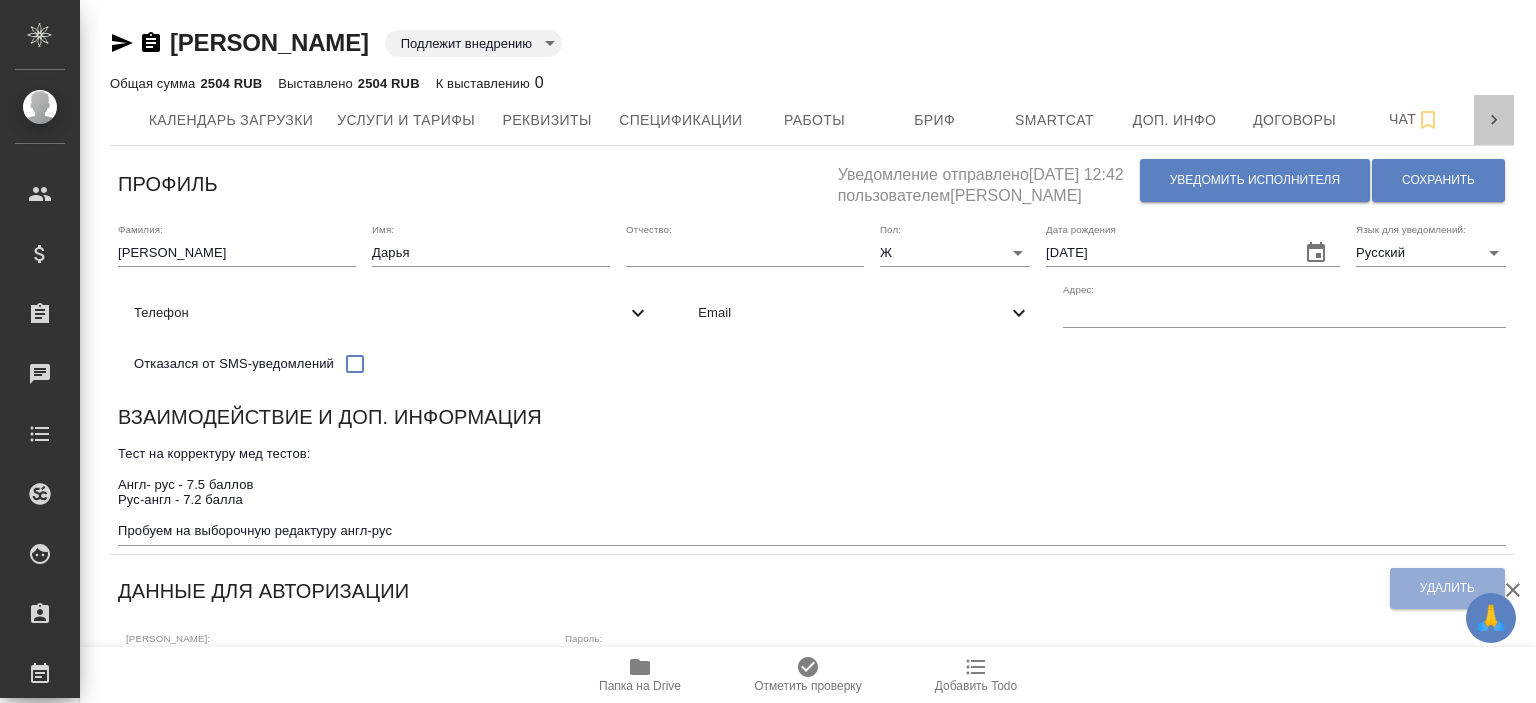click 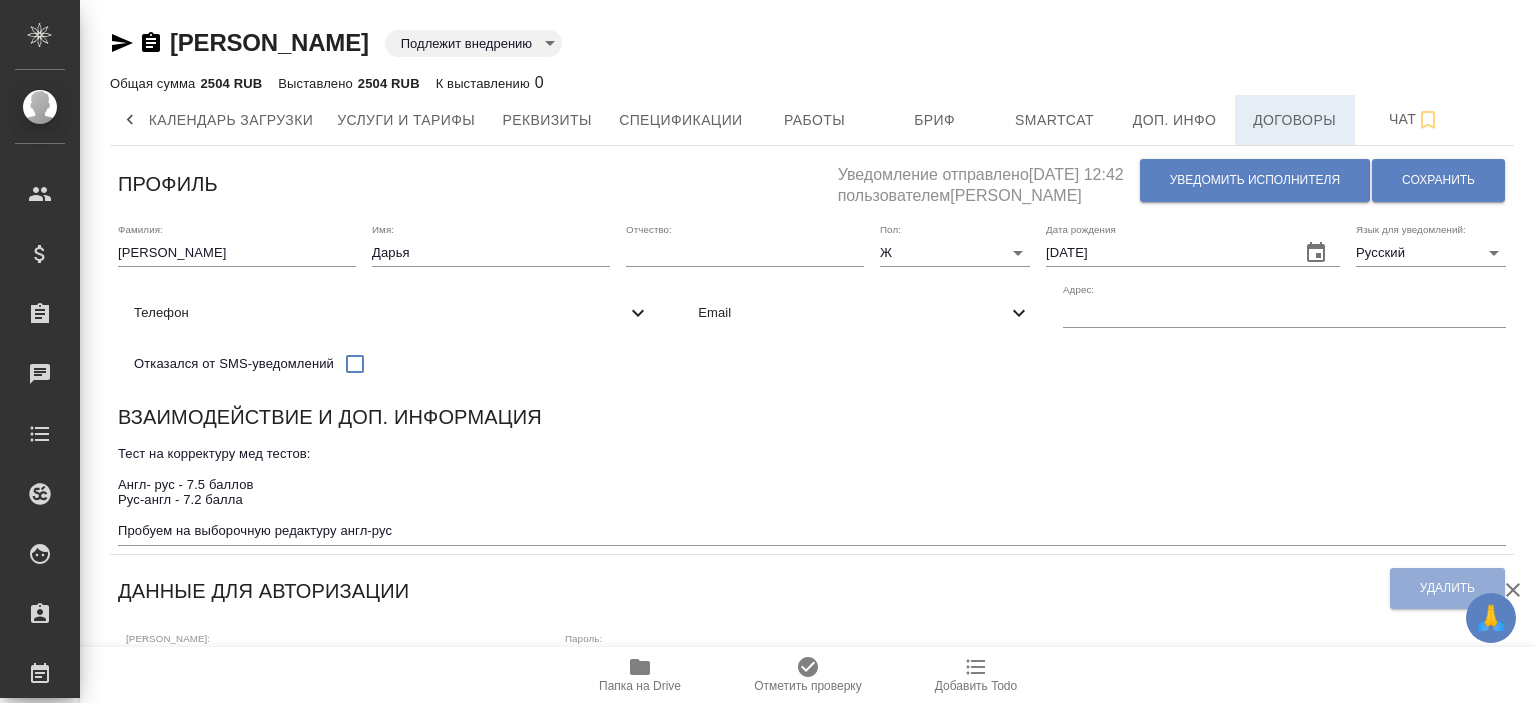 click on "Договоры" at bounding box center (1295, 120) 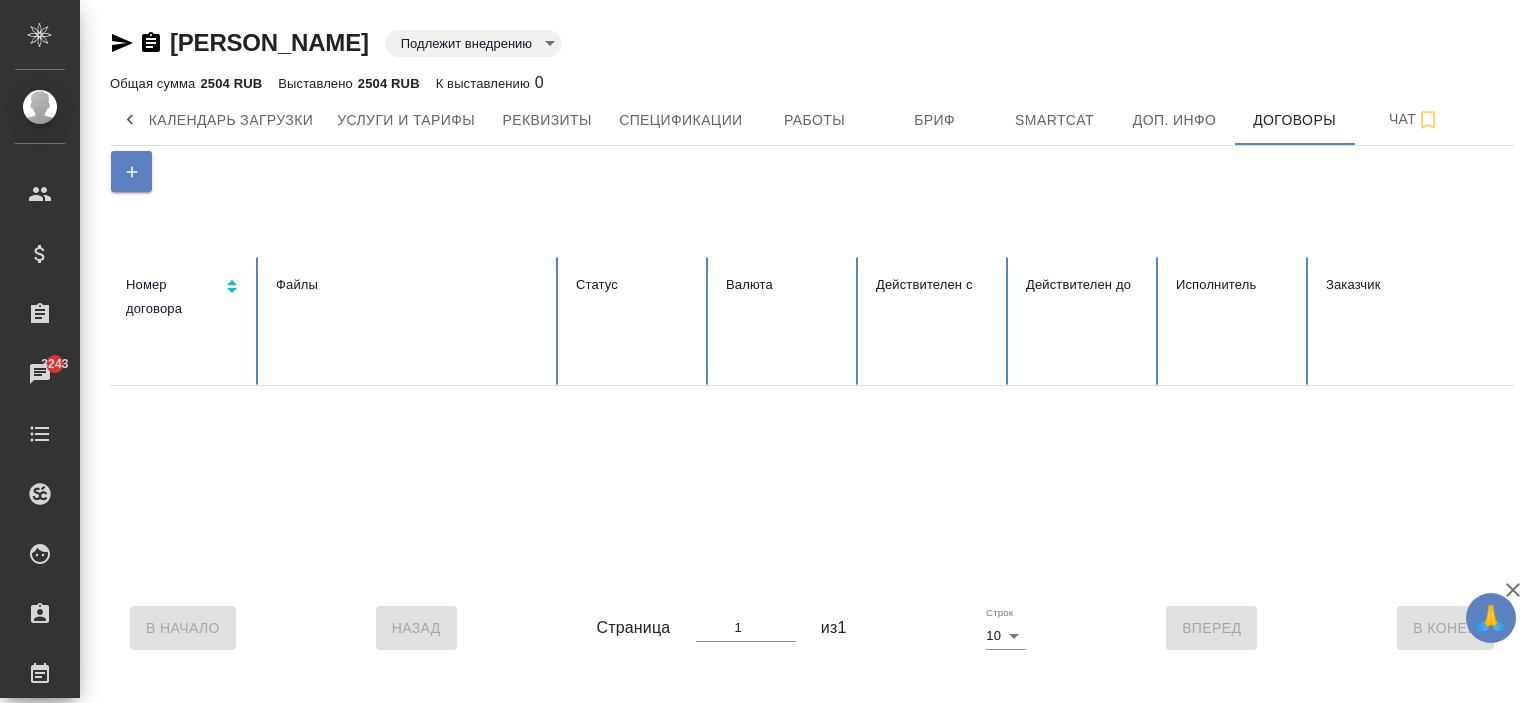 click 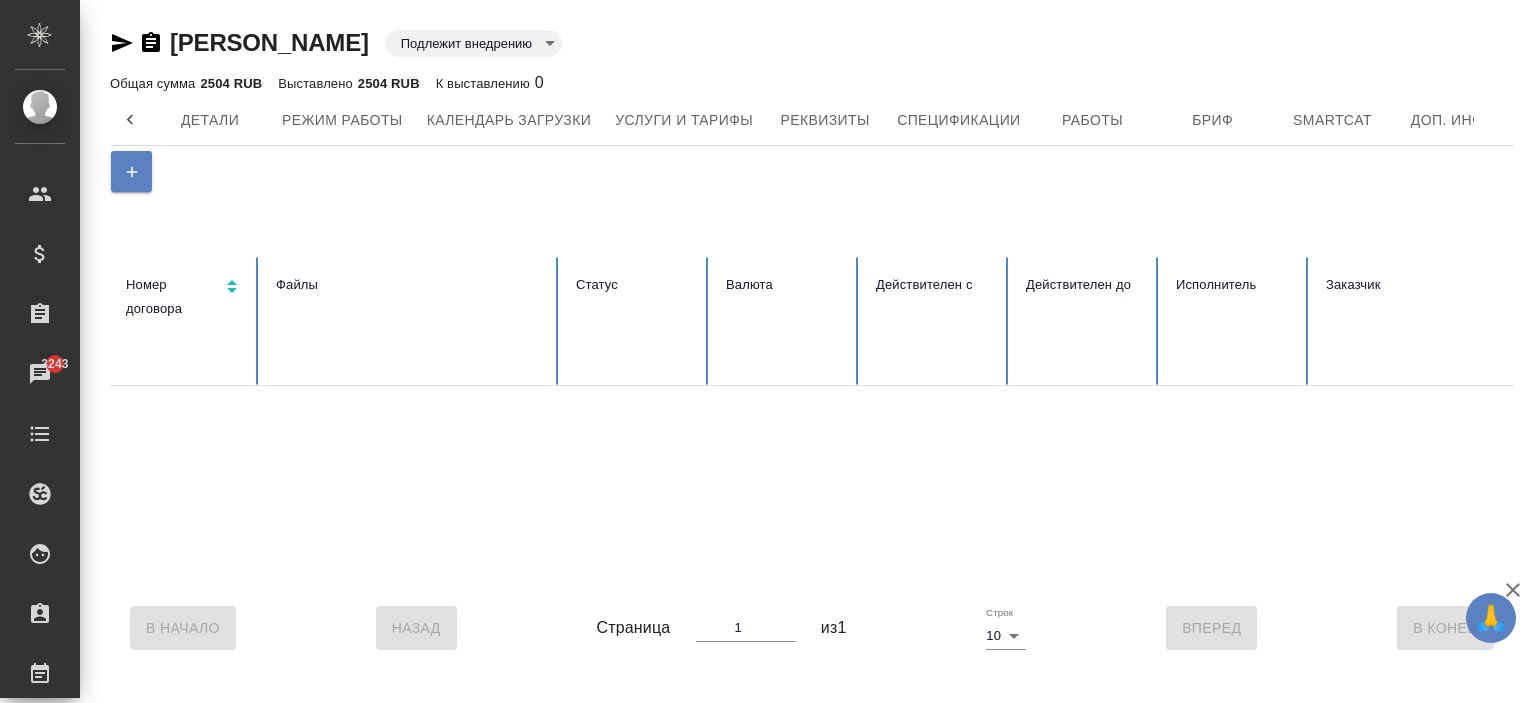 click 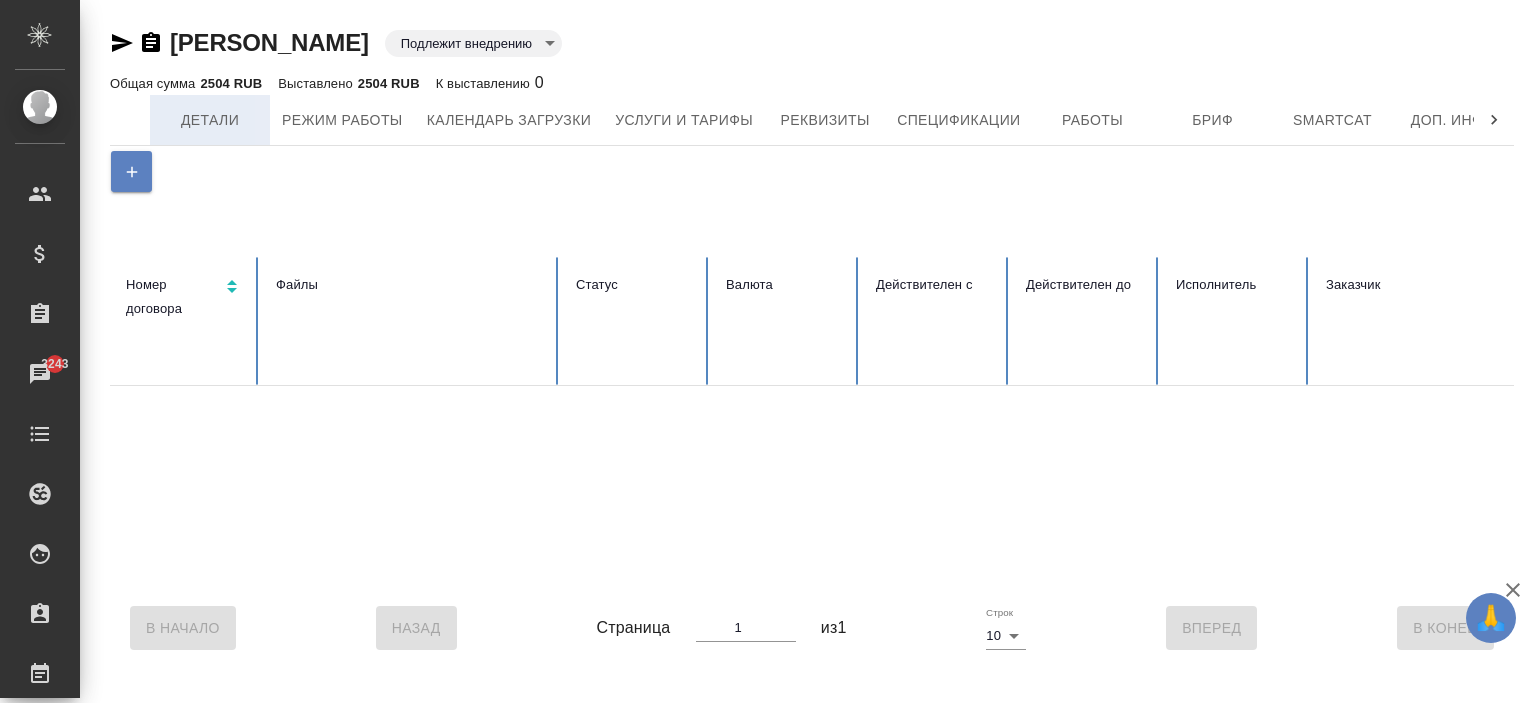 click on "Детали" at bounding box center (210, 120) 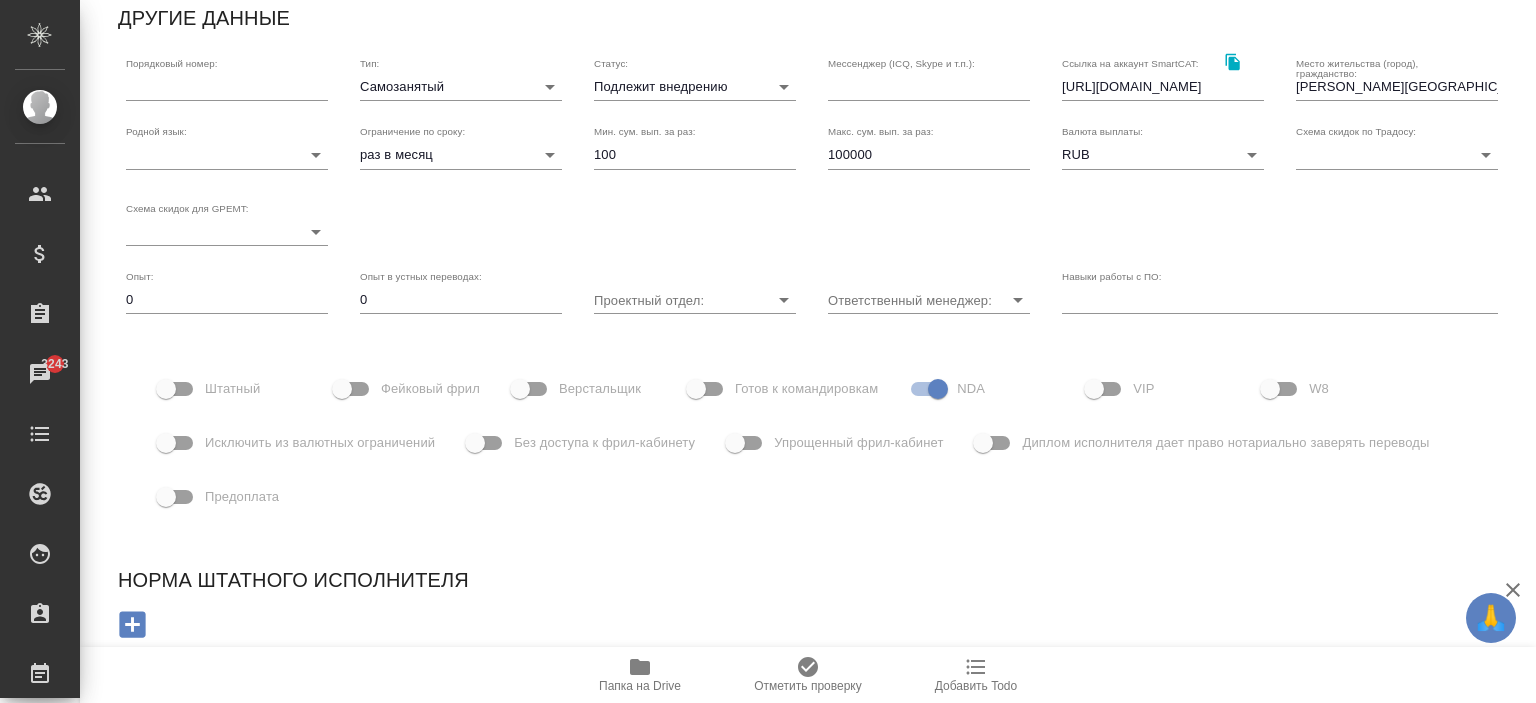 scroll, scrollTop: 0, scrollLeft: 0, axis: both 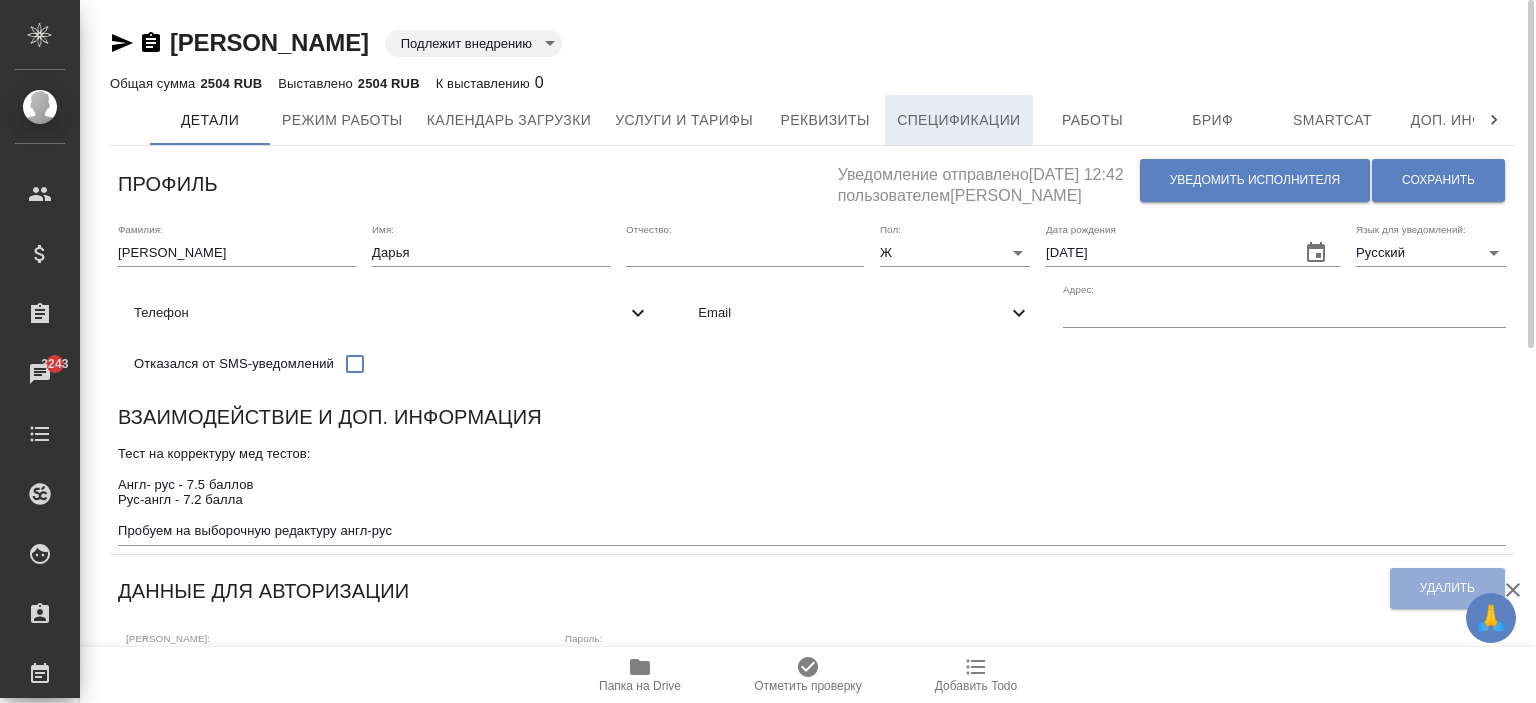 click on "Спецификации" at bounding box center (958, 120) 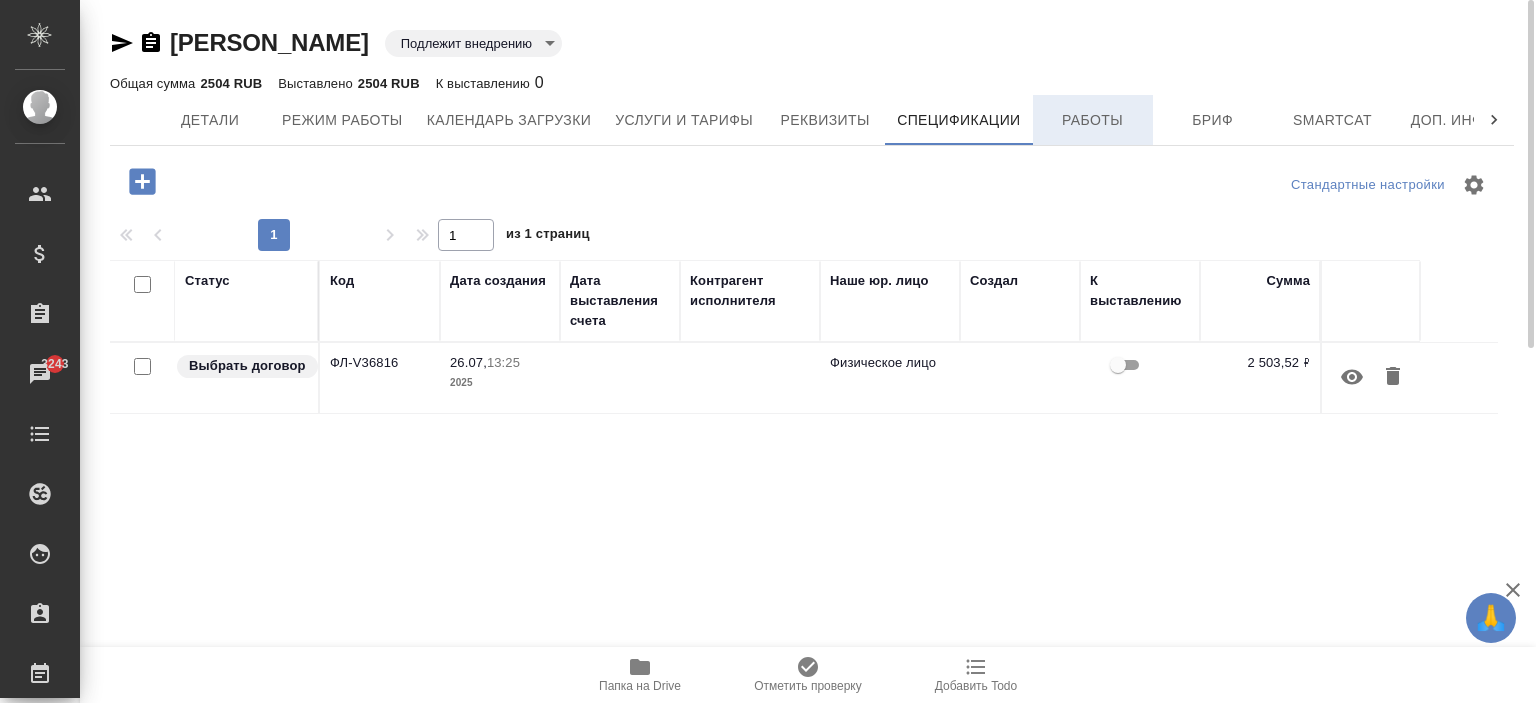 click on "Работы" at bounding box center [1093, 120] 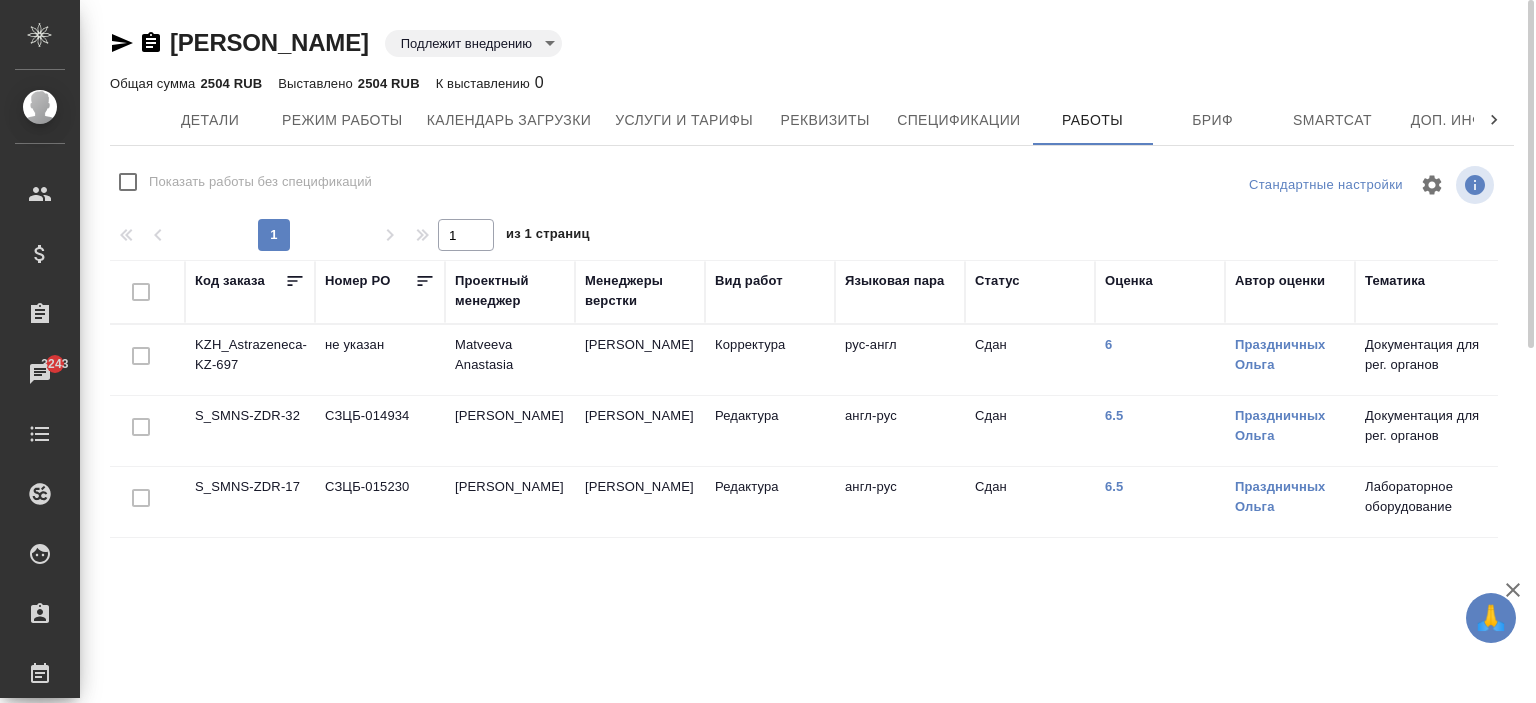 scroll, scrollTop: 88, scrollLeft: 0, axis: vertical 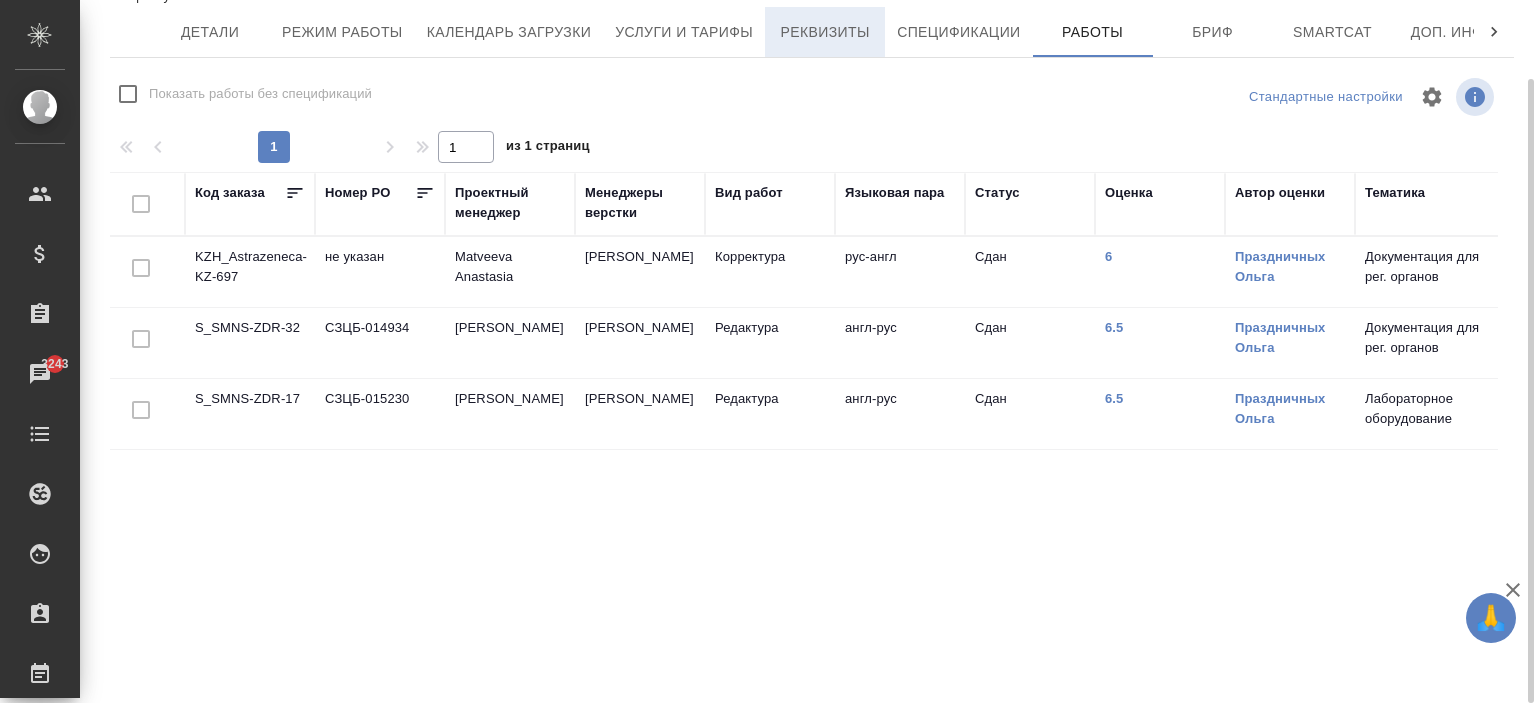 click on "Реквизиты" at bounding box center (825, 32) 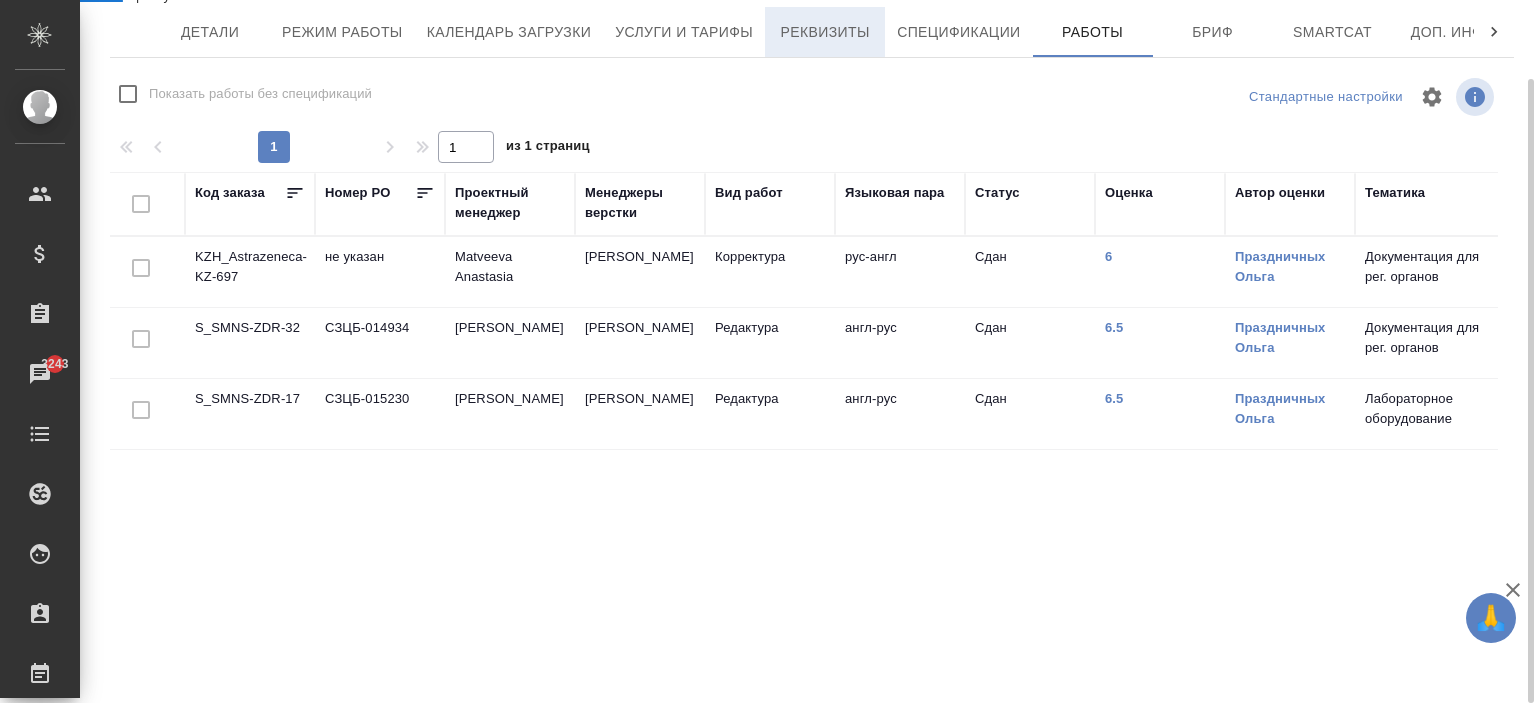select on "10" 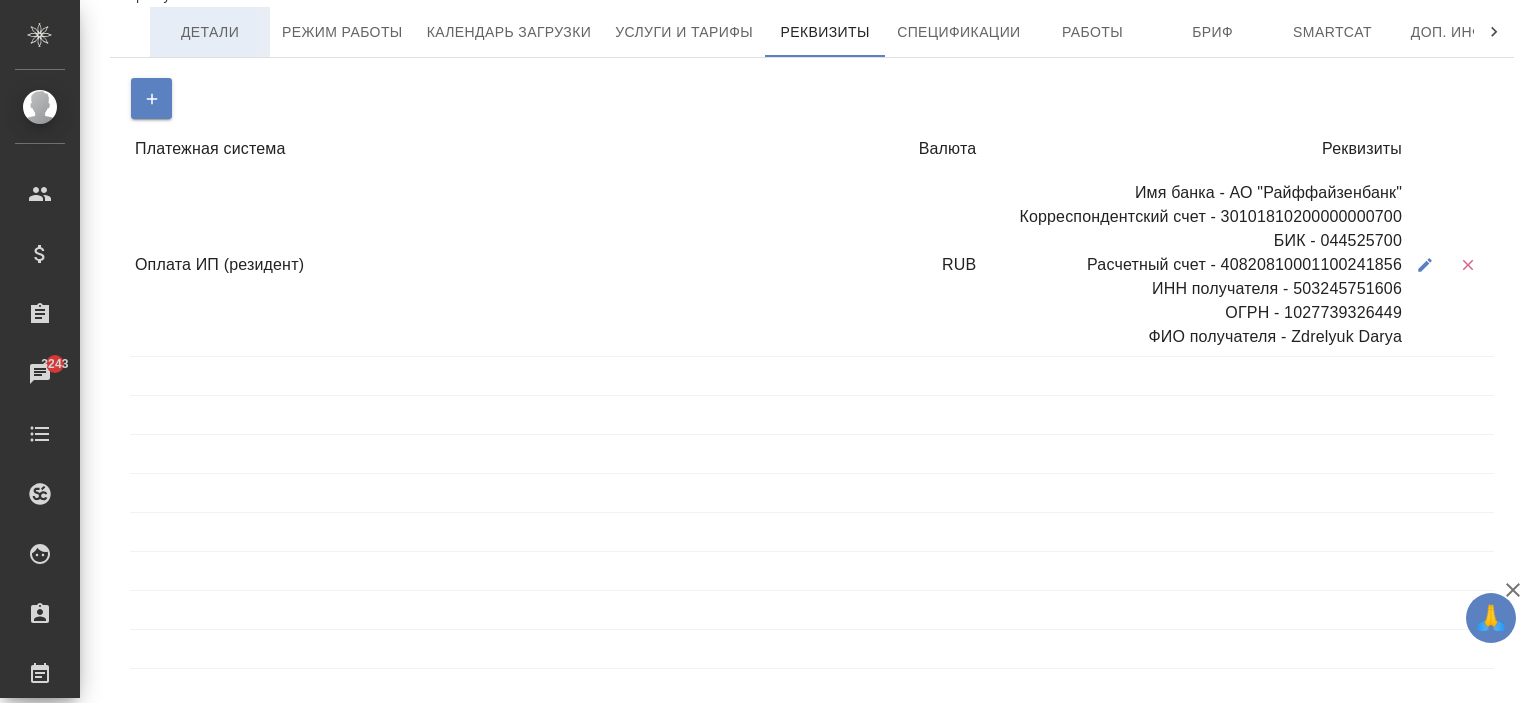 click on "Детали" at bounding box center [210, 32] 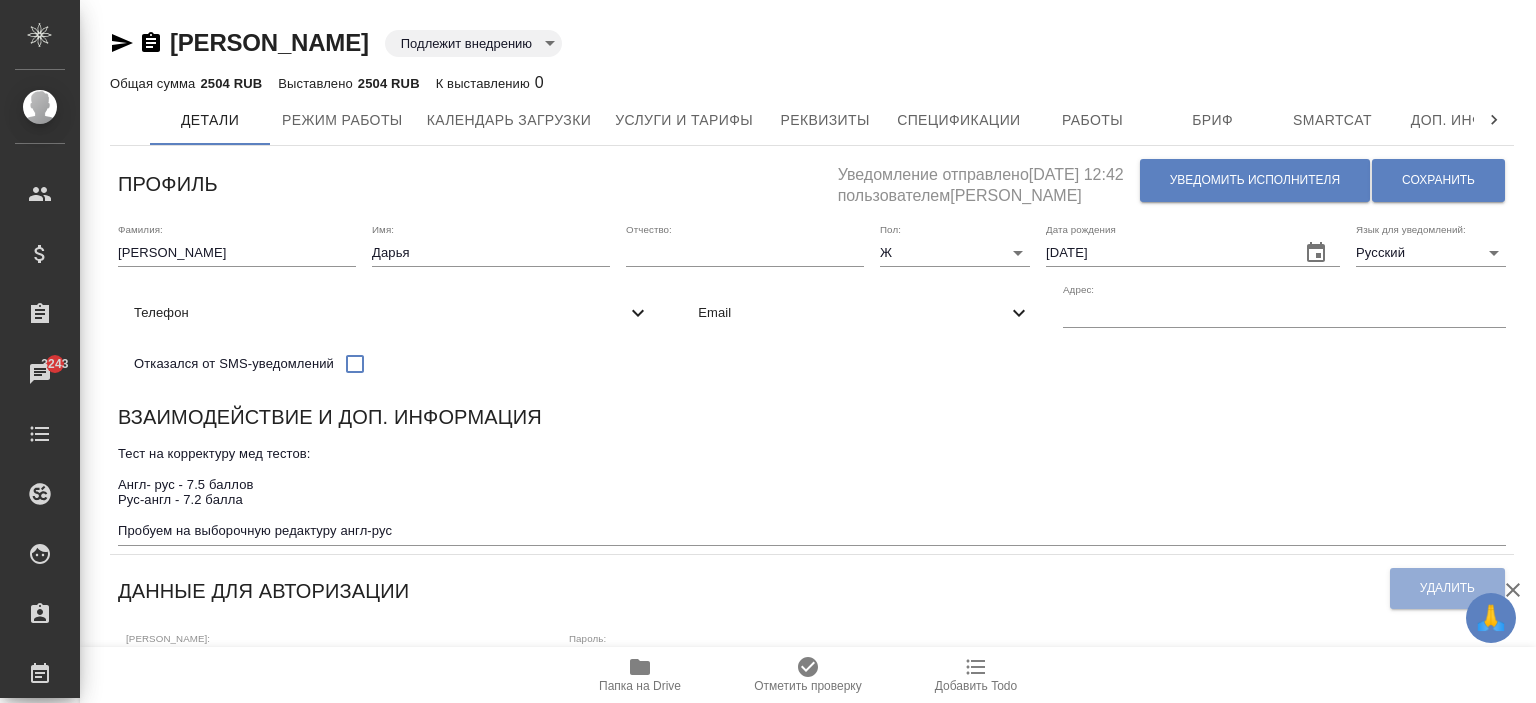 scroll, scrollTop: 716, scrollLeft: 0, axis: vertical 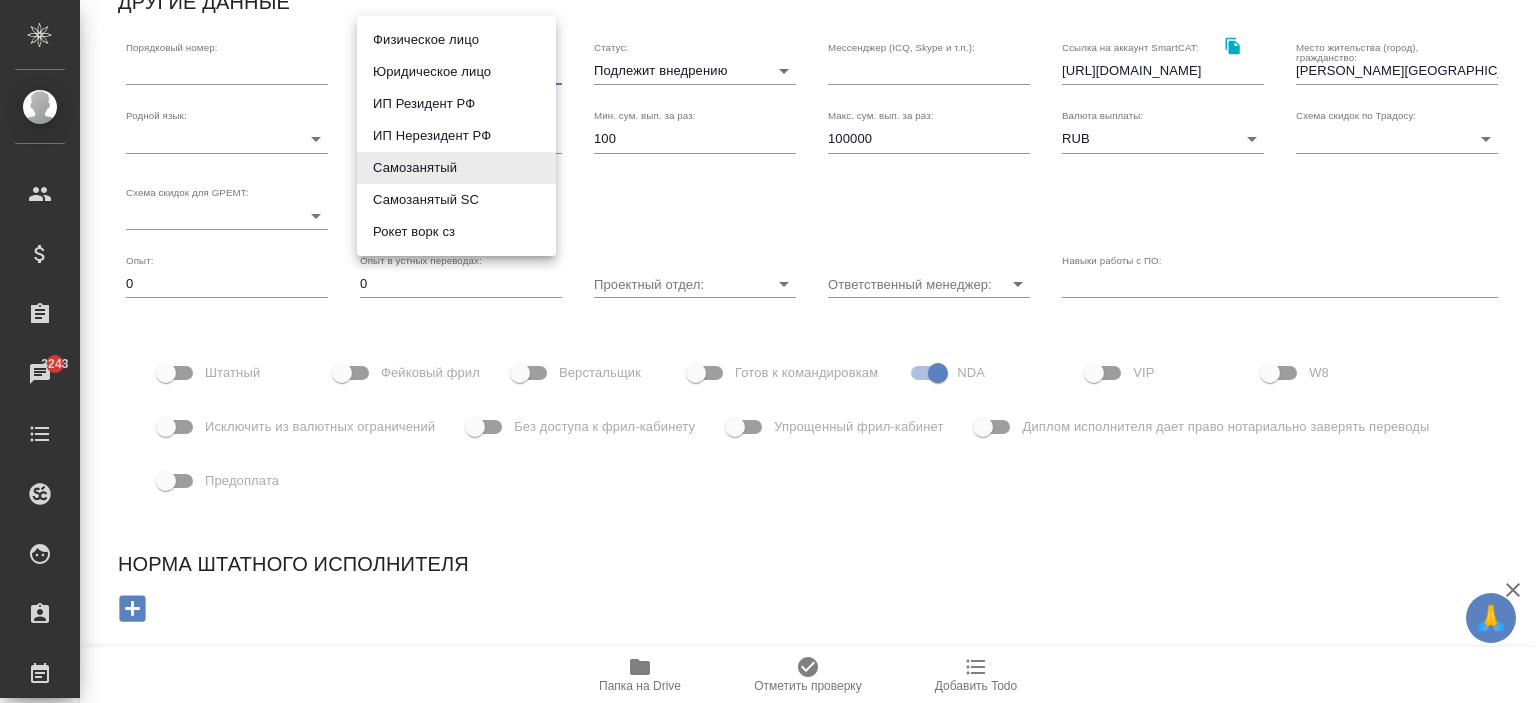 click on "🙏 .cls-1
fill:#fff;
AWATERA Ishkova Yuliya Клиенты Спецификации Заказы 3243 Чаты Todo Проекты SC Исполнители Кандидаты Работы Входящие заявки Заявки на доставку Рекламации Проекты процессинга Конференции Выйти Здрелюк Дарья Подлежит внедрению toBeImplemented Общая сумма 2504 RUB   Выставлено 2504 RUB   К выставлению 0 Детали Режим работы Календарь загрузки Услуги и тарифы Реквизиты Спецификации Работы Бриф Smartcat Доп. инфо Договоры Чат Профиль Уведомление отправлено  29.05.2025, 12:42 пользователем  Ишкова Юлия Уведомить исполнителя Сохранить Фамилия: Здрелюк Имя: Дарья Отчество: Ж" at bounding box center [768, 351] 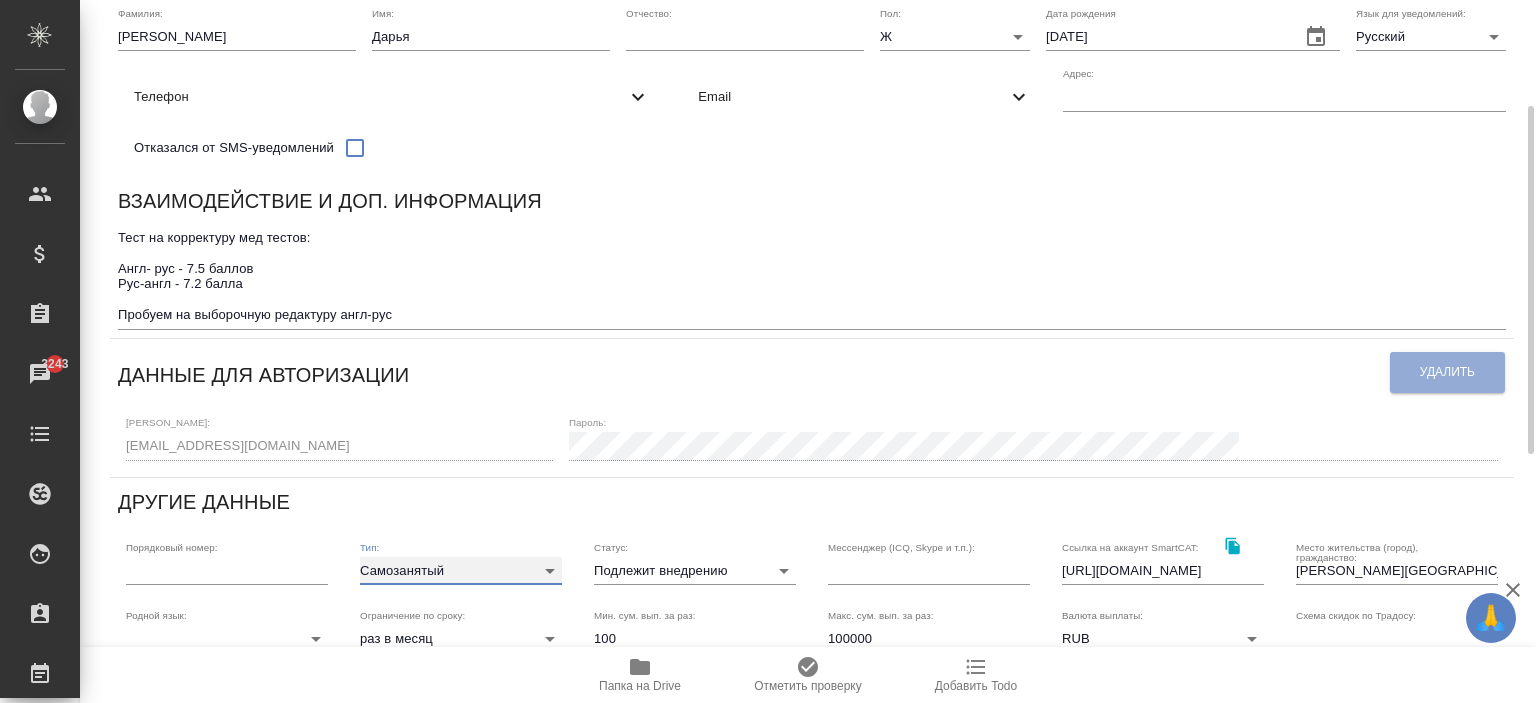 scroll, scrollTop: 0, scrollLeft: 0, axis: both 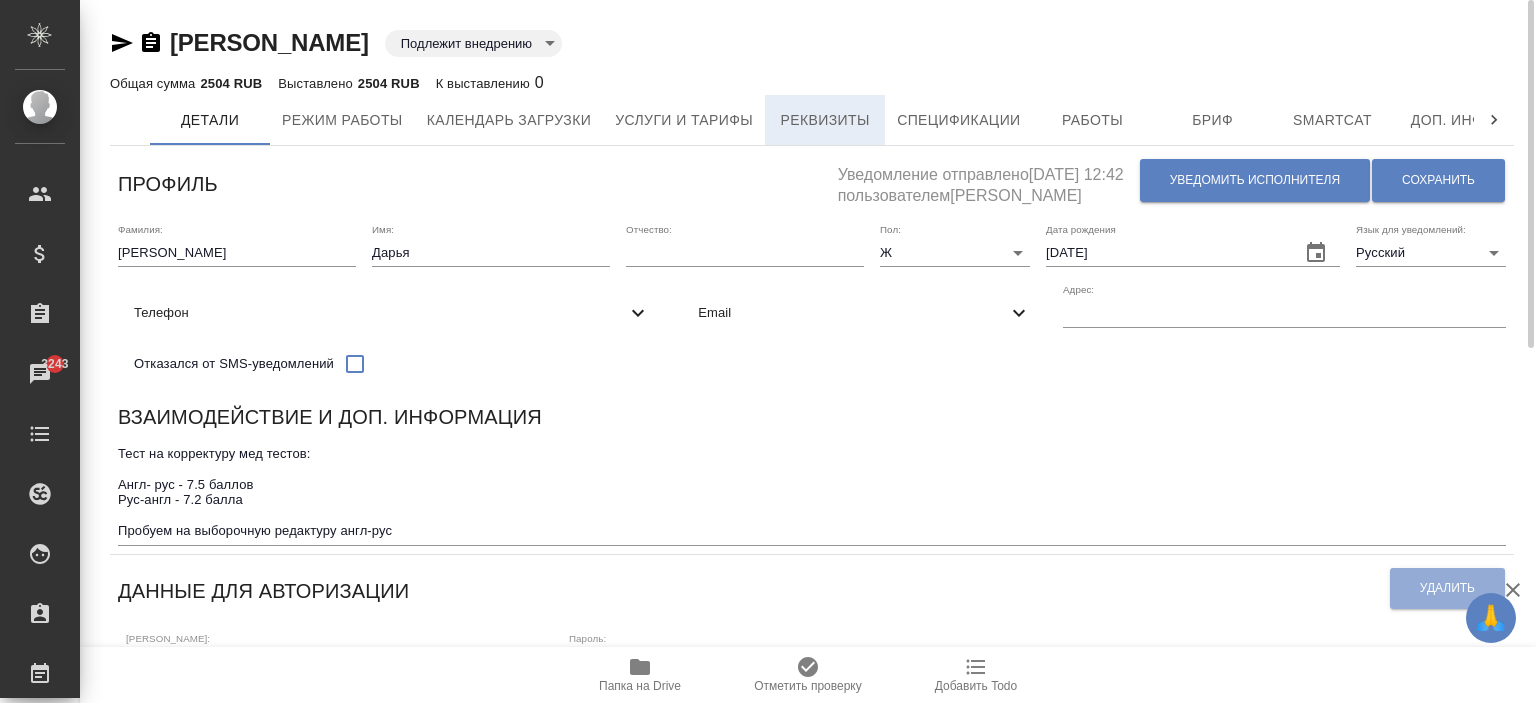 click on "Реквизиты" at bounding box center [825, 120] 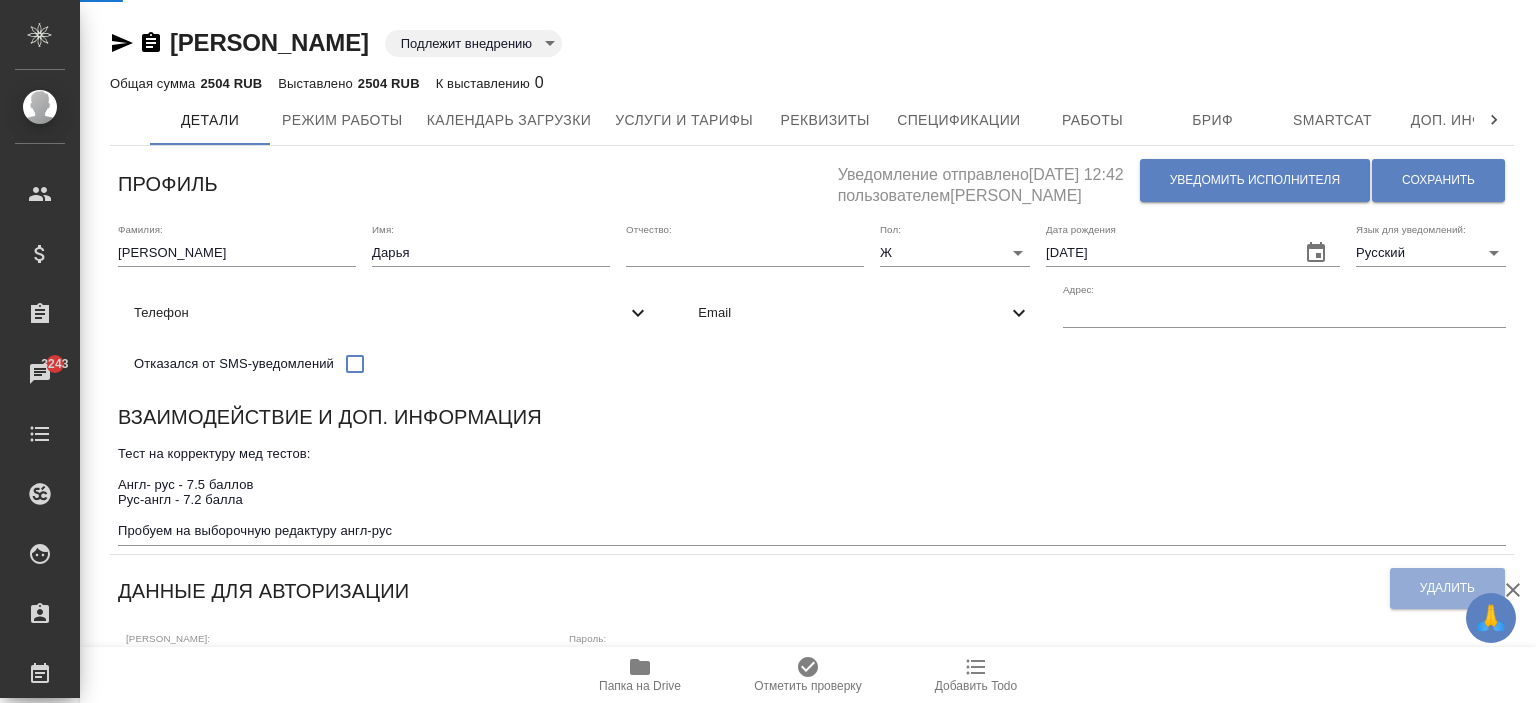 select on "10" 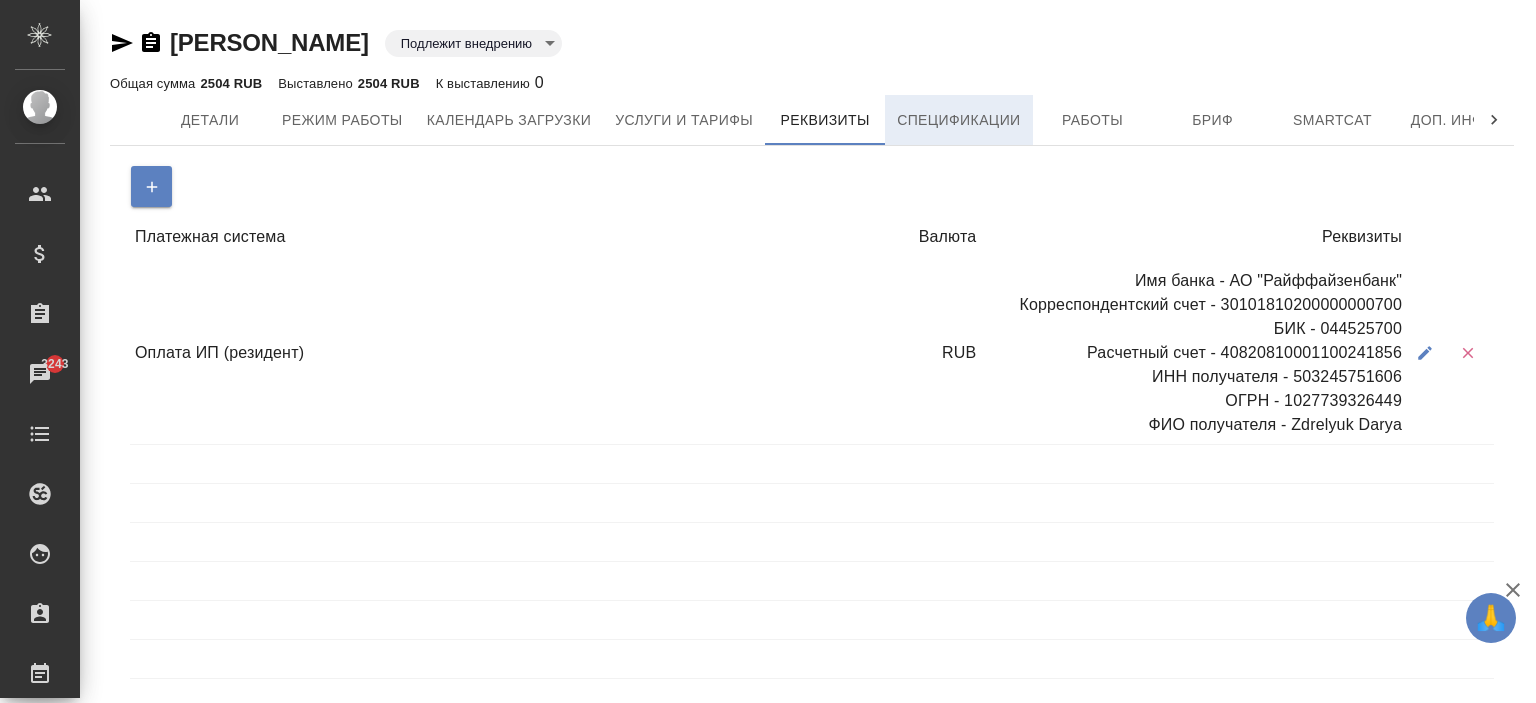 click on "Спецификации" at bounding box center [958, 120] 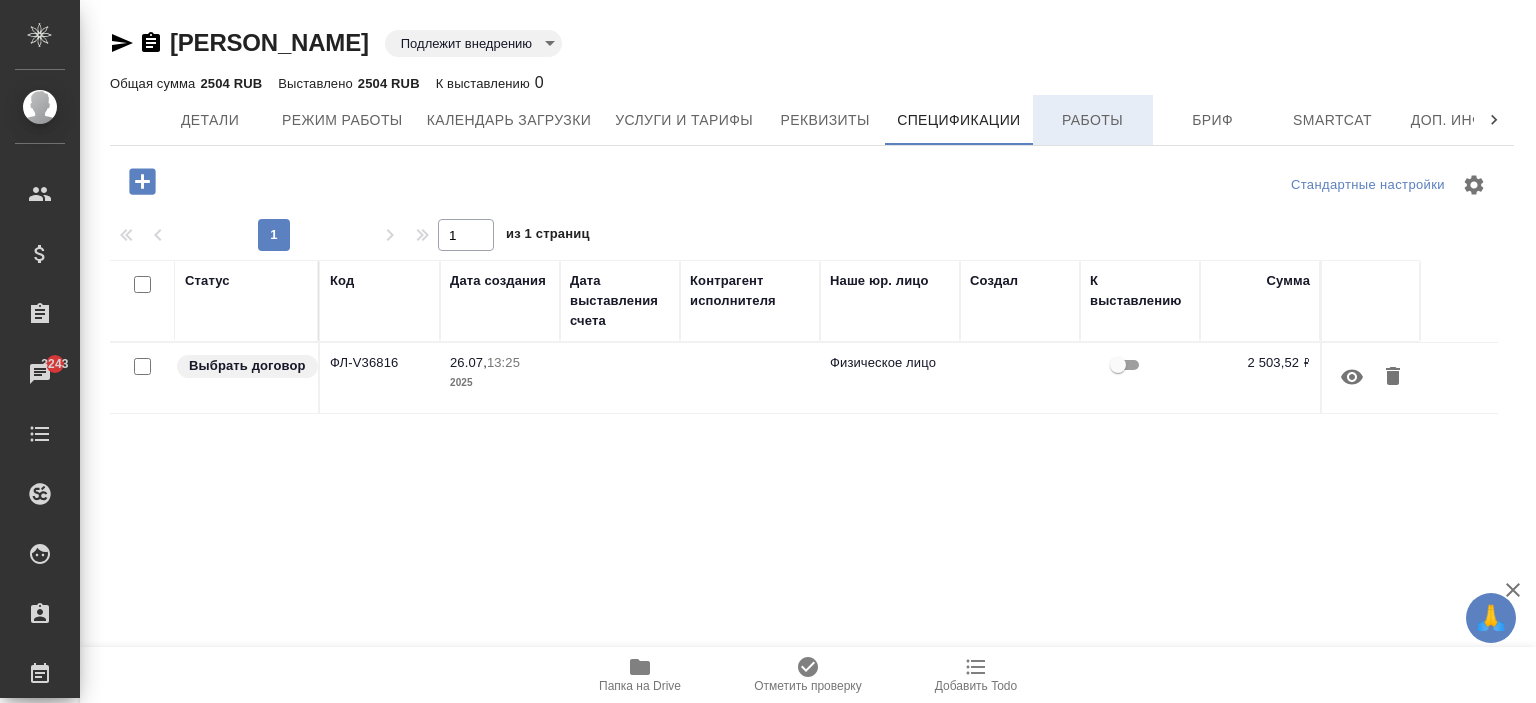 click on "Работы" at bounding box center [1093, 120] 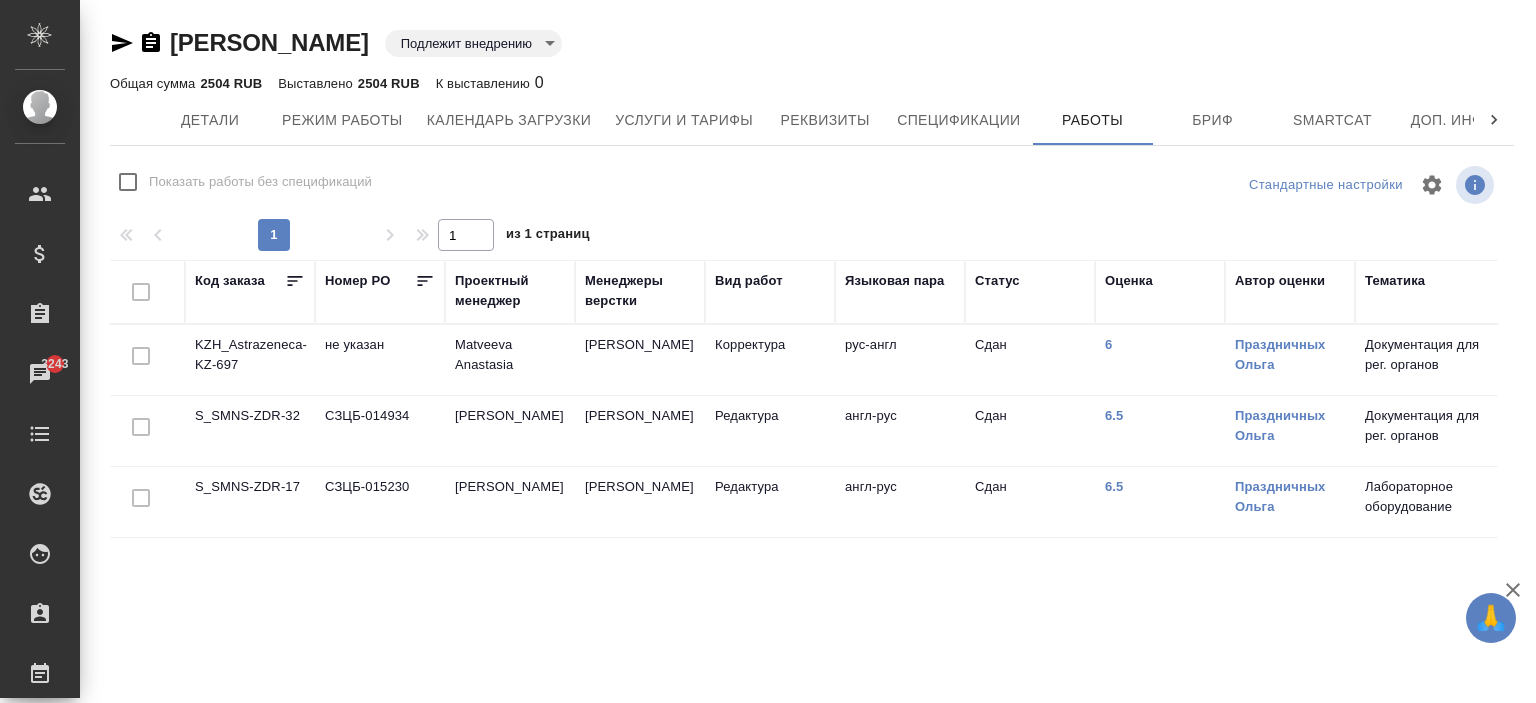 checkbox on "false" 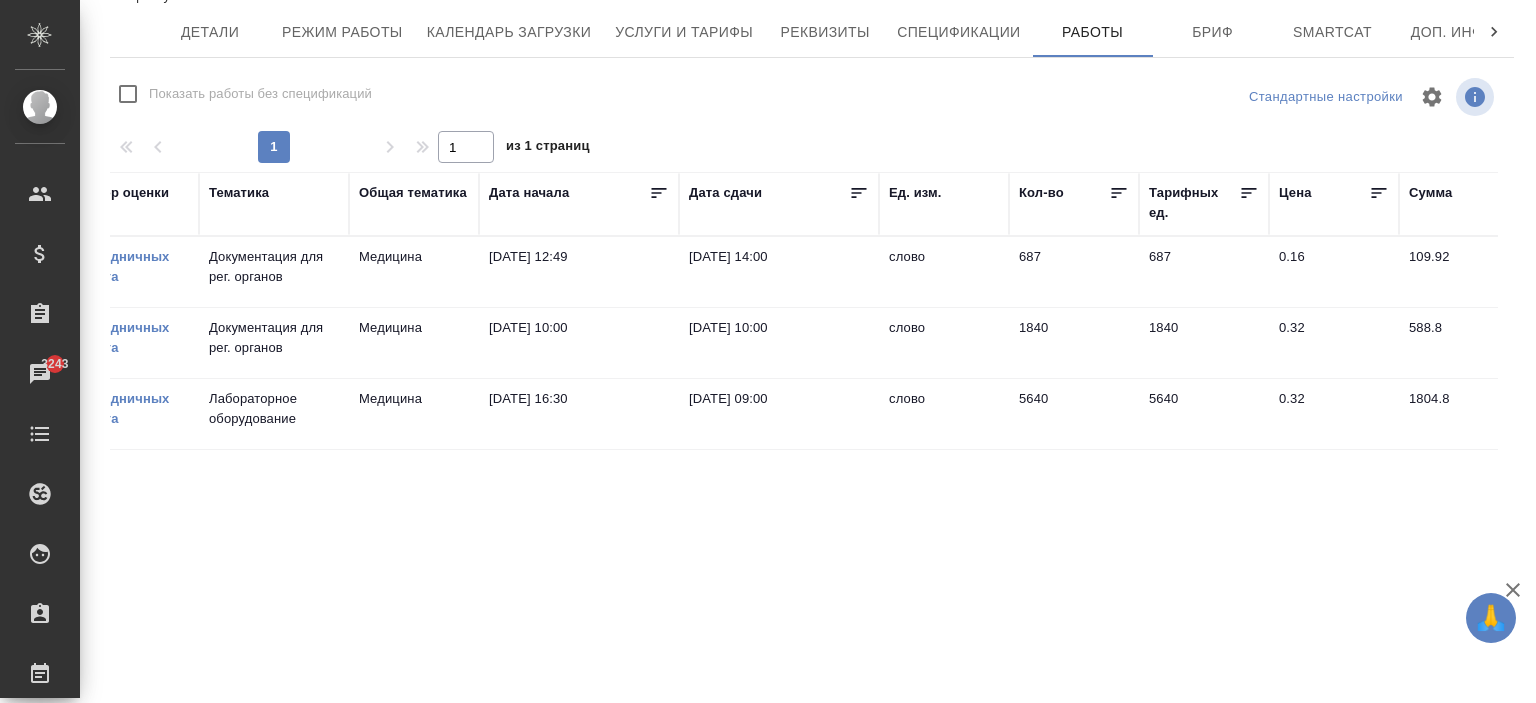 scroll, scrollTop: 0, scrollLeft: 1592, axis: horizontal 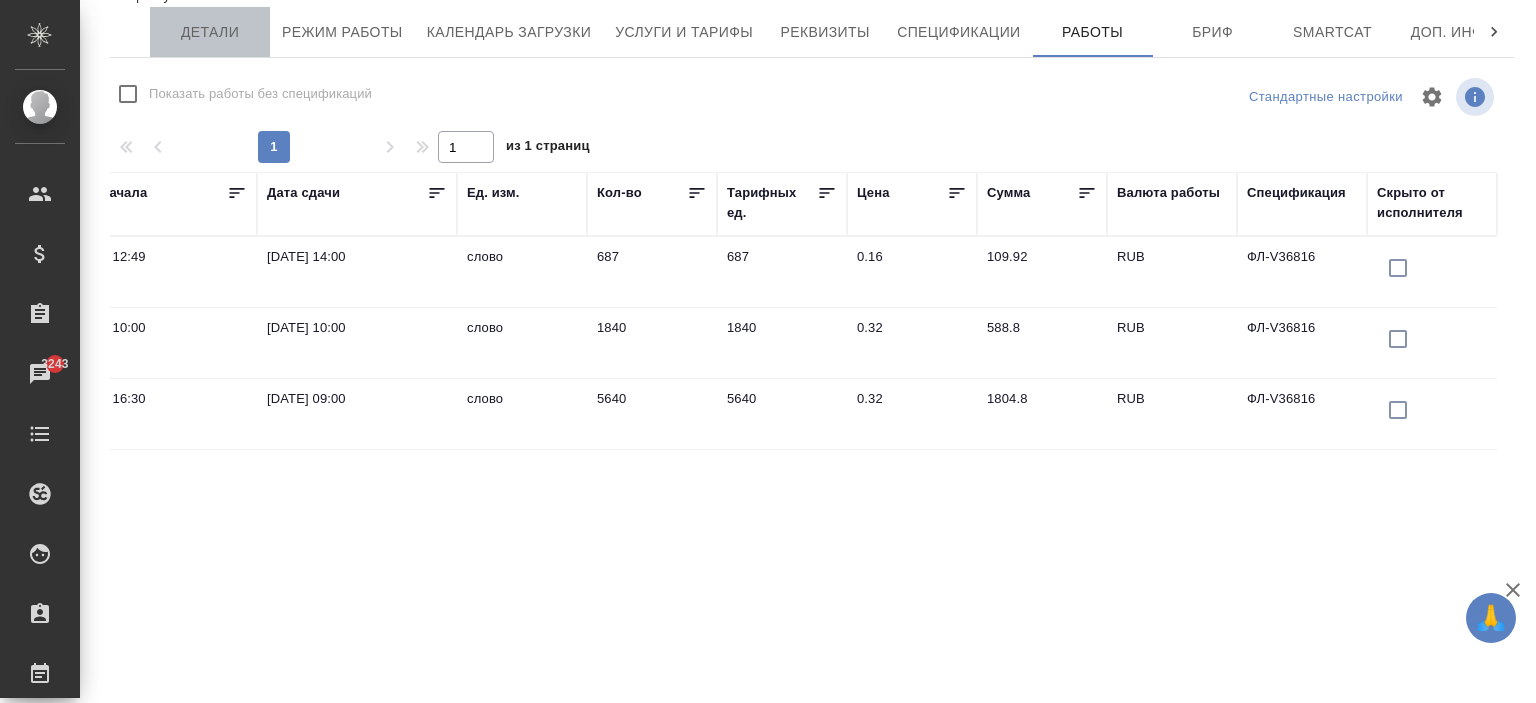 drag, startPoint x: 238, startPoint y: 15, endPoint x: 240, endPoint y: 35, distance: 20.09975 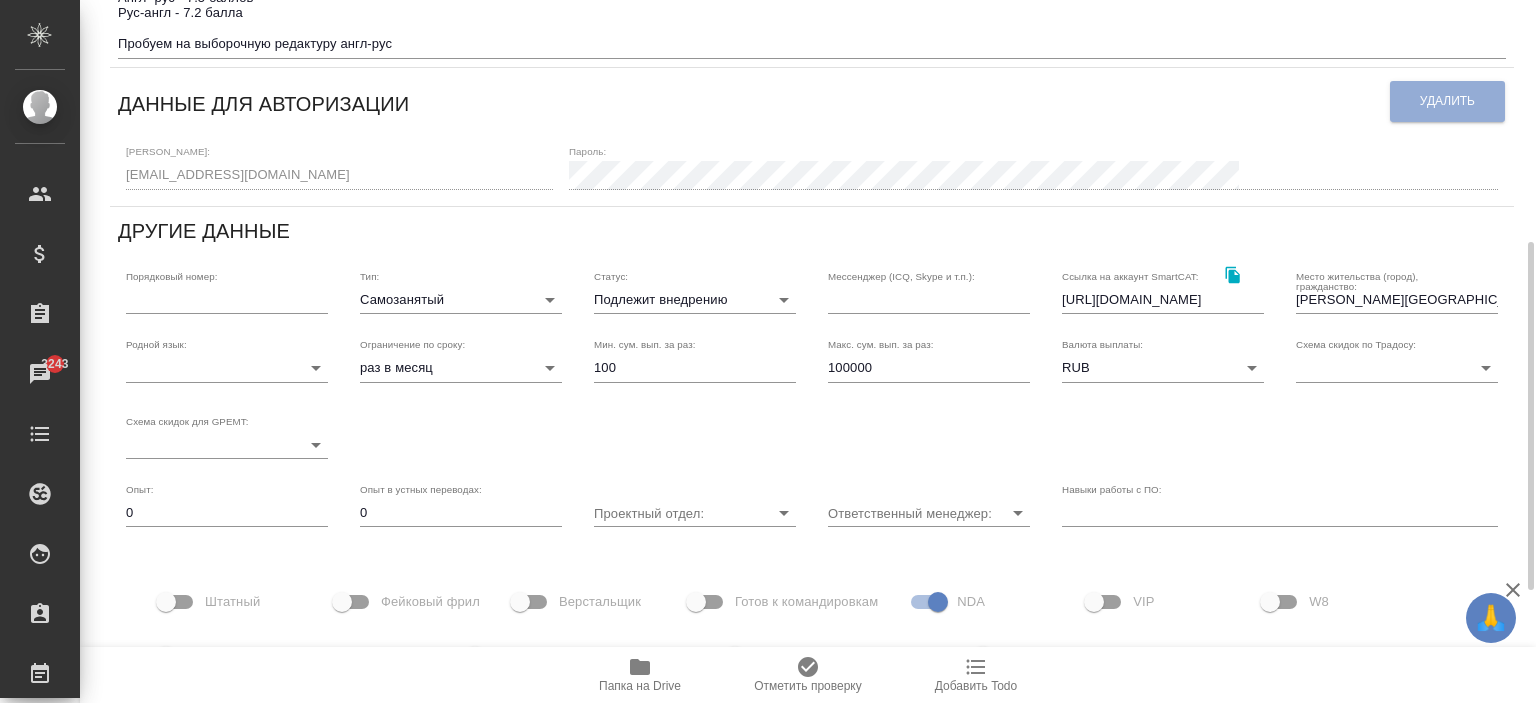 scroll, scrollTop: 488, scrollLeft: 0, axis: vertical 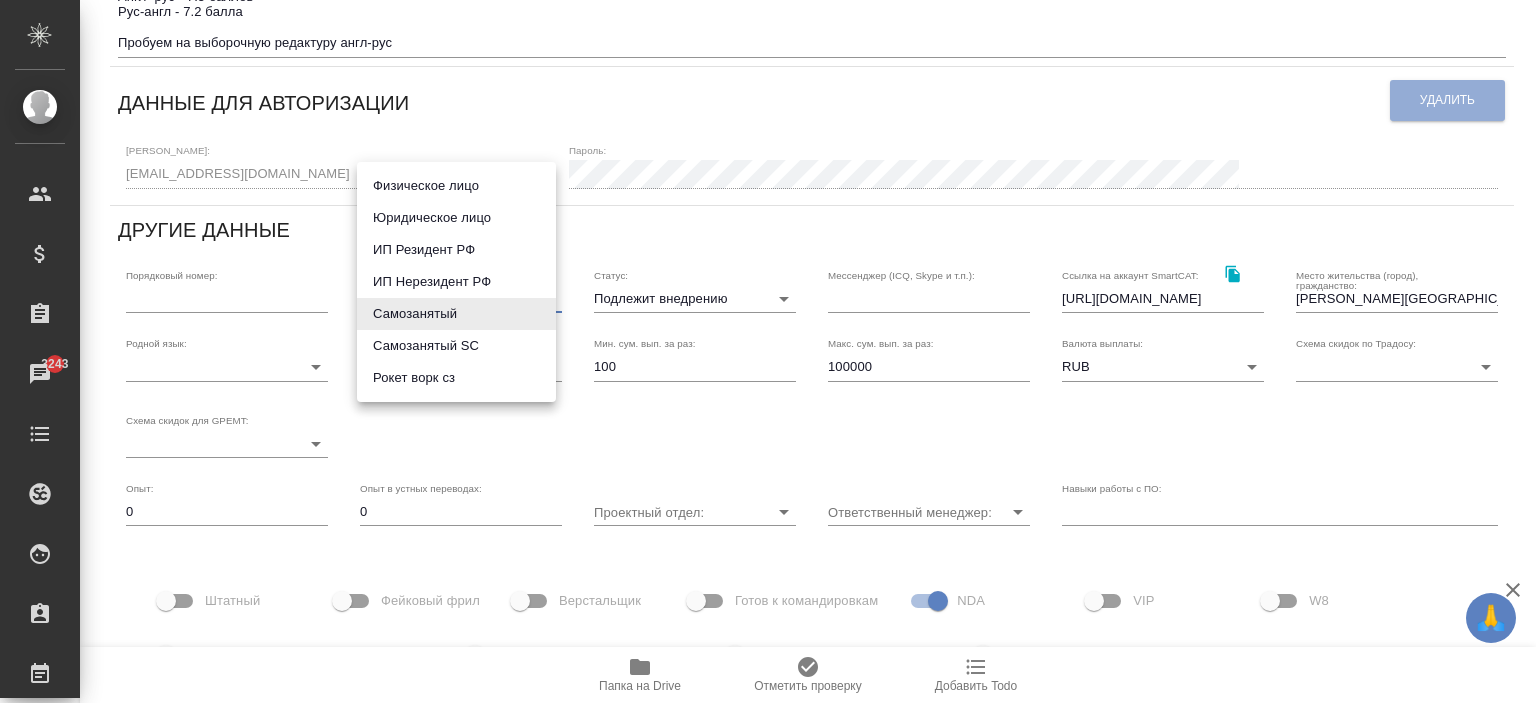 click on "🙏 .cls-1
fill:#fff;
AWATERA Ishkova Yuliya Клиенты Спецификации Заказы 3243 Чаты Todo Проекты SC Исполнители Кандидаты Работы Входящие заявки Заявки на доставку Рекламации Проекты процессинга Конференции Выйти Здрелюк Дарья Подлежит внедрению toBeImplemented Общая сумма 2504 RUB   Выставлено 2504 RUB   К выставлению 0 Детали Режим работы Календарь загрузки Услуги и тарифы Реквизиты Спецификации Работы Бриф Smartcat Доп. инфо Договоры Чат Профиль Уведомление отправлено  29.05.2025, 12:42 пользователем  Ишкова Юлия Уведомить исполнителя Сохранить Фамилия: Здрелюк Имя: Дарья Отчество: Ж" at bounding box center [768, 351] 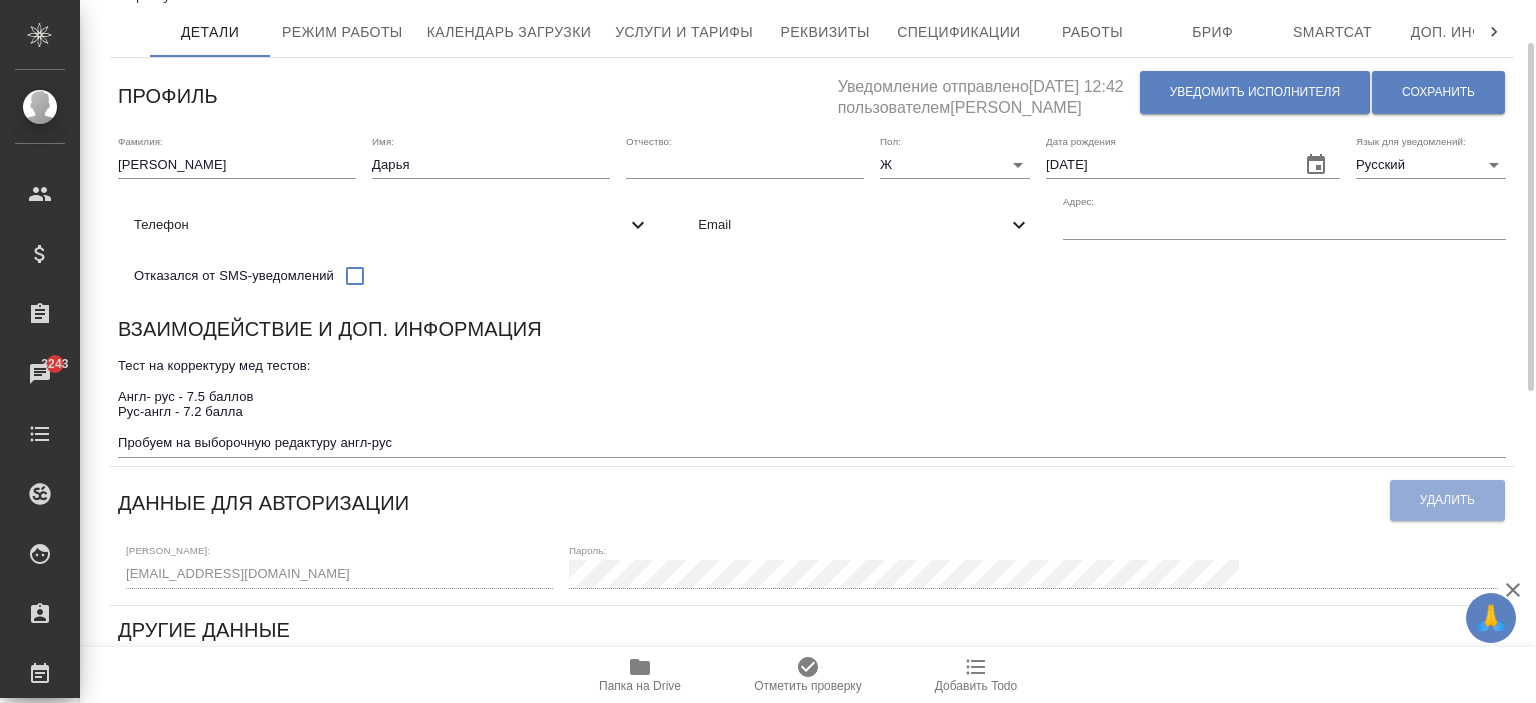 scroll, scrollTop: 0, scrollLeft: 0, axis: both 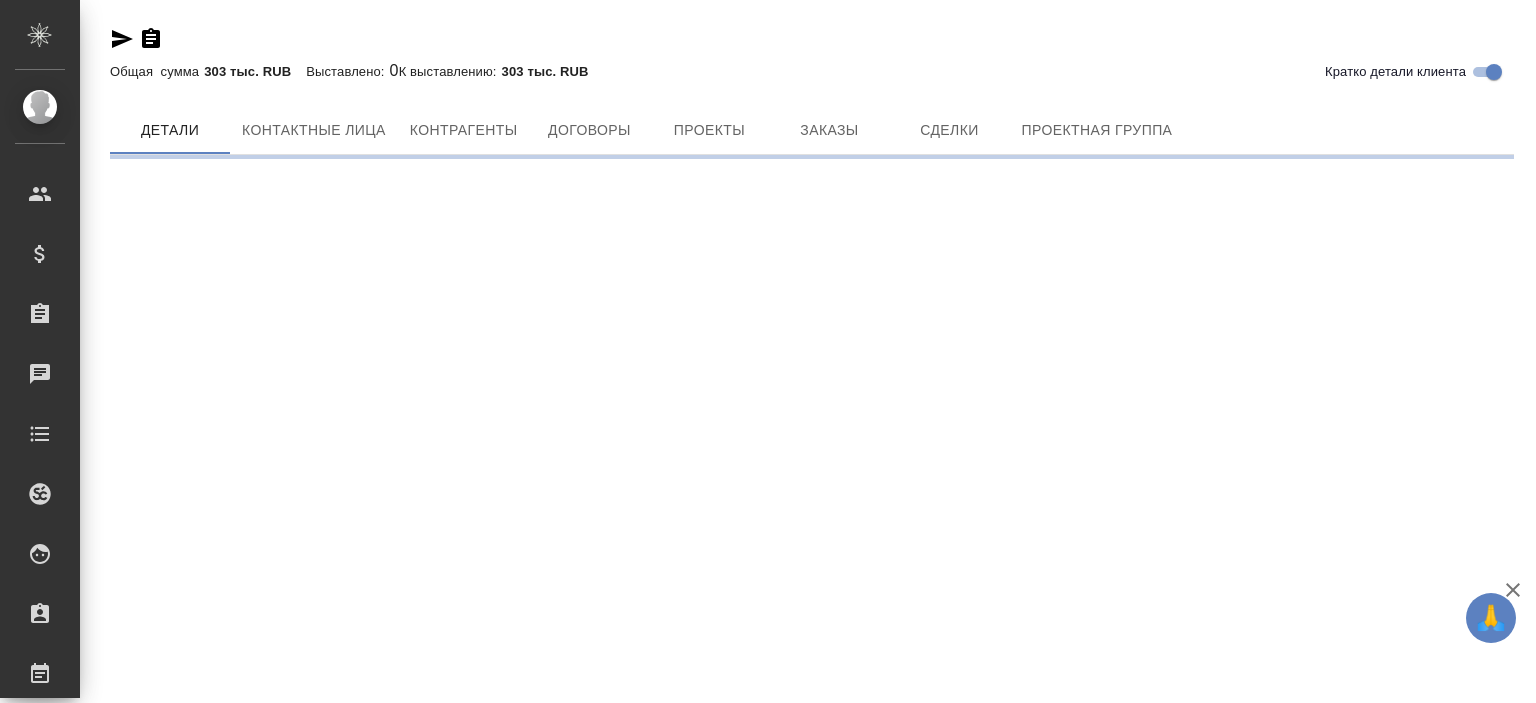 checkbox on "false" 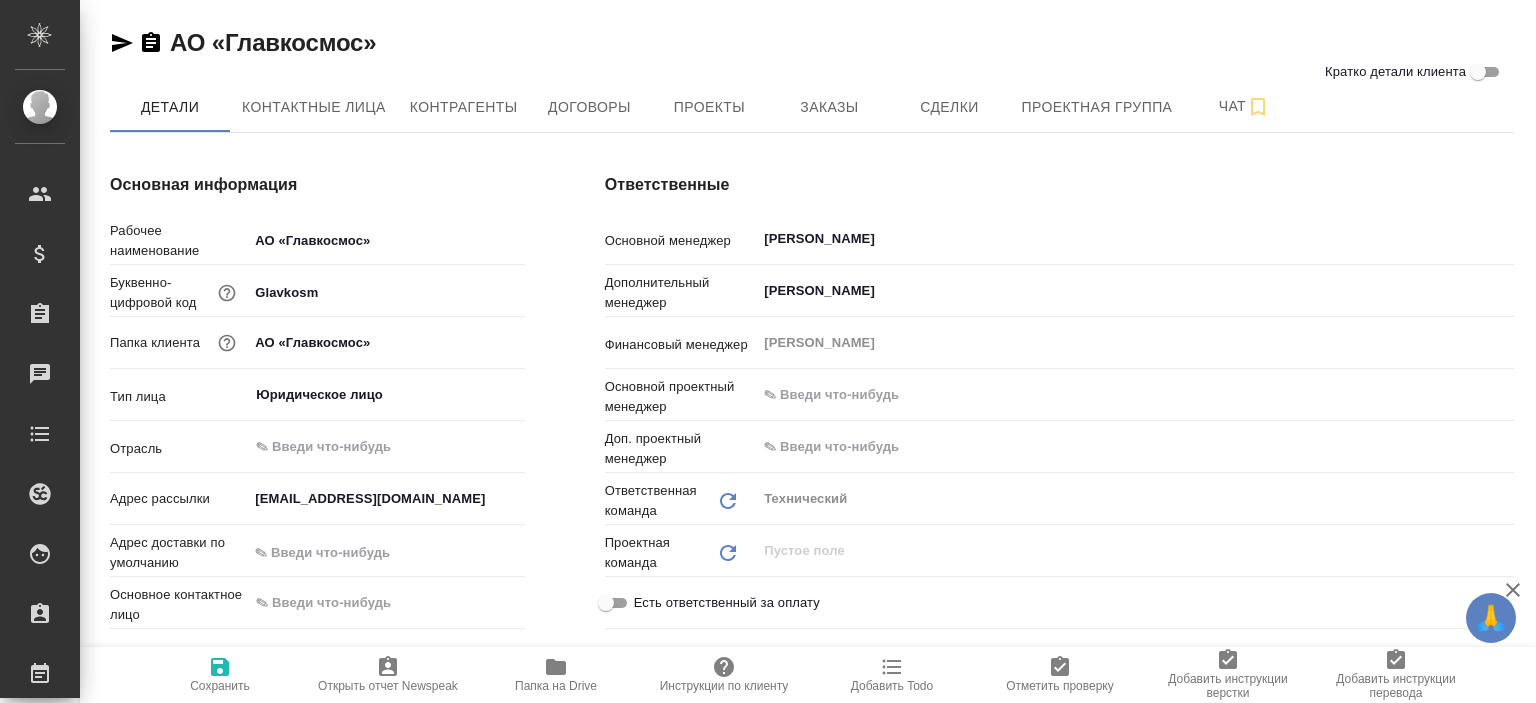 type on "x" 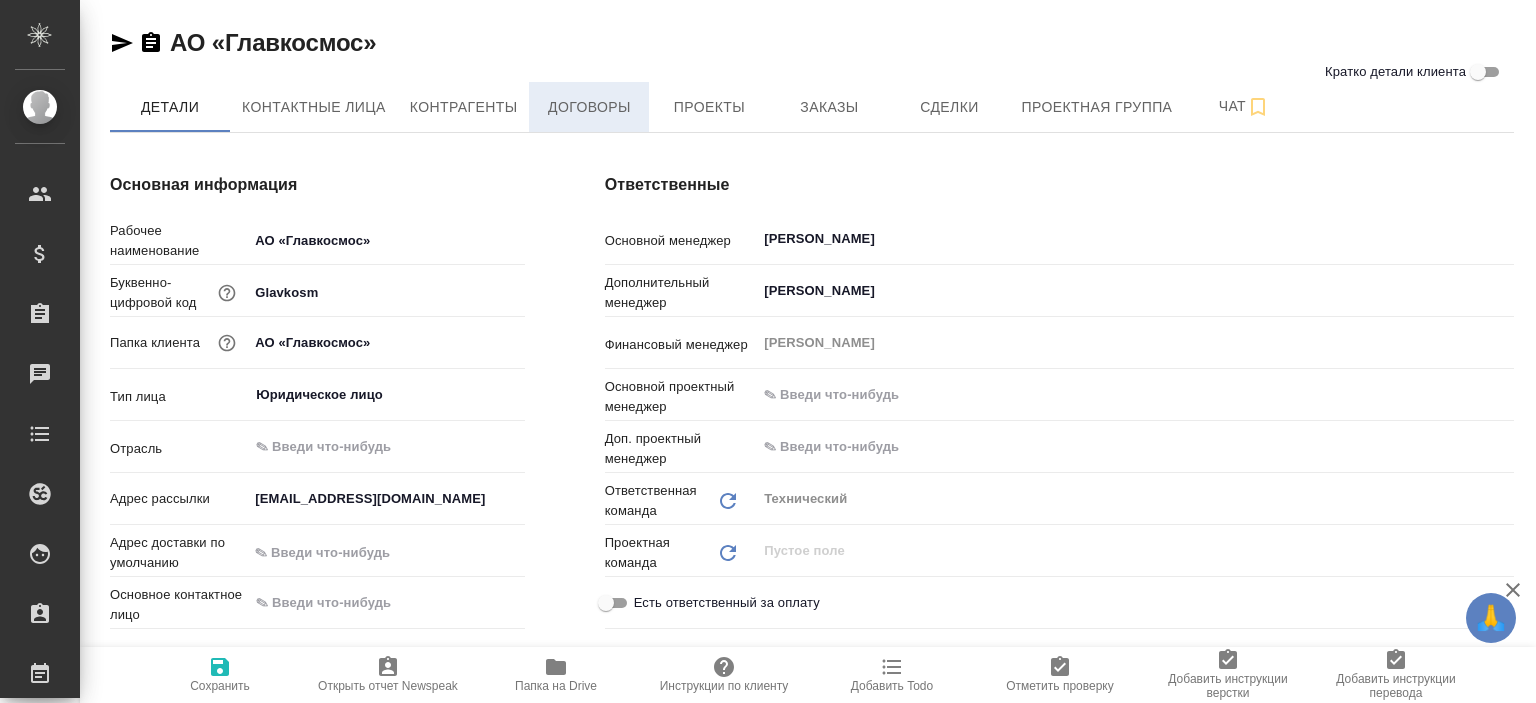 type on "x" 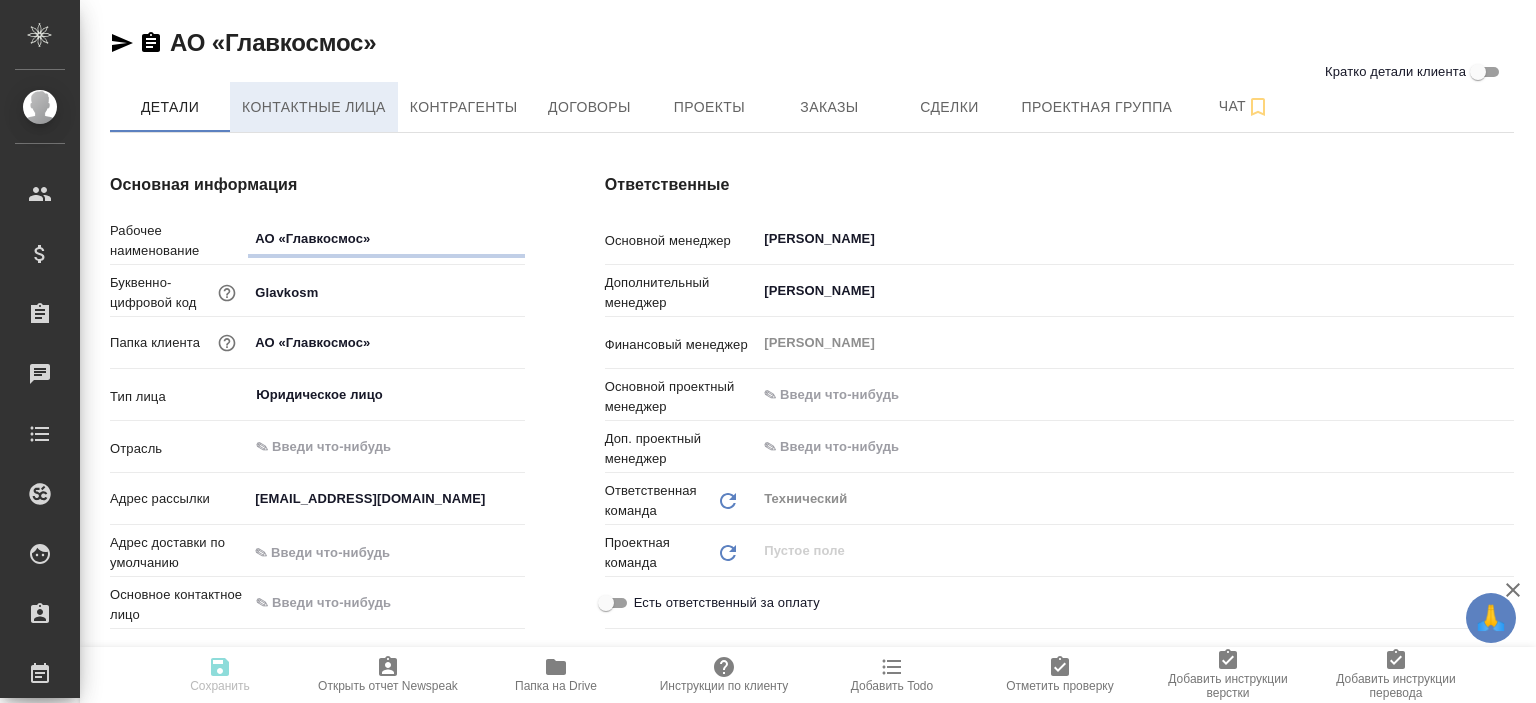 type on "x" 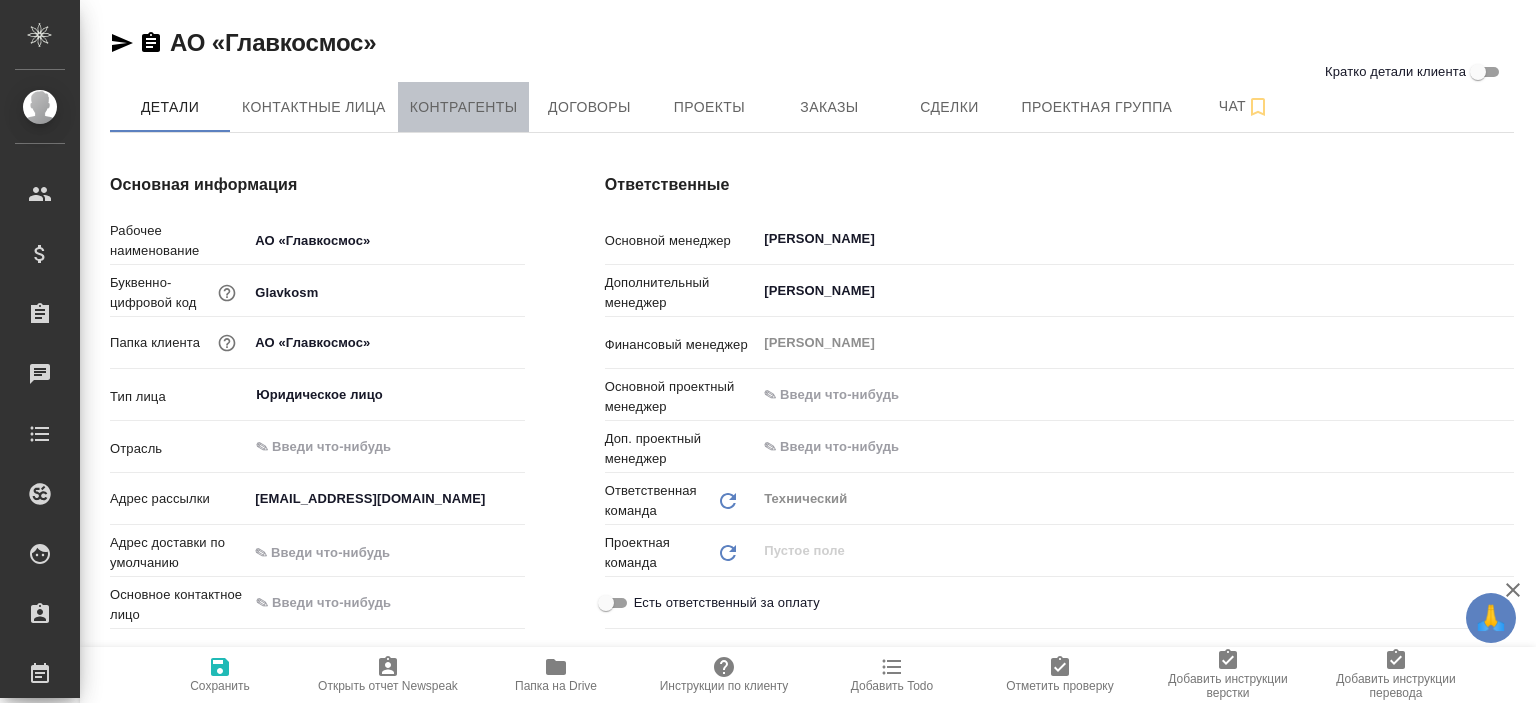 click on "Контрагенты" at bounding box center (464, 107) 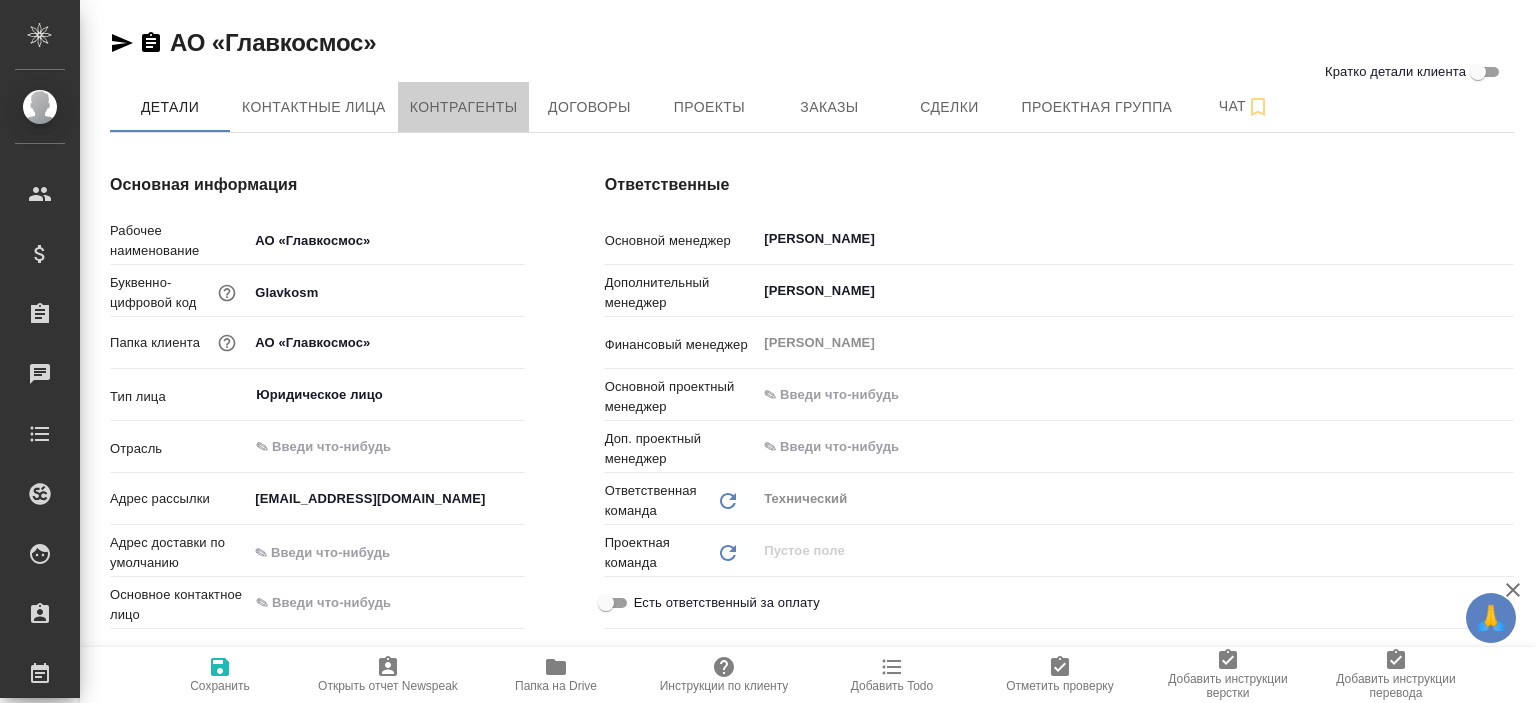 type on "x" 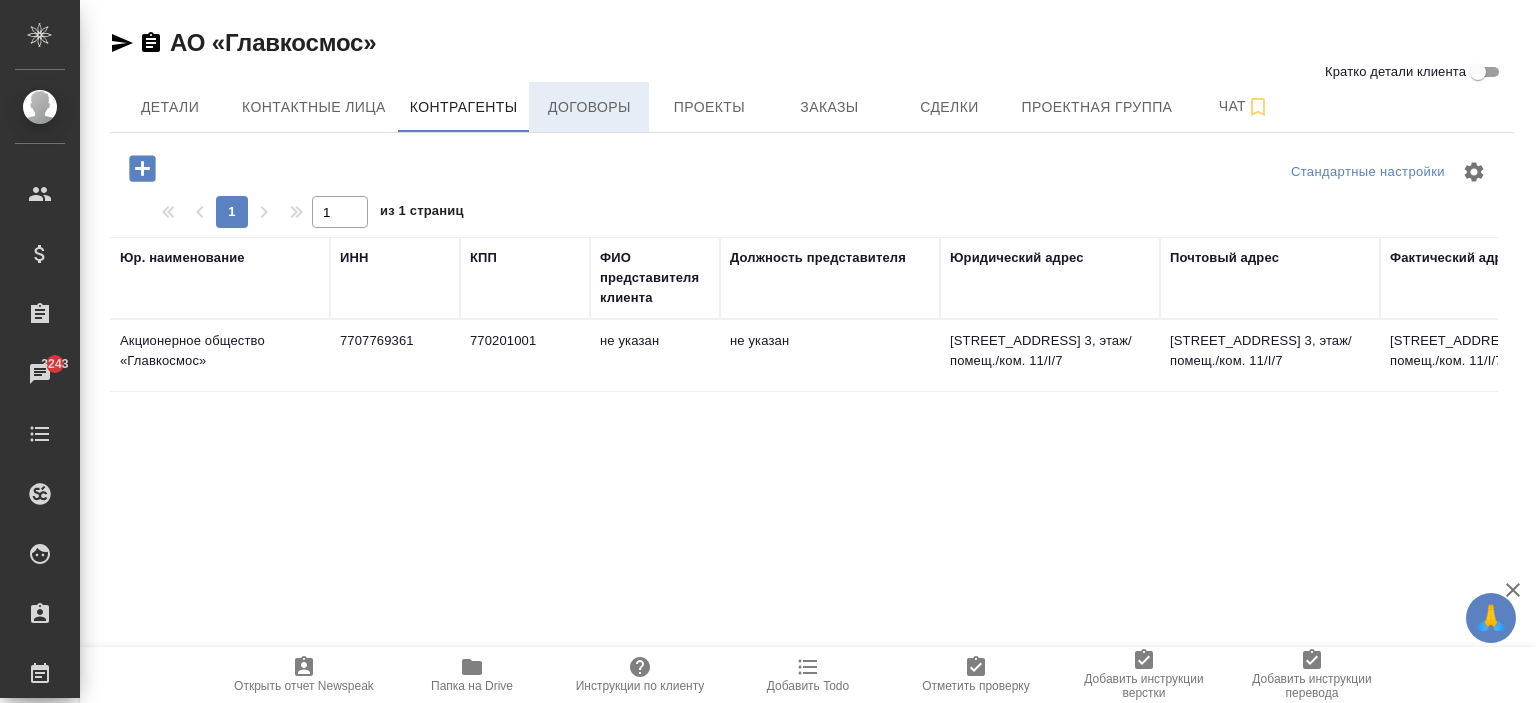 click on "Договоры" at bounding box center (589, 107) 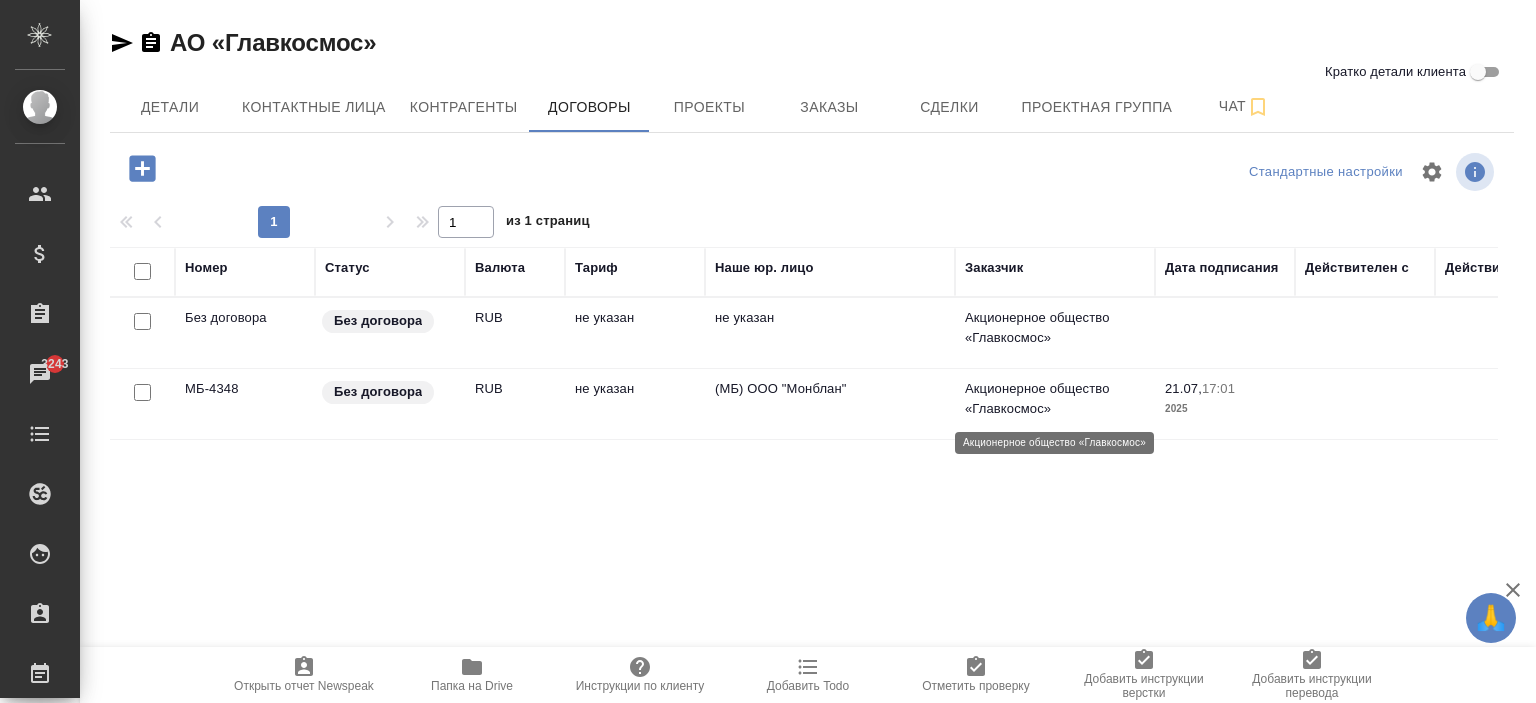 click on "Акционерное общество «Главкосмос»" at bounding box center (1055, 399) 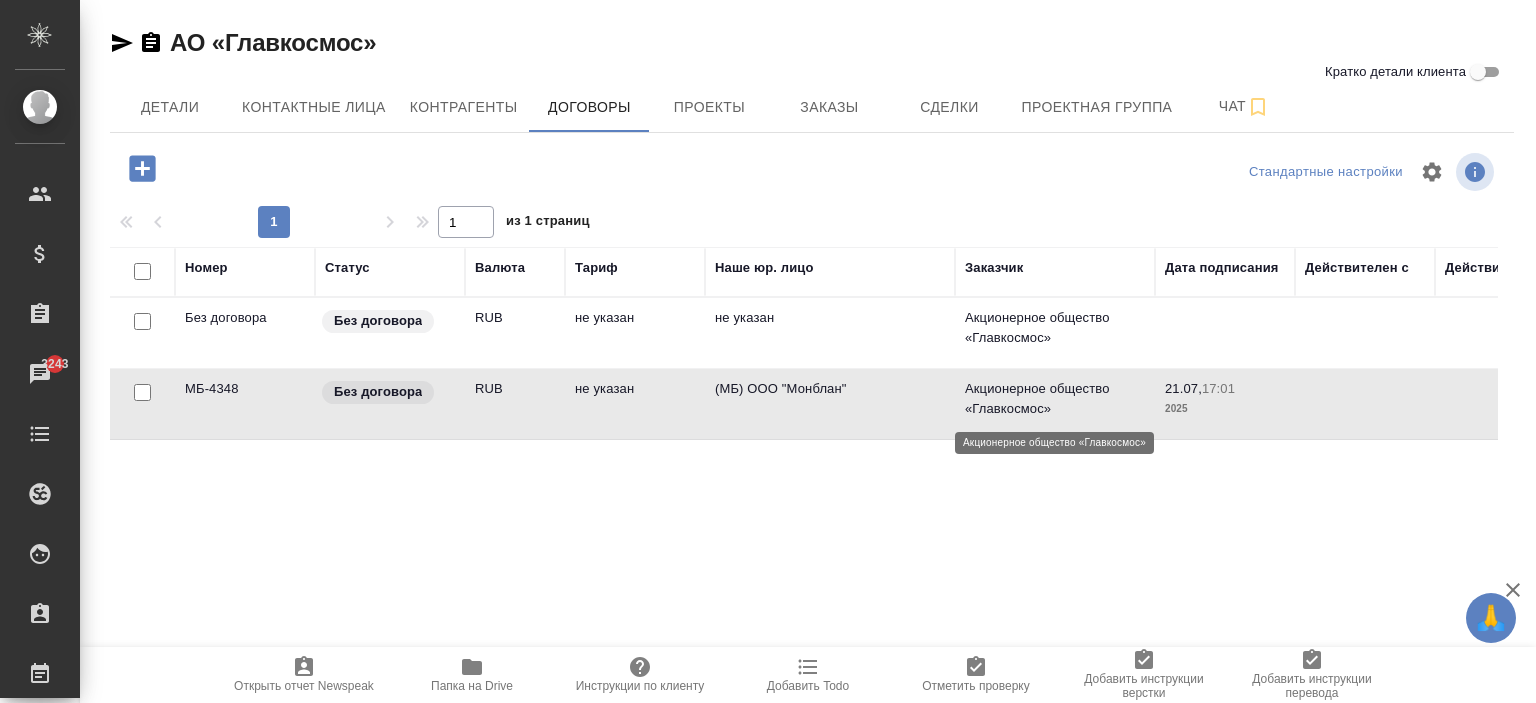 click on "Акционерное общество «Главкосмос»" at bounding box center (1055, 399) 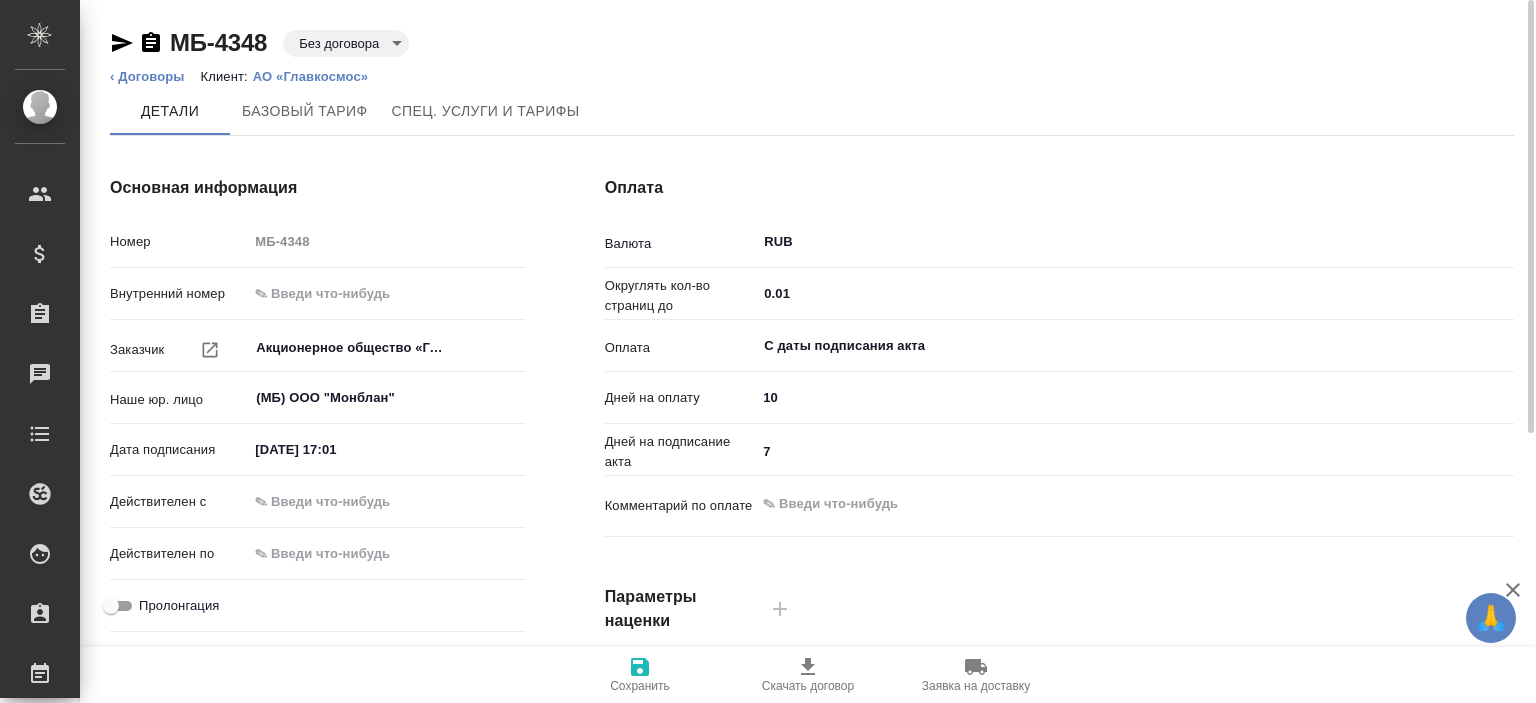 scroll, scrollTop: 0, scrollLeft: 0, axis: both 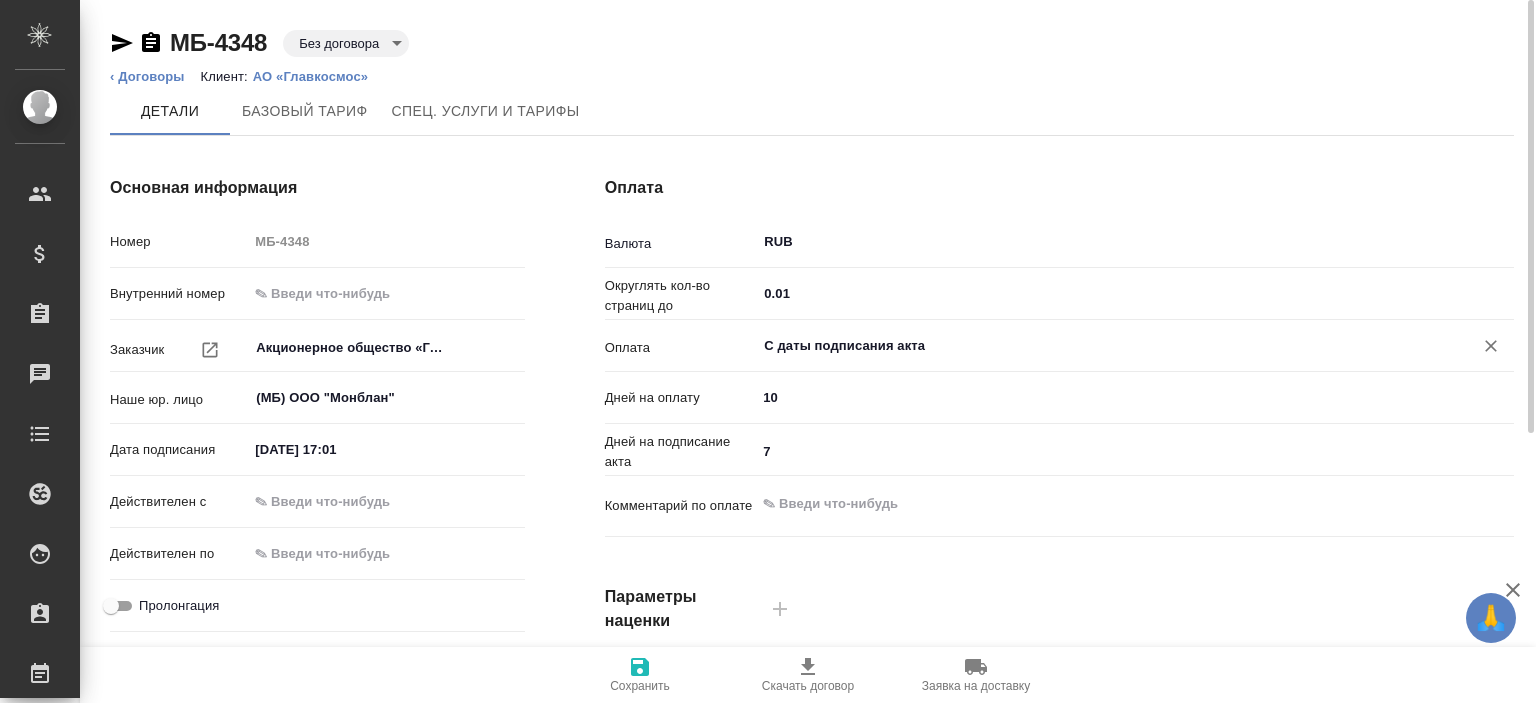 click on "С даты подписания акта" at bounding box center (1101, 346) 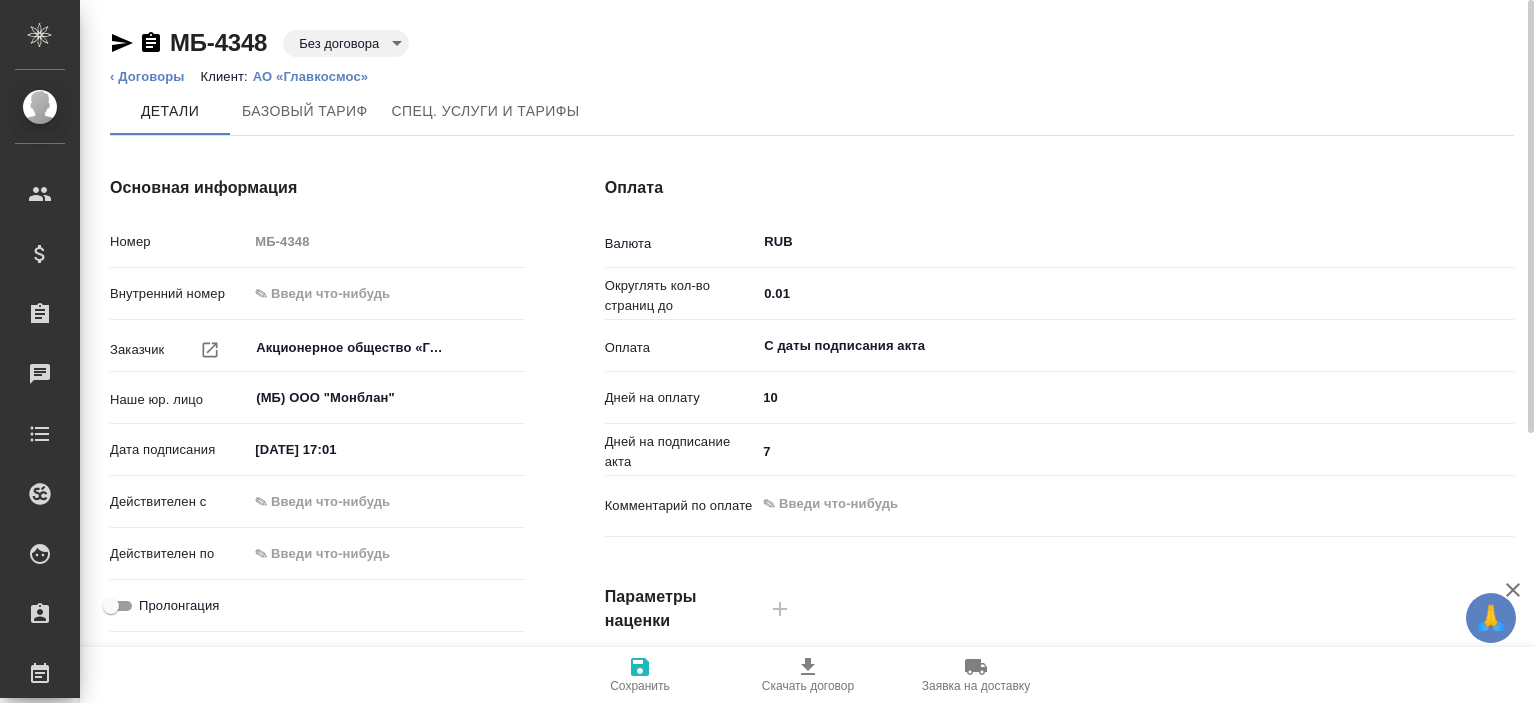 click on "Оплата Валюта RUB ​ Округлять кол-во страниц до 0.01 ​ Оплата С даты подписания акта ​ Дней на оплату 10 Дней на подписание акта 7 Комментарий по оплате x Параметры наценки Режим Стандартный ​ Коэфф., от 0 X Коэфф., до 1 X Наценка 0 % Режим Срочный ​ Коэфф., от 1 X Коэфф., до 2 X Наценка 50 % Режим Сверхсрочный ​ Коэфф., от 2 X Наценка 100 %" at bounding box center [1059, 516] 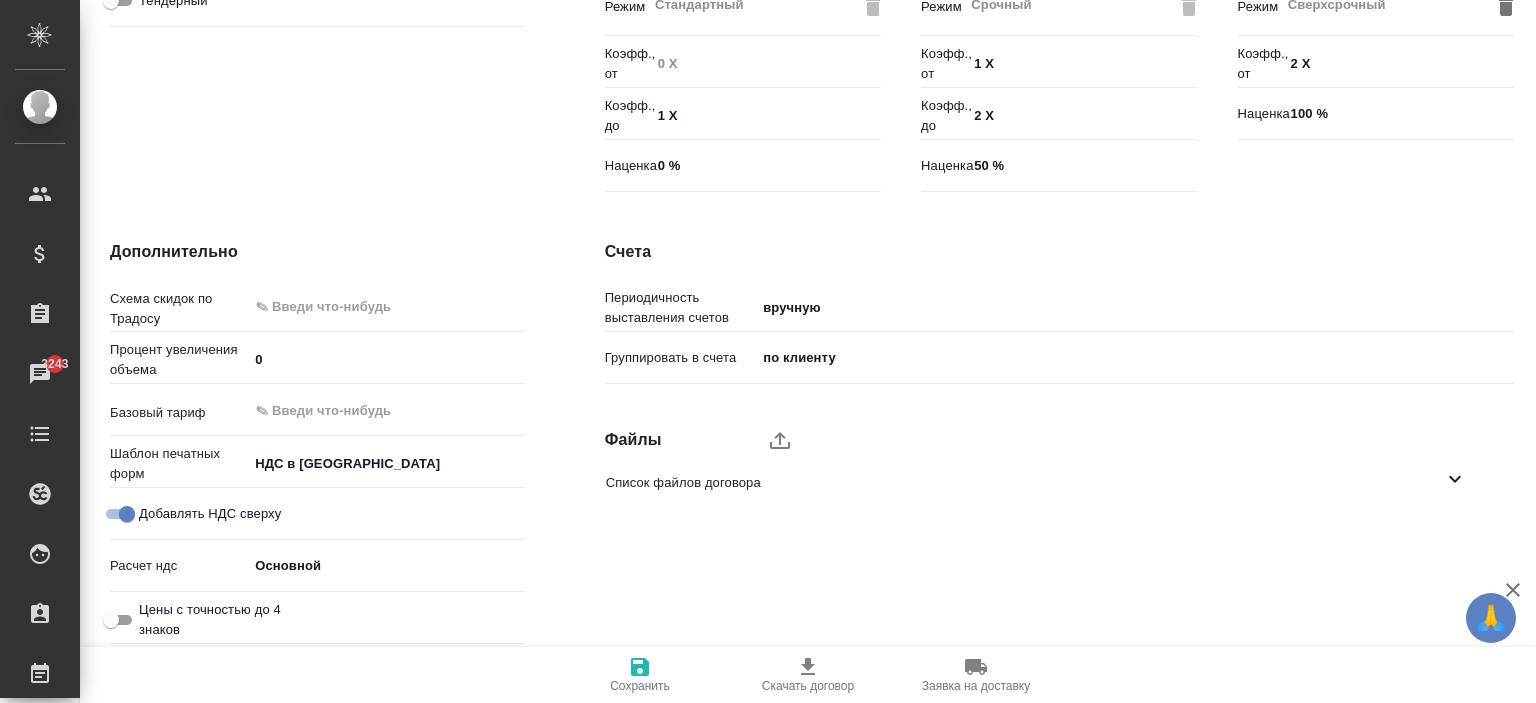scroll, scrollTop: 0, scrollLeft: 0, axis: both 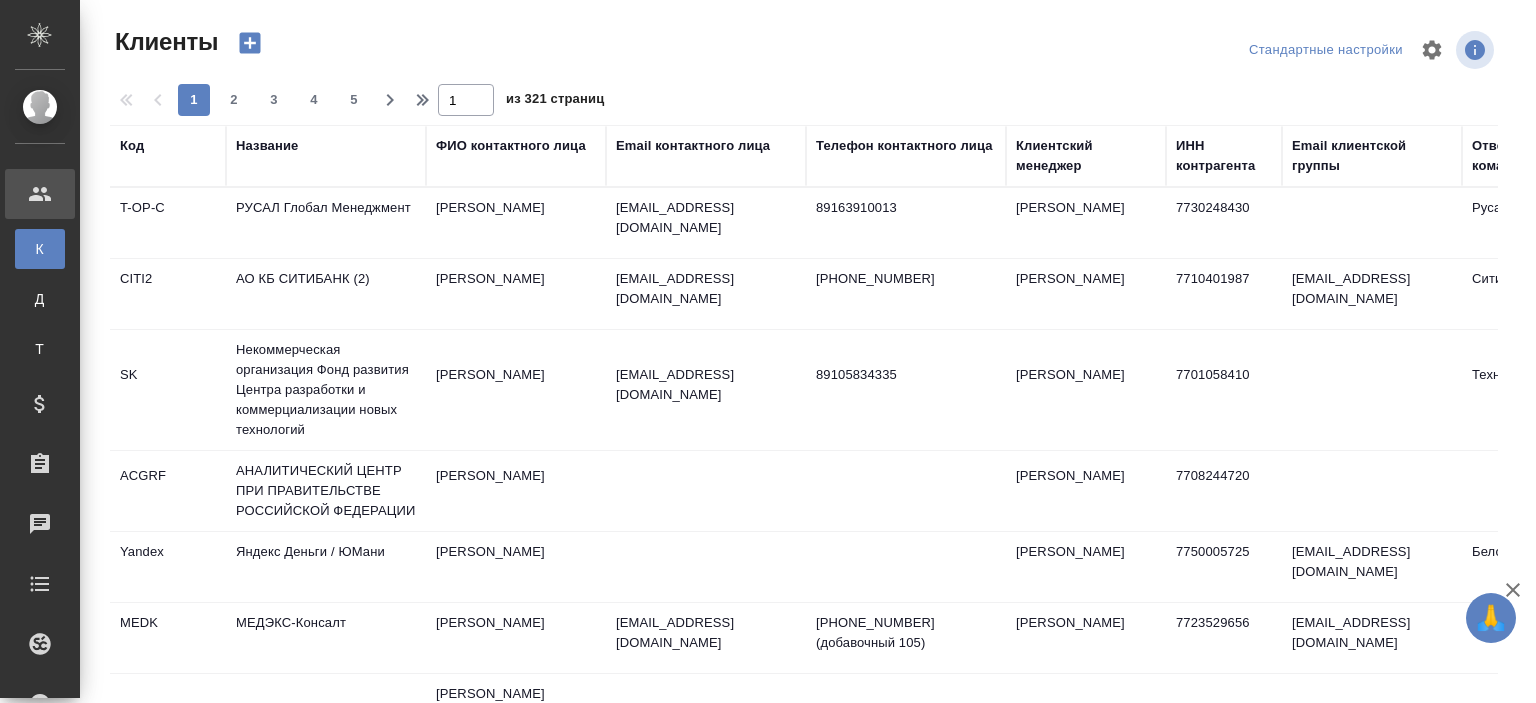 select on "RU" 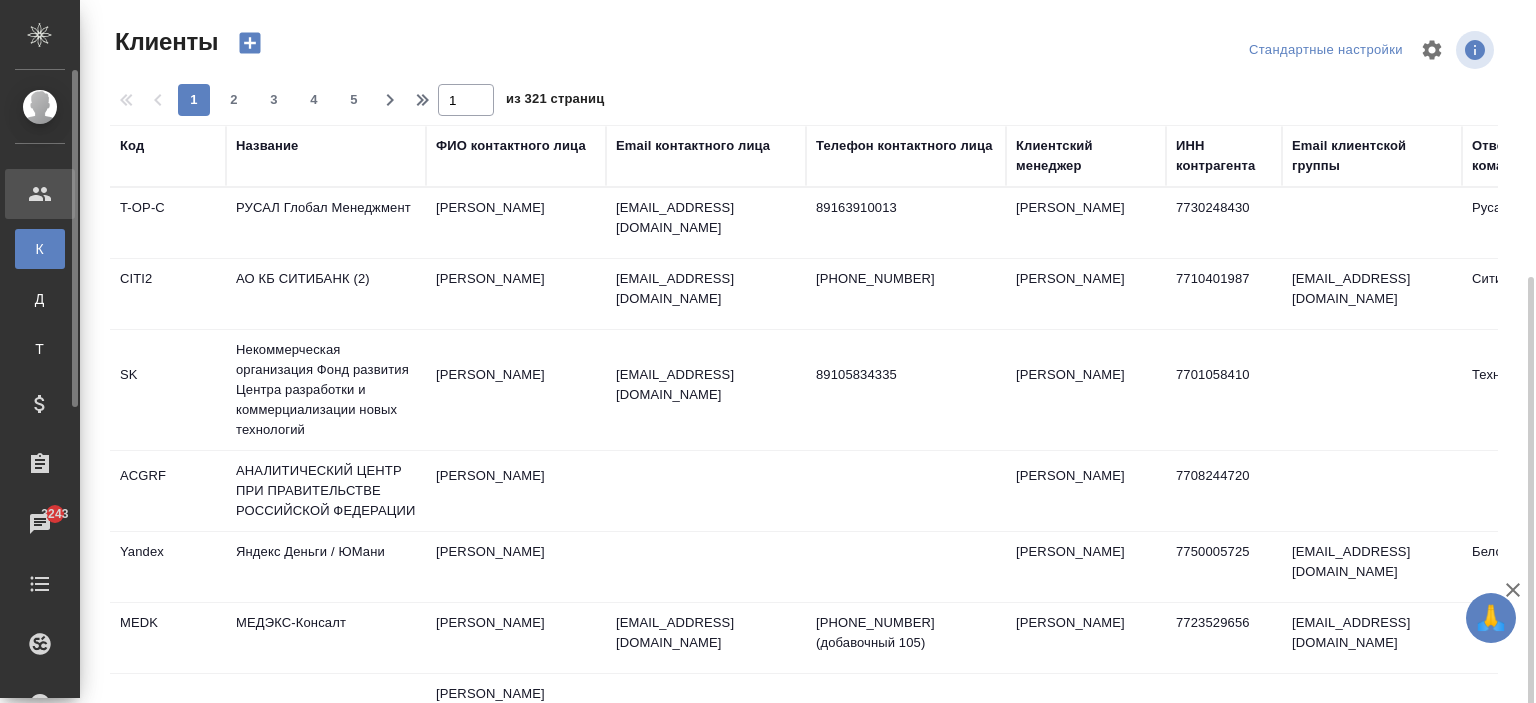 scroll, scrollTop: 152, scrollLeft: 0, axis: vertical 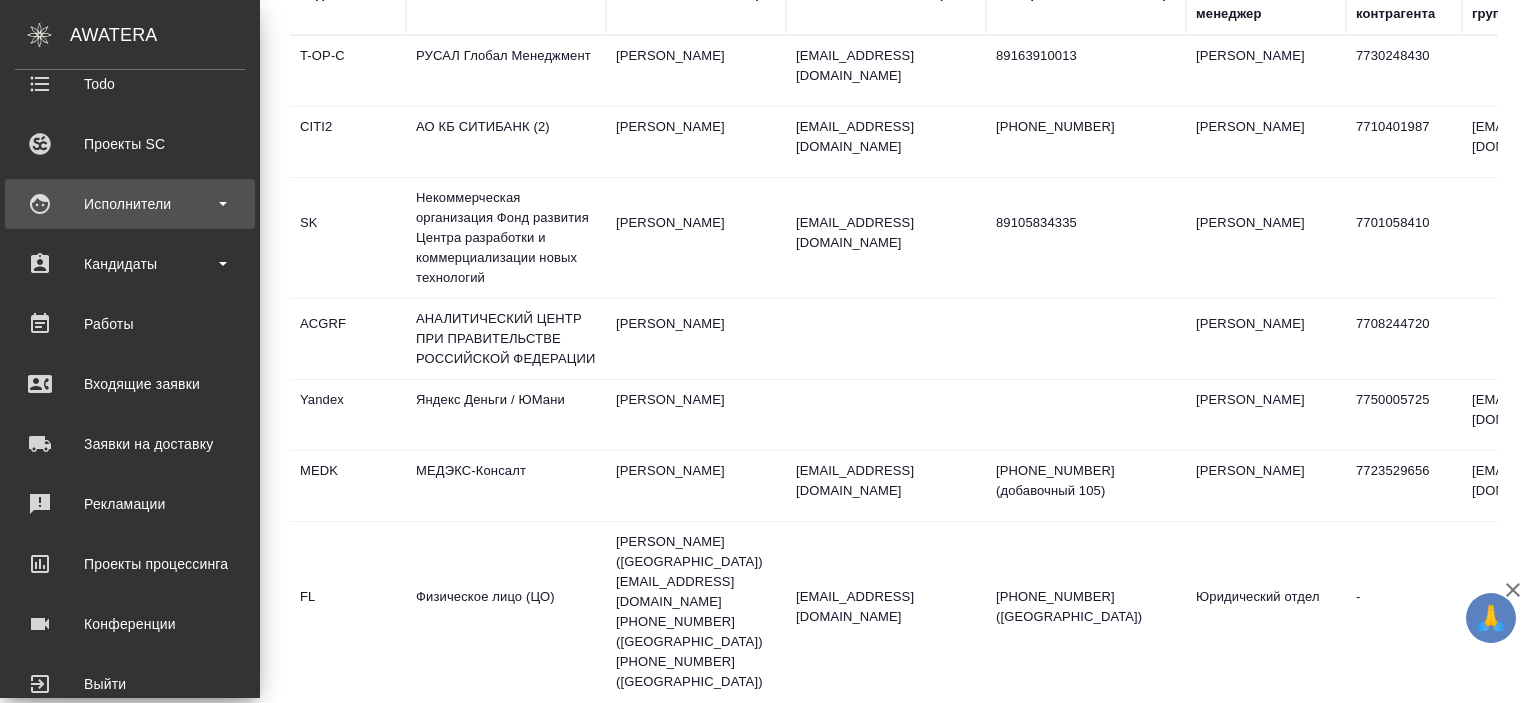 click on "Исполнители" at bounding box center (130, 204) 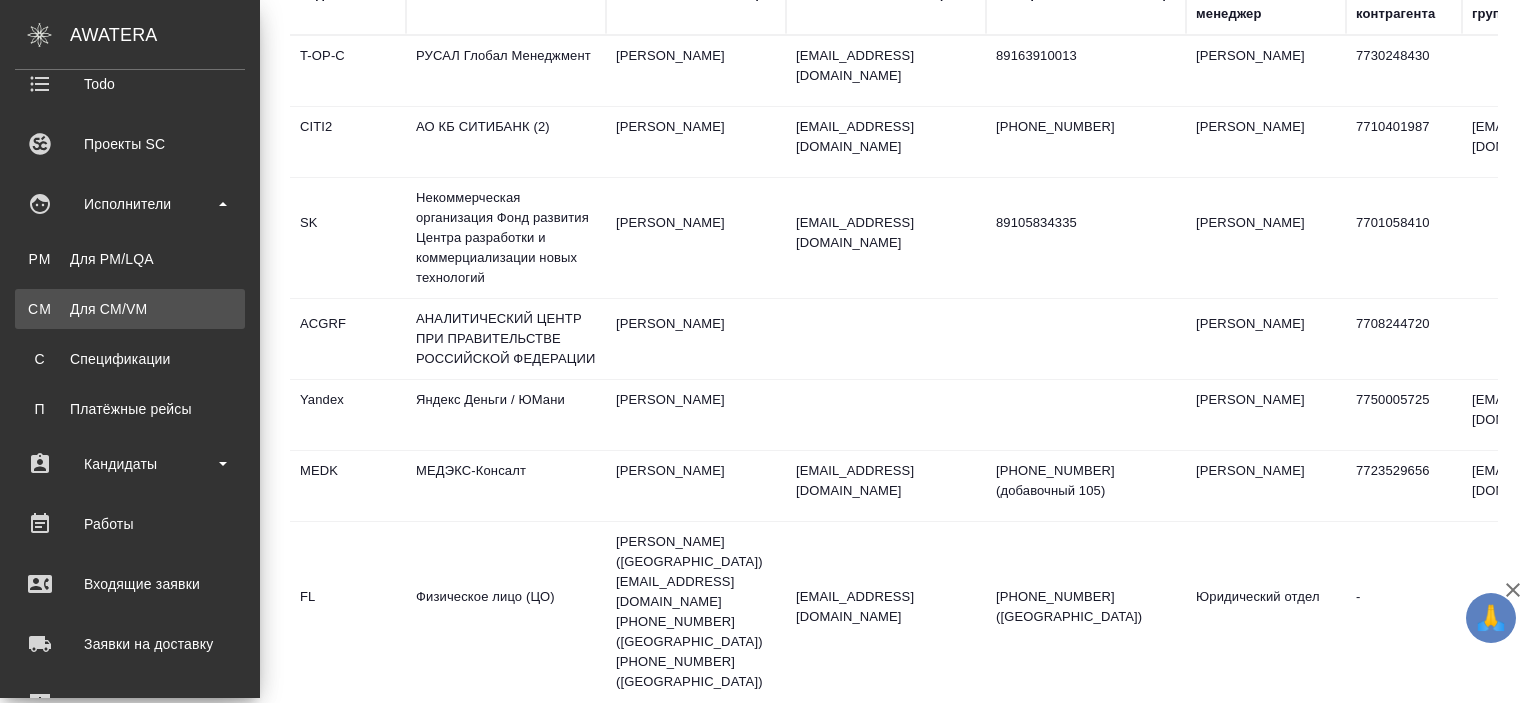 click on "CM Для CM/VM" at bounding box center (130, 309) 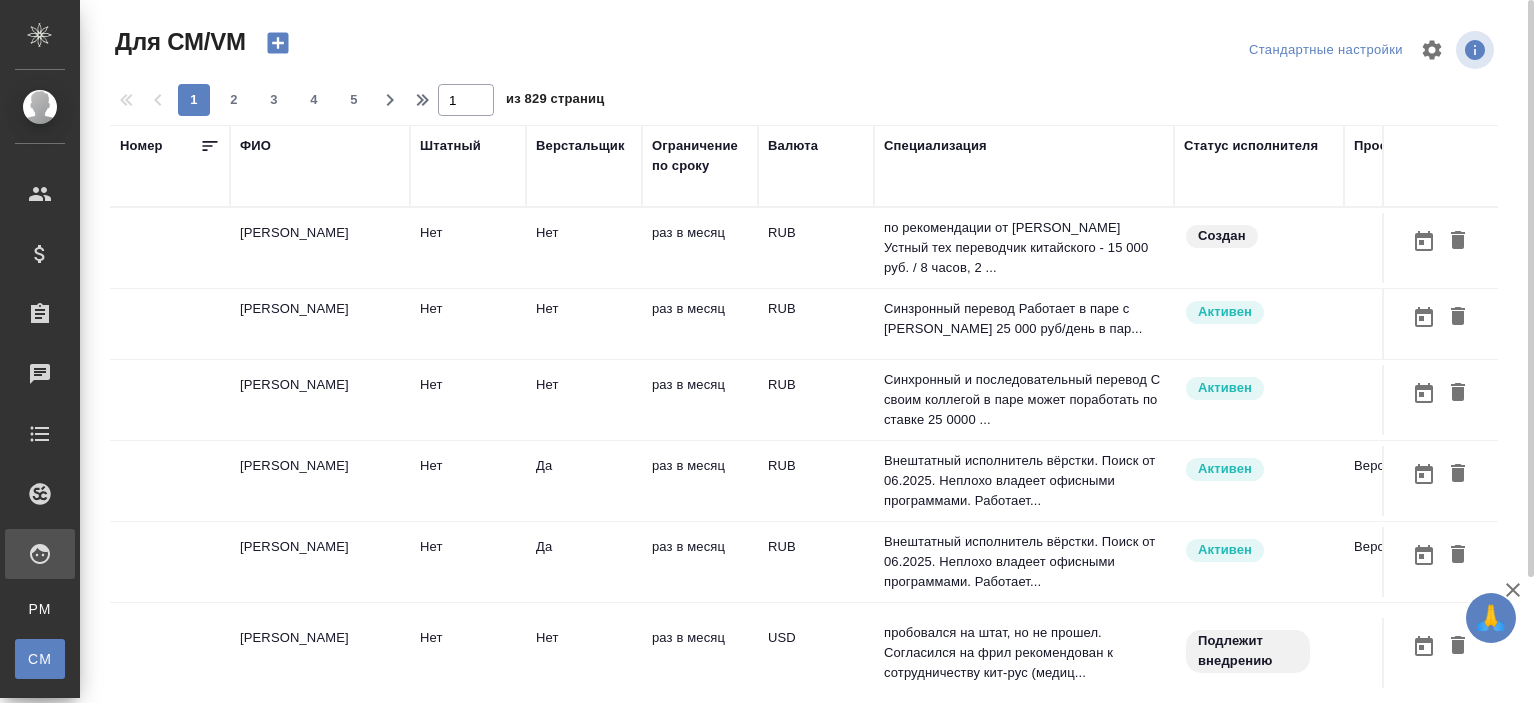 click on "ФИО" at bounding box center [255, 146] 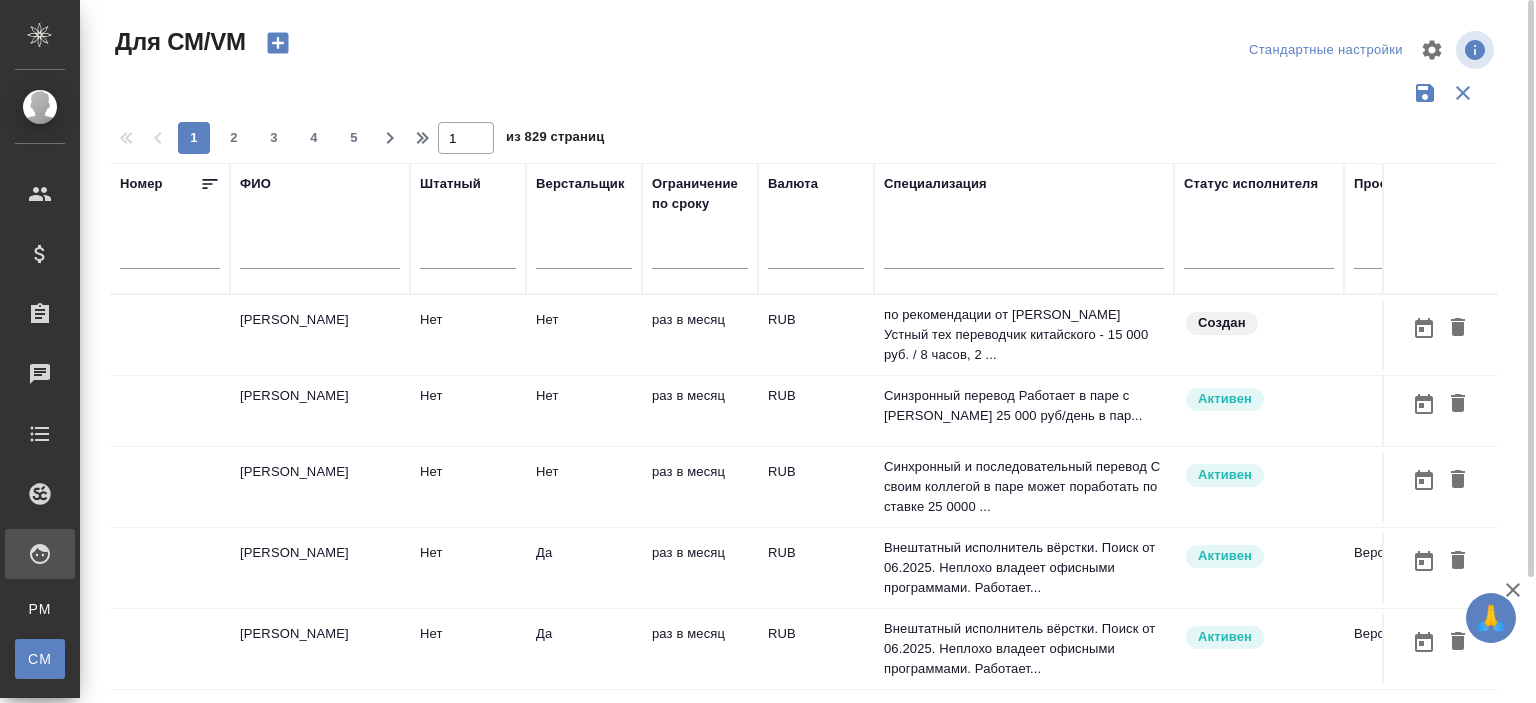 click at bounding box center [320, 256] 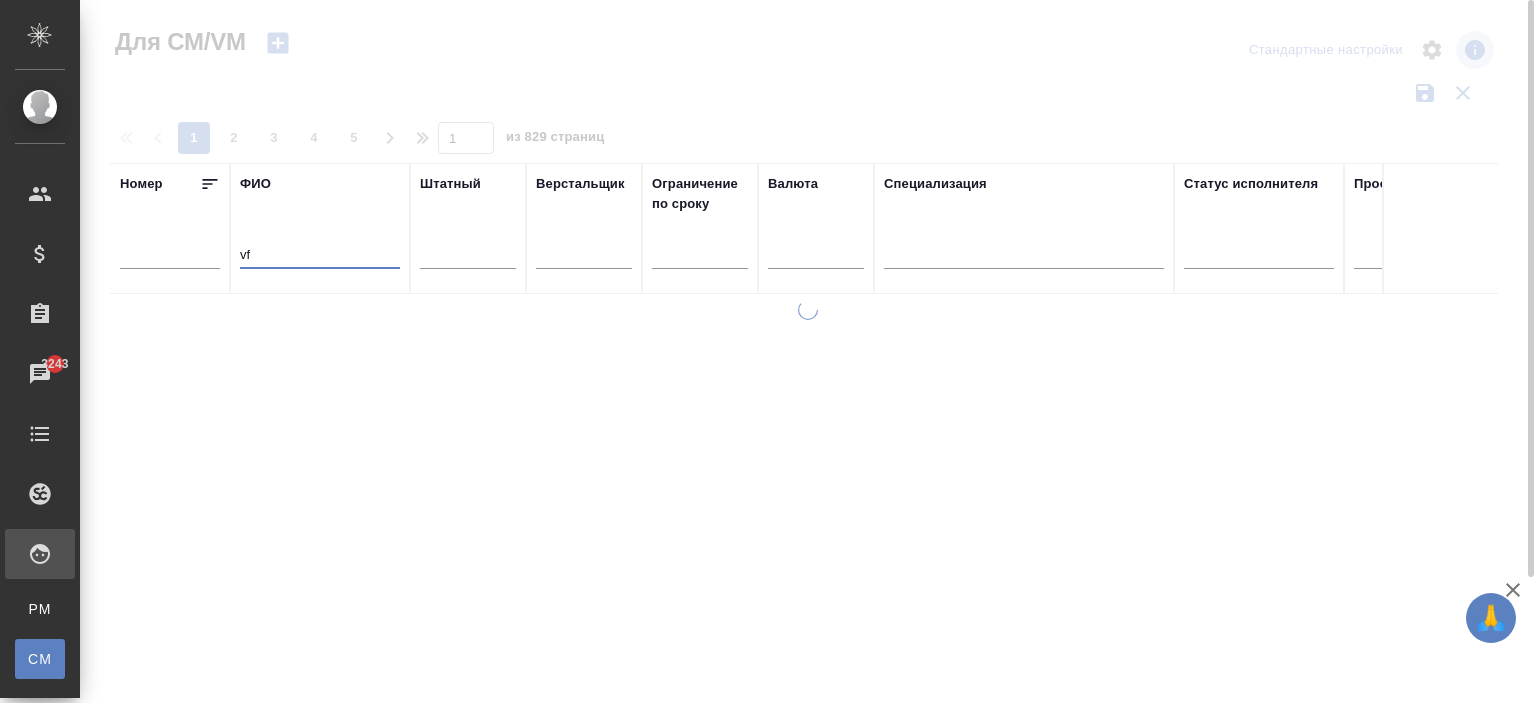 type on "v" 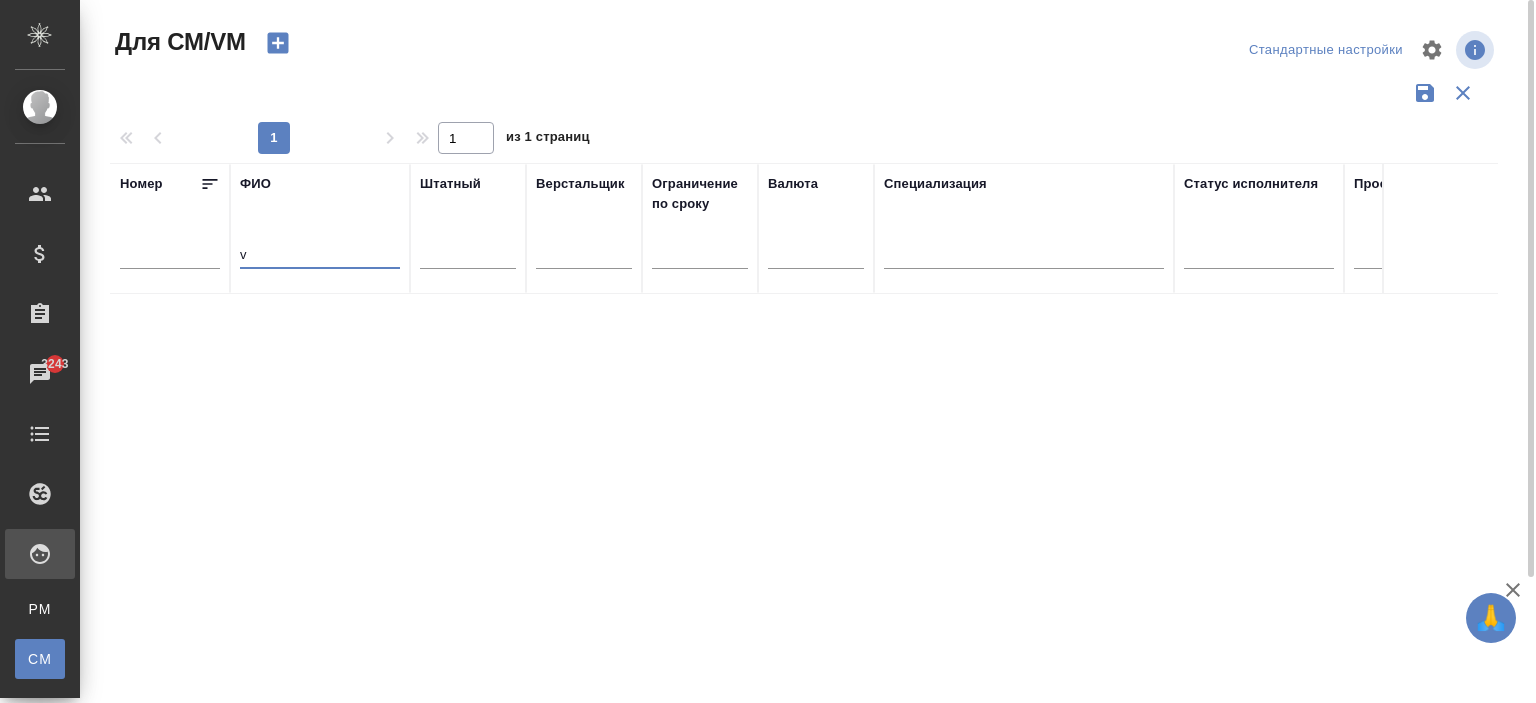 type 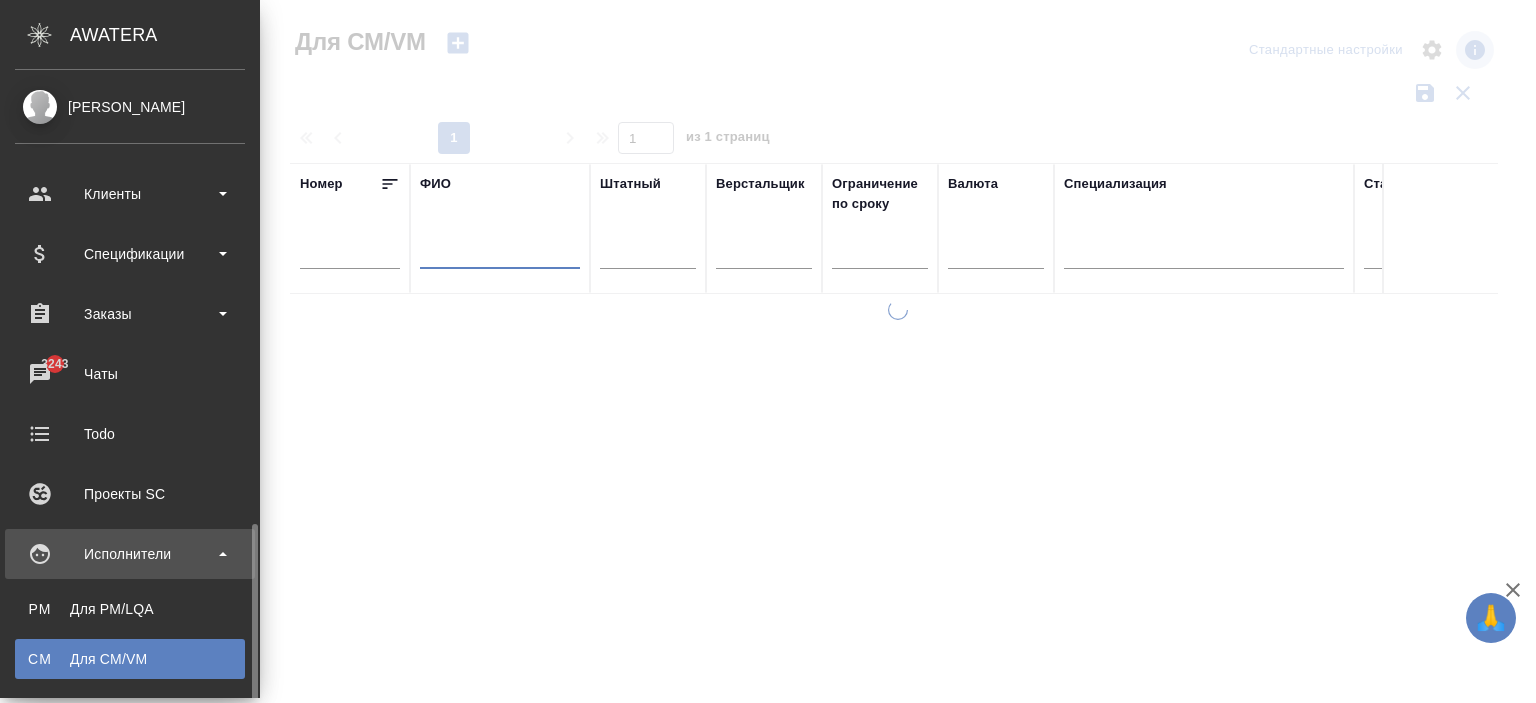 scroll, scrollTop: 300, scrollLeft: 0, axis: vertical 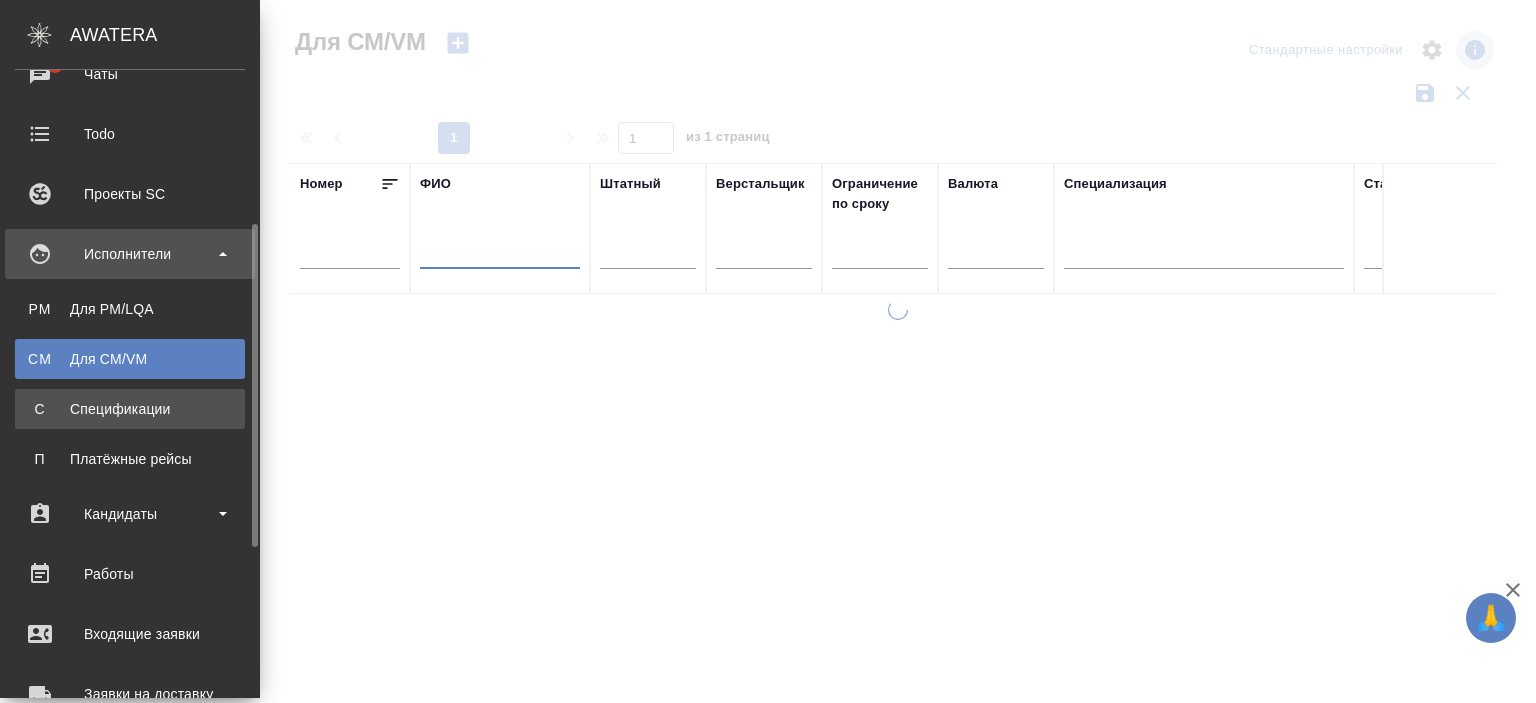 click on "Спецификации" at bounding box center [130, 409] 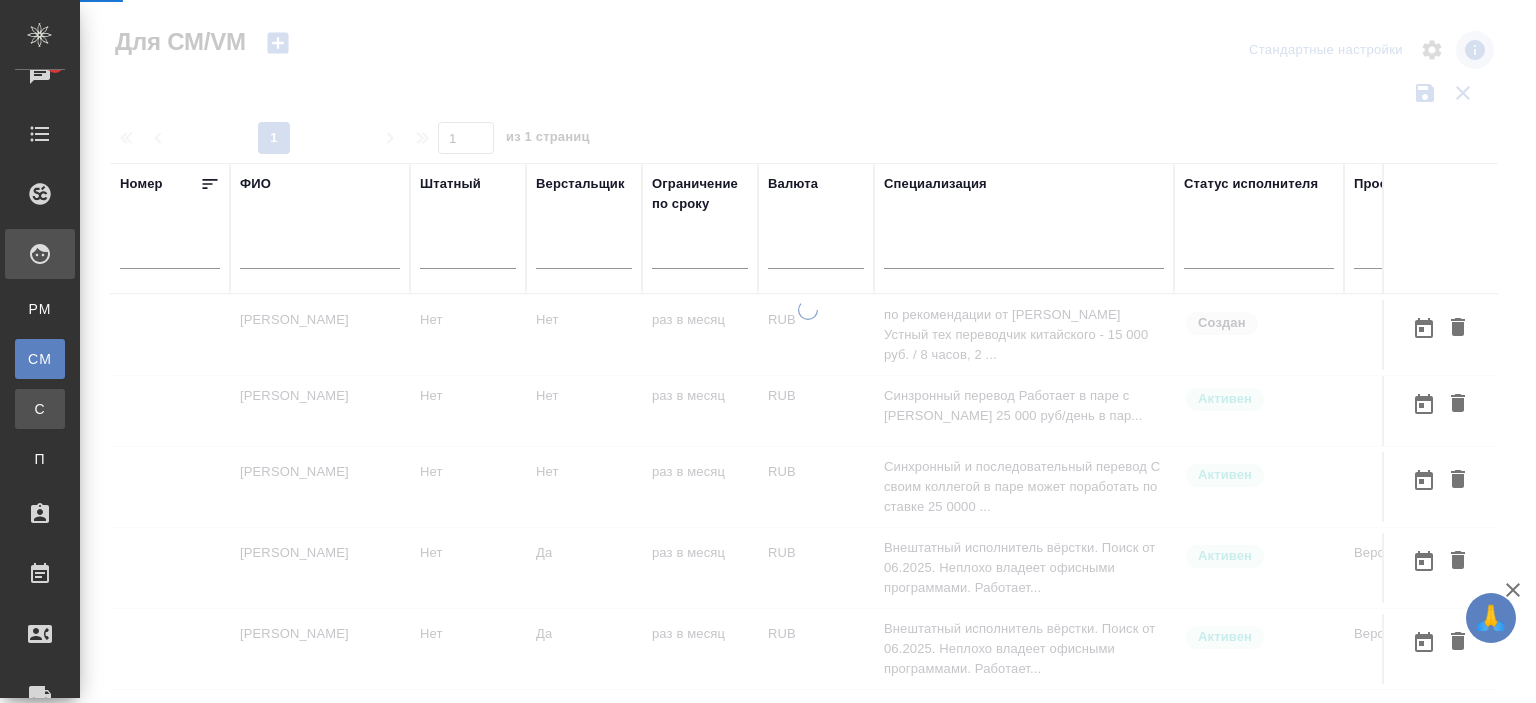 click on "Спецификации" at bounding box center (15, 409) 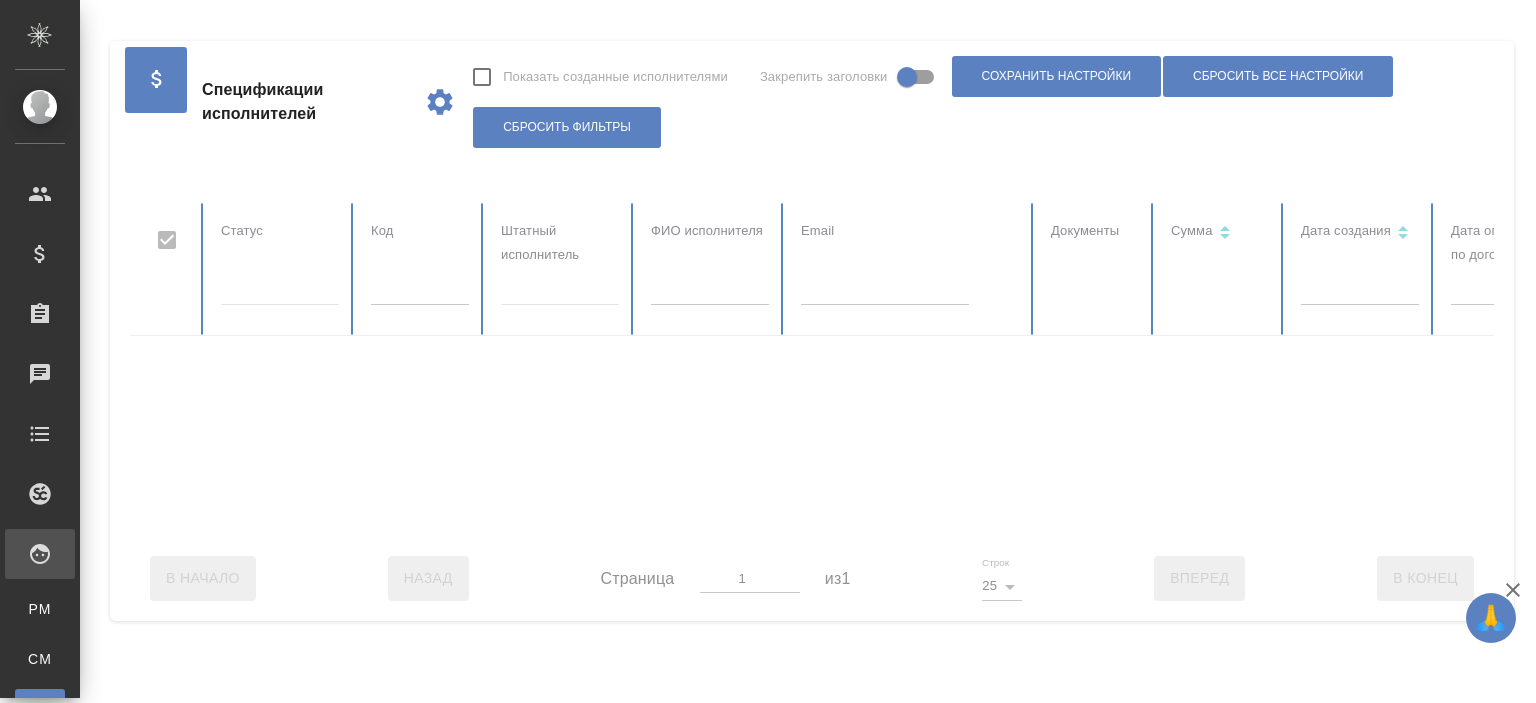 checkbox on "false" 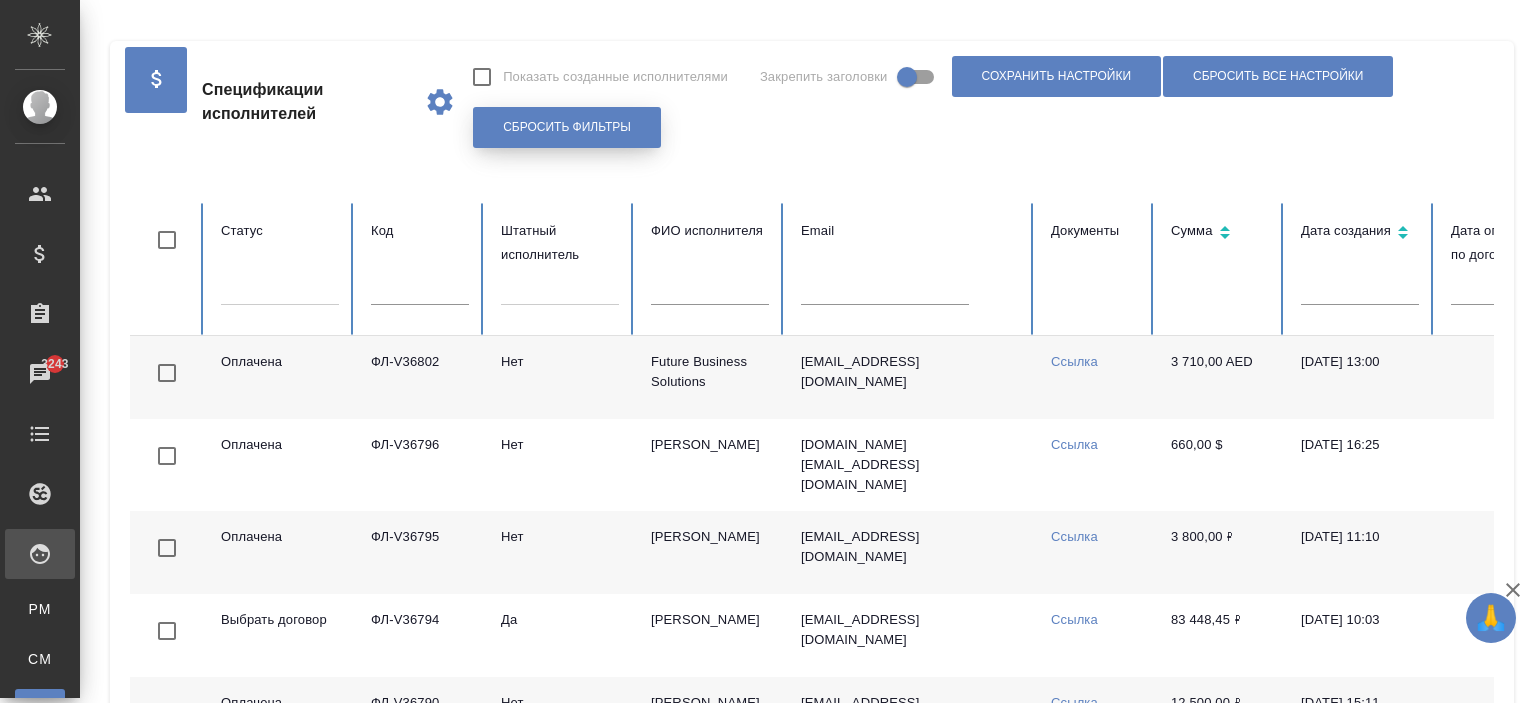 drag, startPoint x: 593, startPoint y: 132, endPoint x: 610, endPoint y: 158, distance: 31.06445 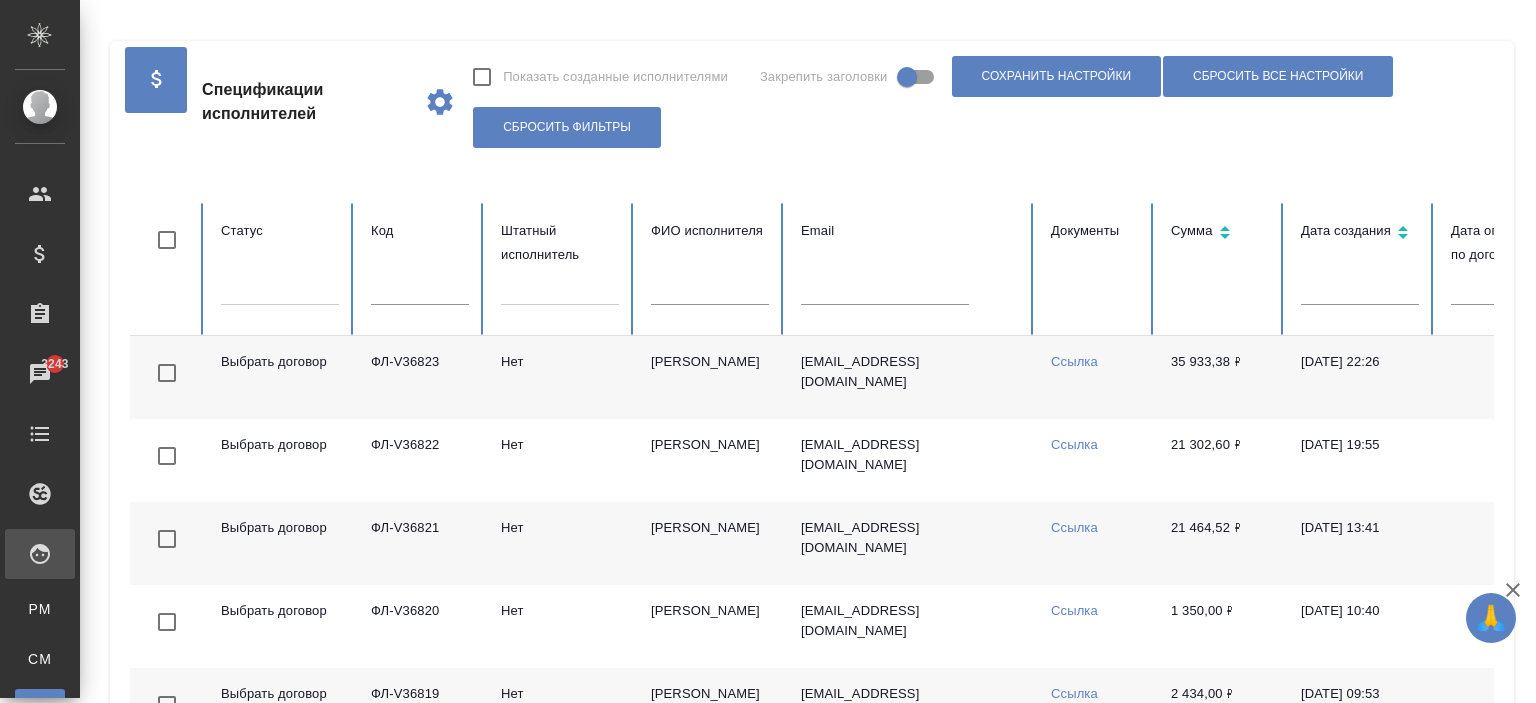 click at bounding box center (710, 291) 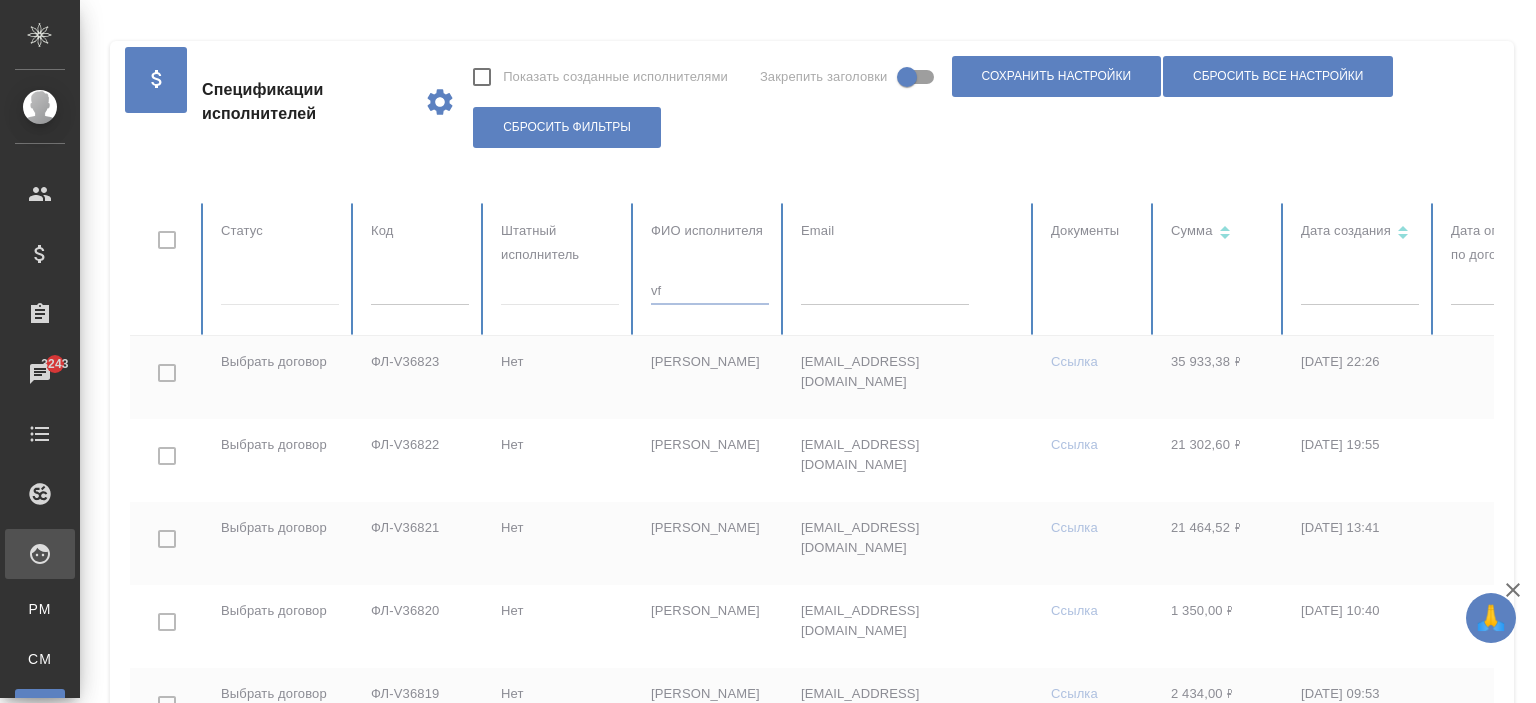type on "v" 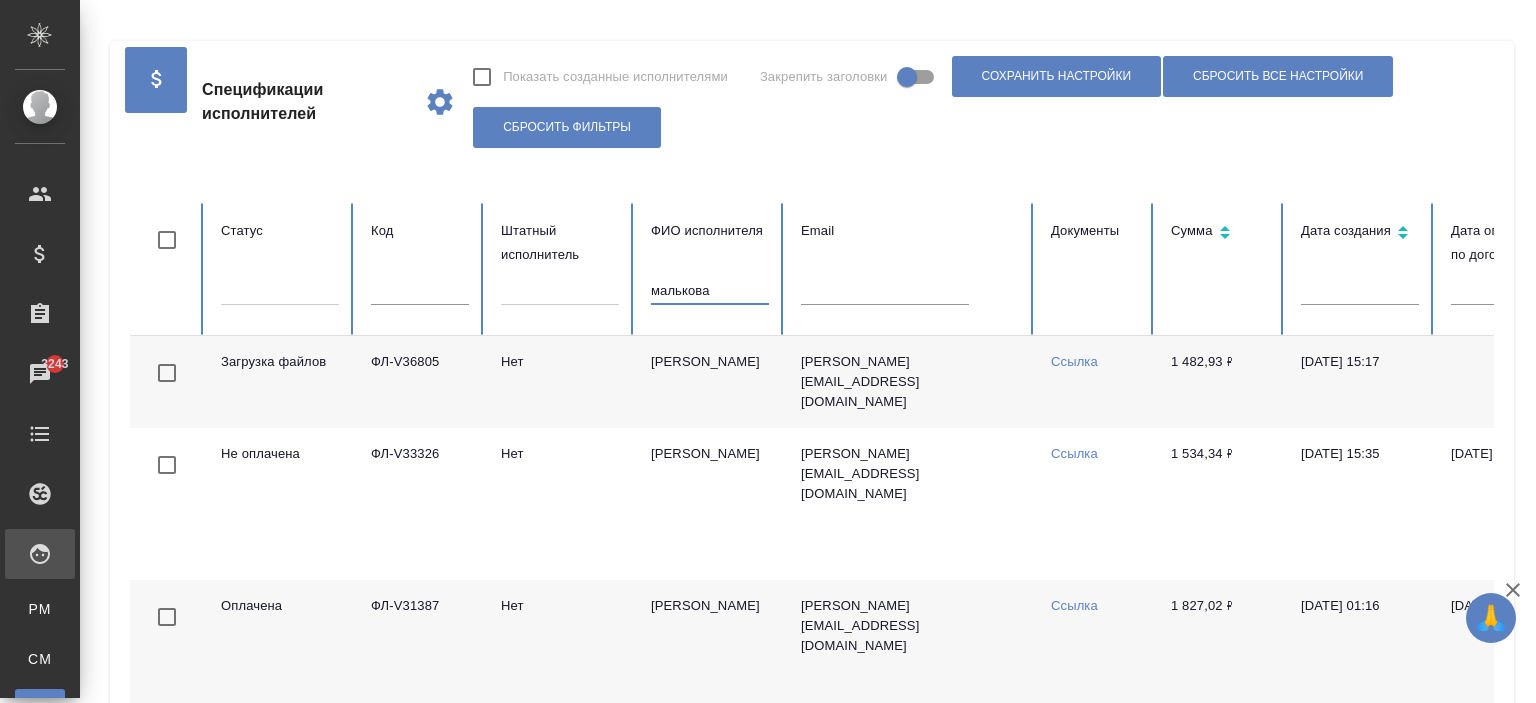 type on "малькова" 